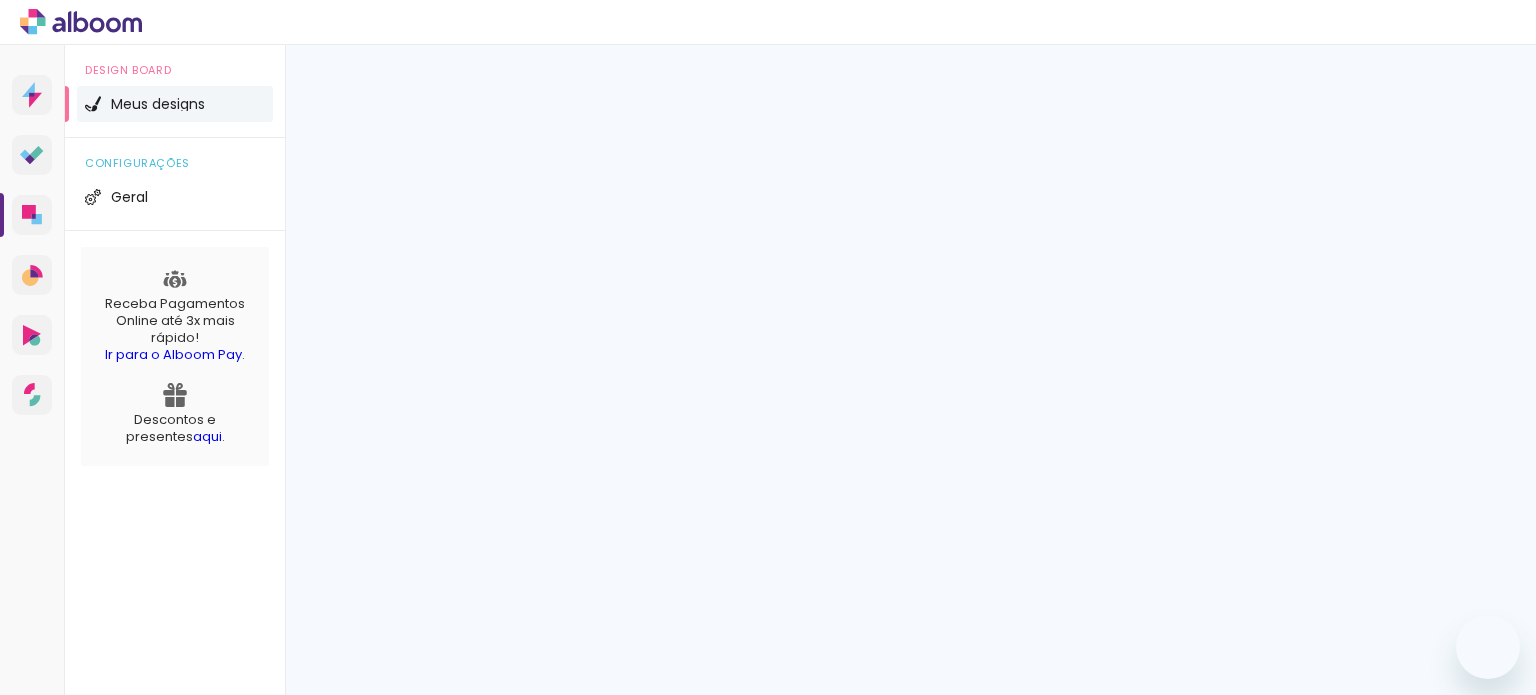 scroll, scrollTop: 0, scrollLeft: 0, axis: both 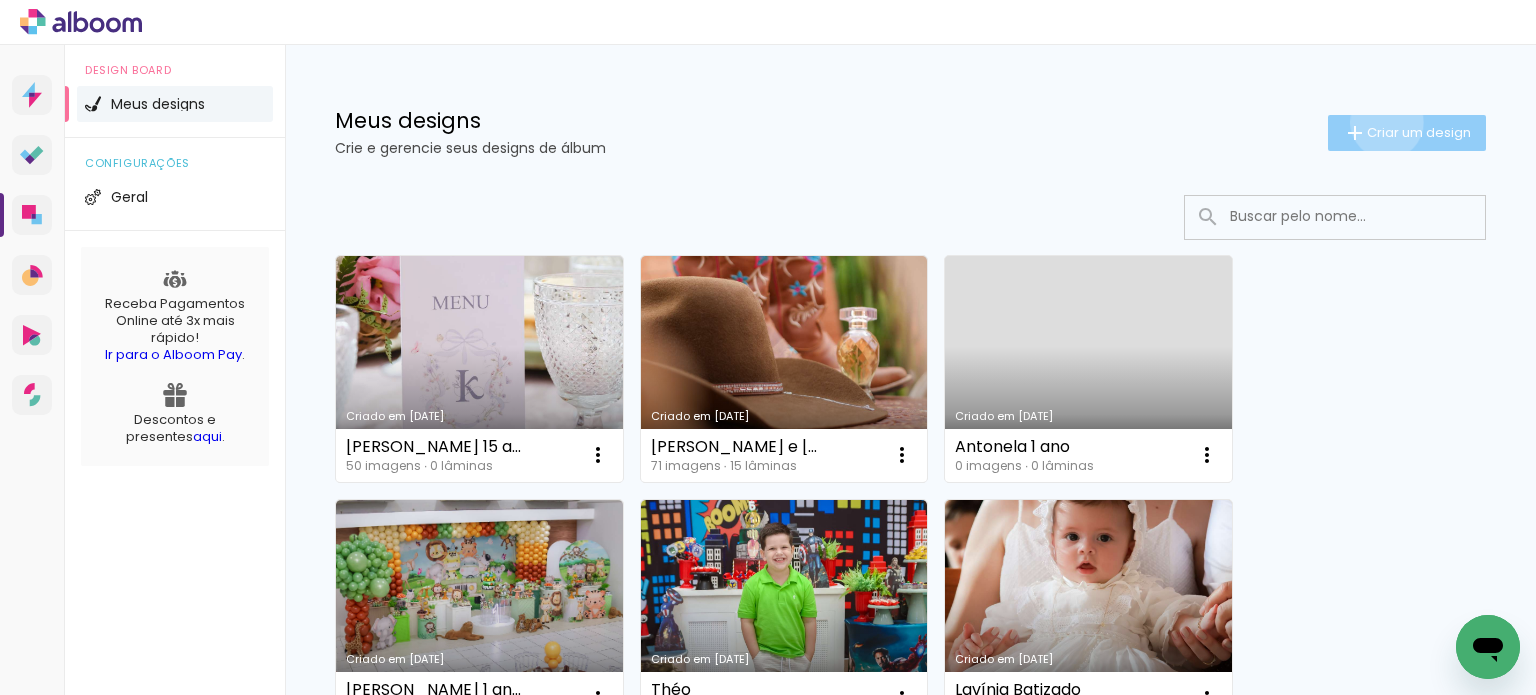click on "Criar um design" 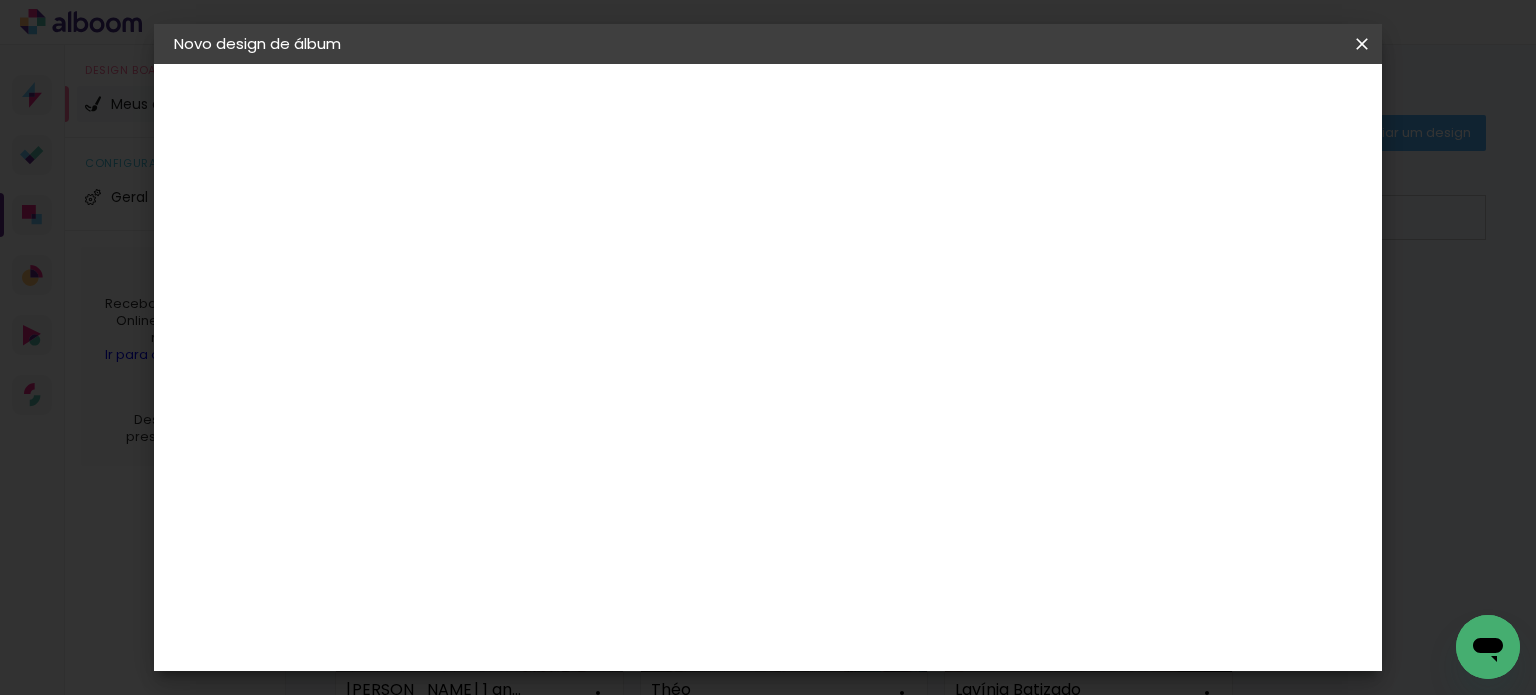 click at bounding box center (501, 268) 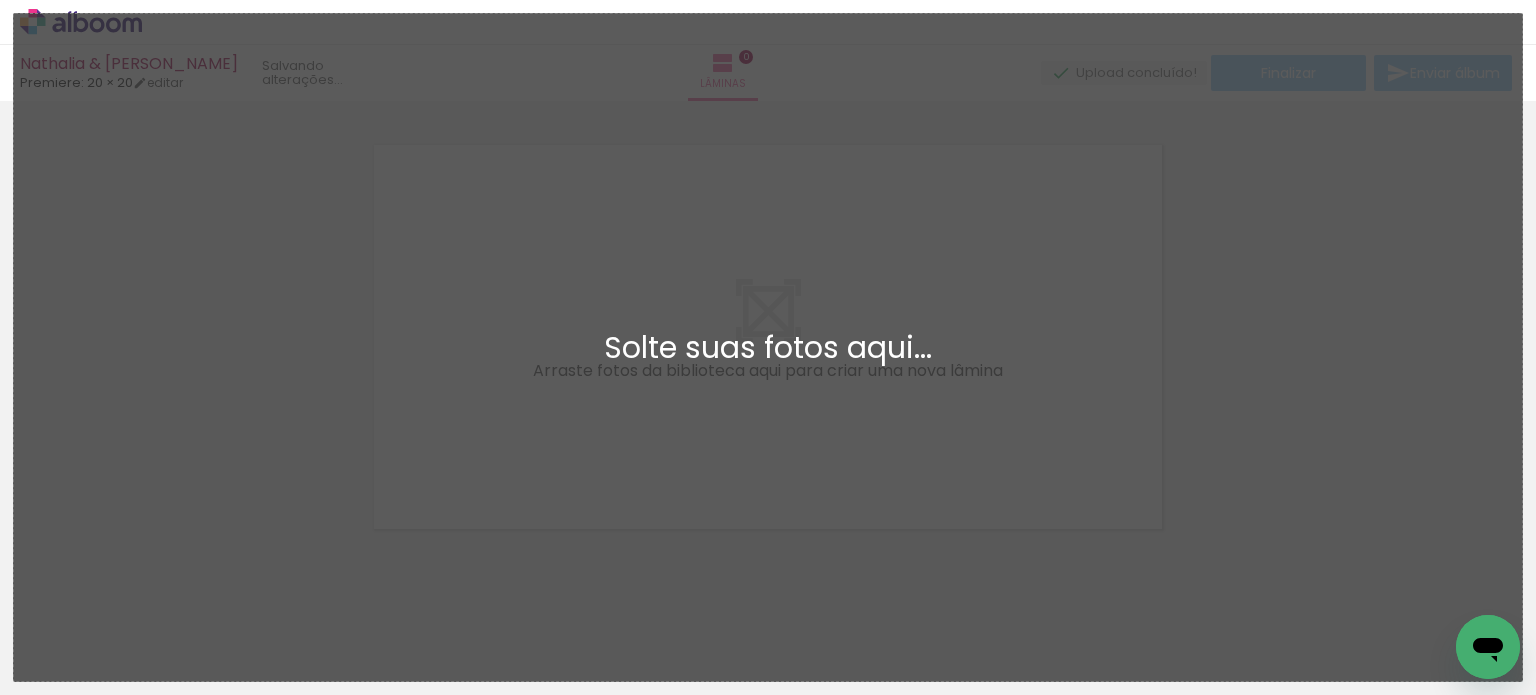 scroll, scrollTop: 25, scrollLeft: 0, axis: vertical 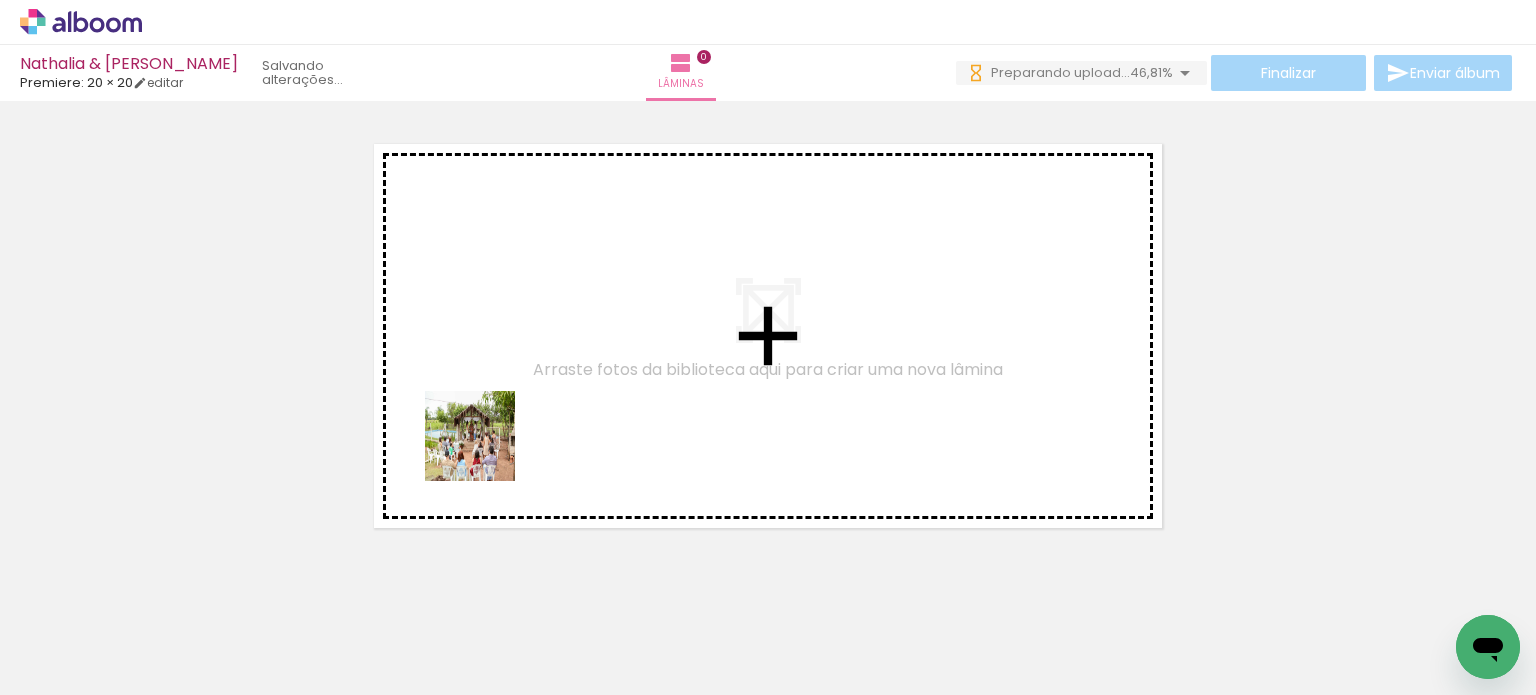 drag, startPoint x: 477, startPoint y: 492, endPoint x: 511, endPoint y: 369, distance: 127.61269 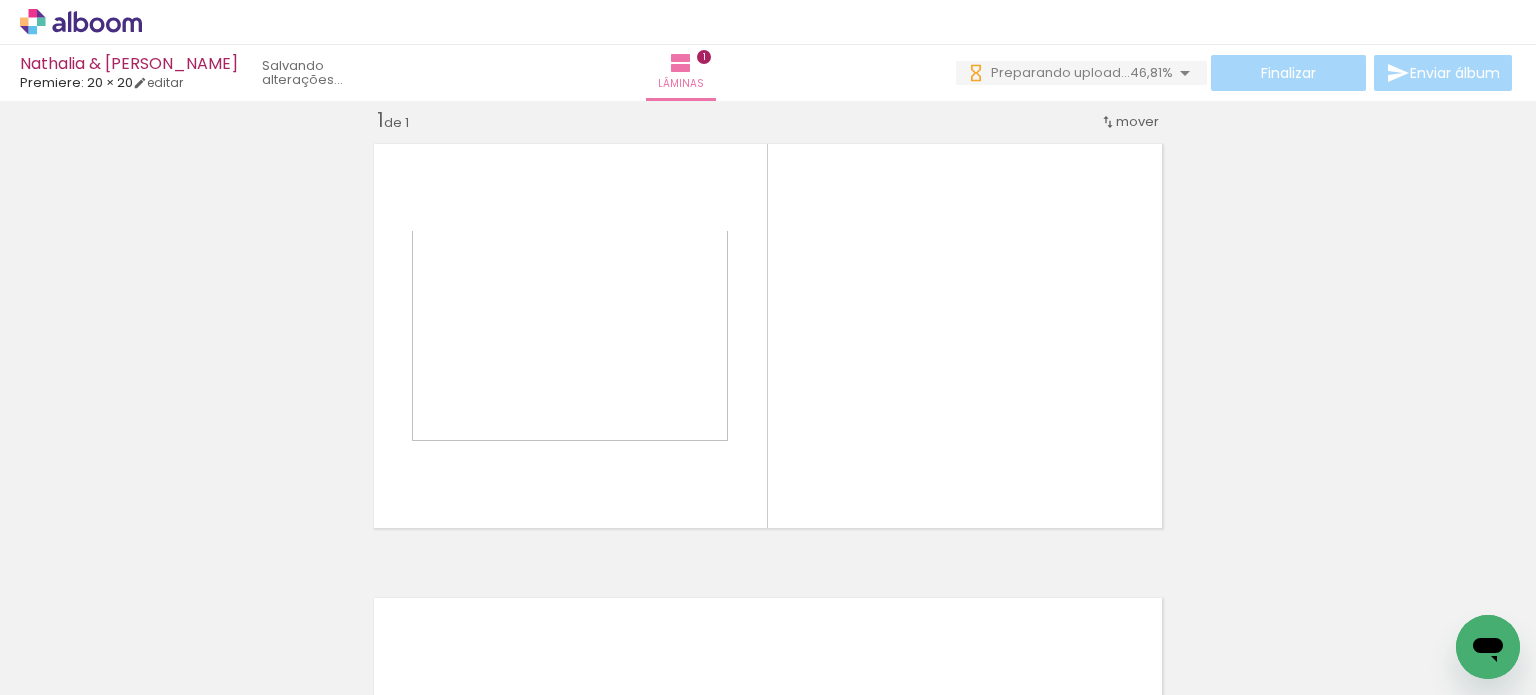 scroll, scrollTop: 25, scrollLeft: 0, axis: vertical 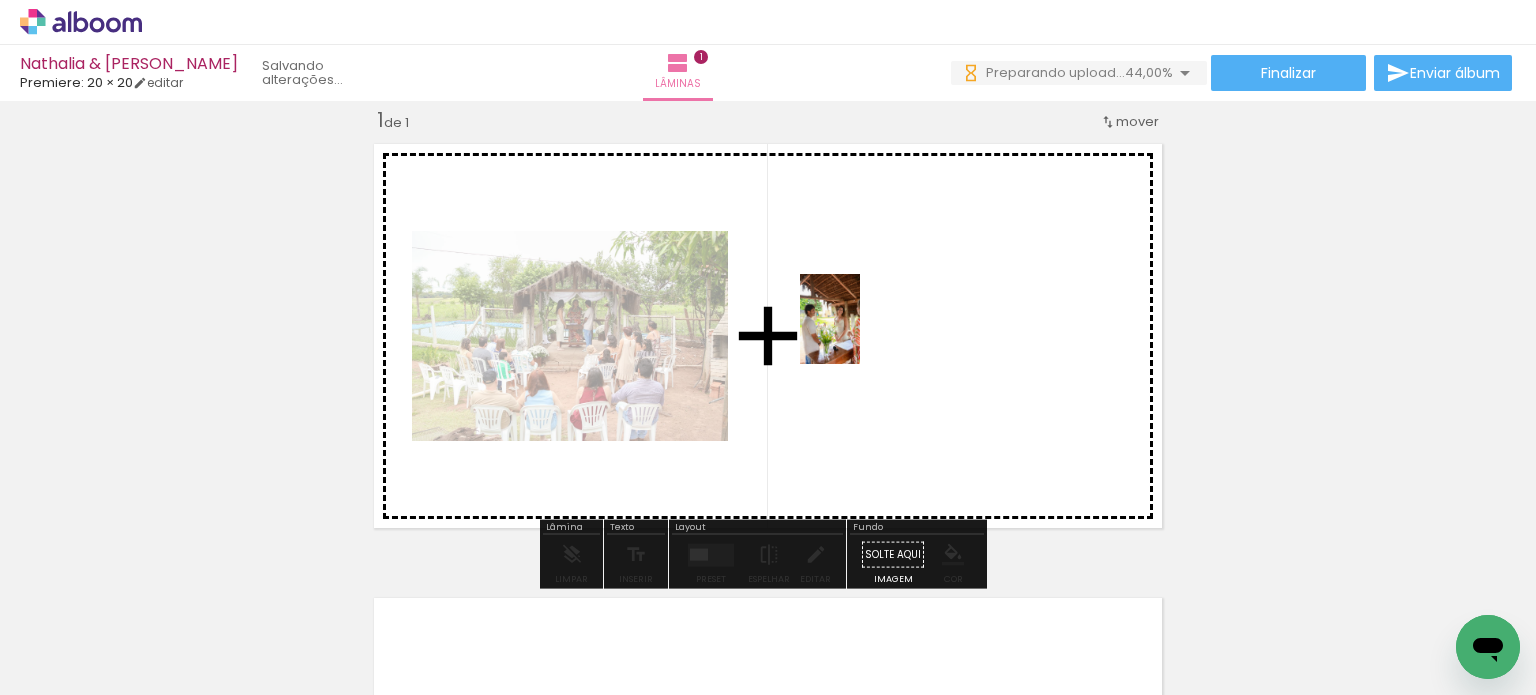 drag, startPoint x: 212, startPoint y: 643, endPoint x: 860, endPoint y: 335, distance: 717.4733 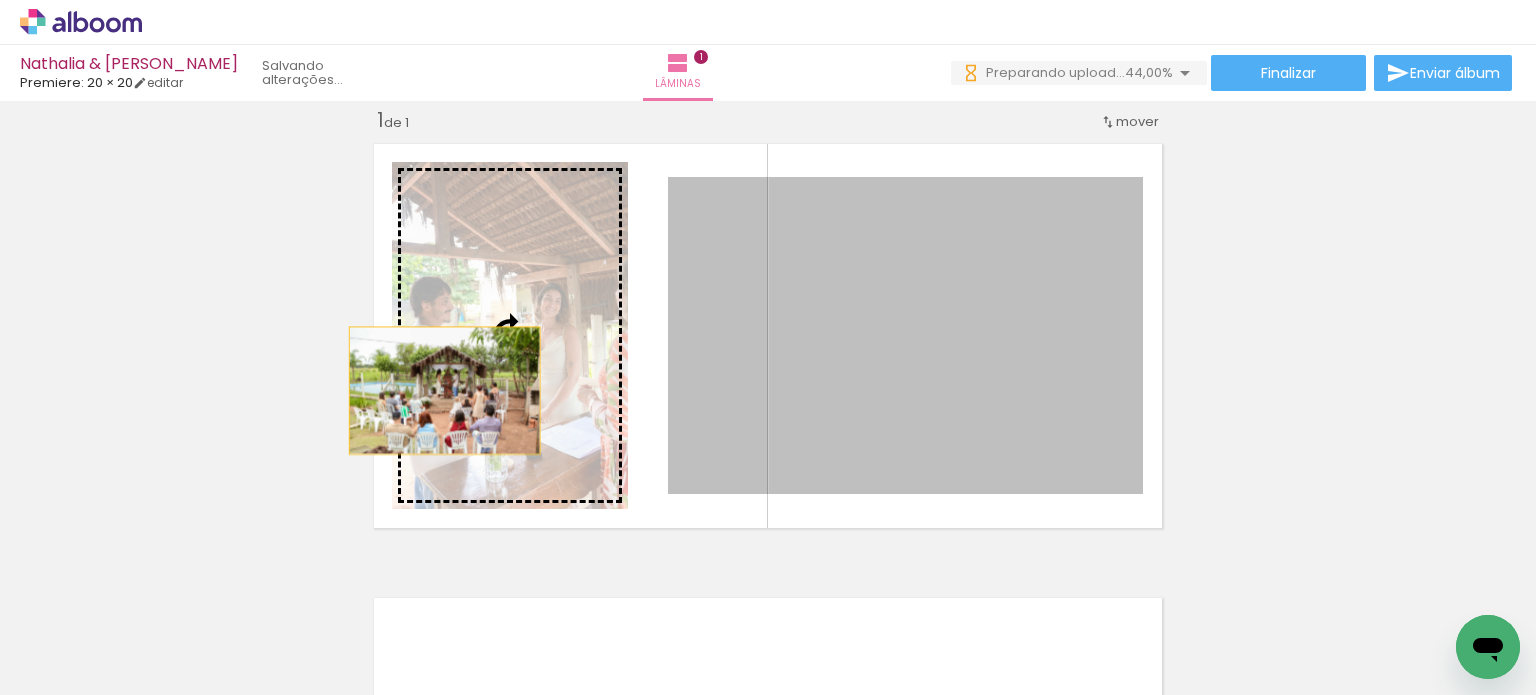 drag, startPoint x: 872, startPoint y: 415, endPoint x: 437, endPoint y: 390, distance: 435.7178 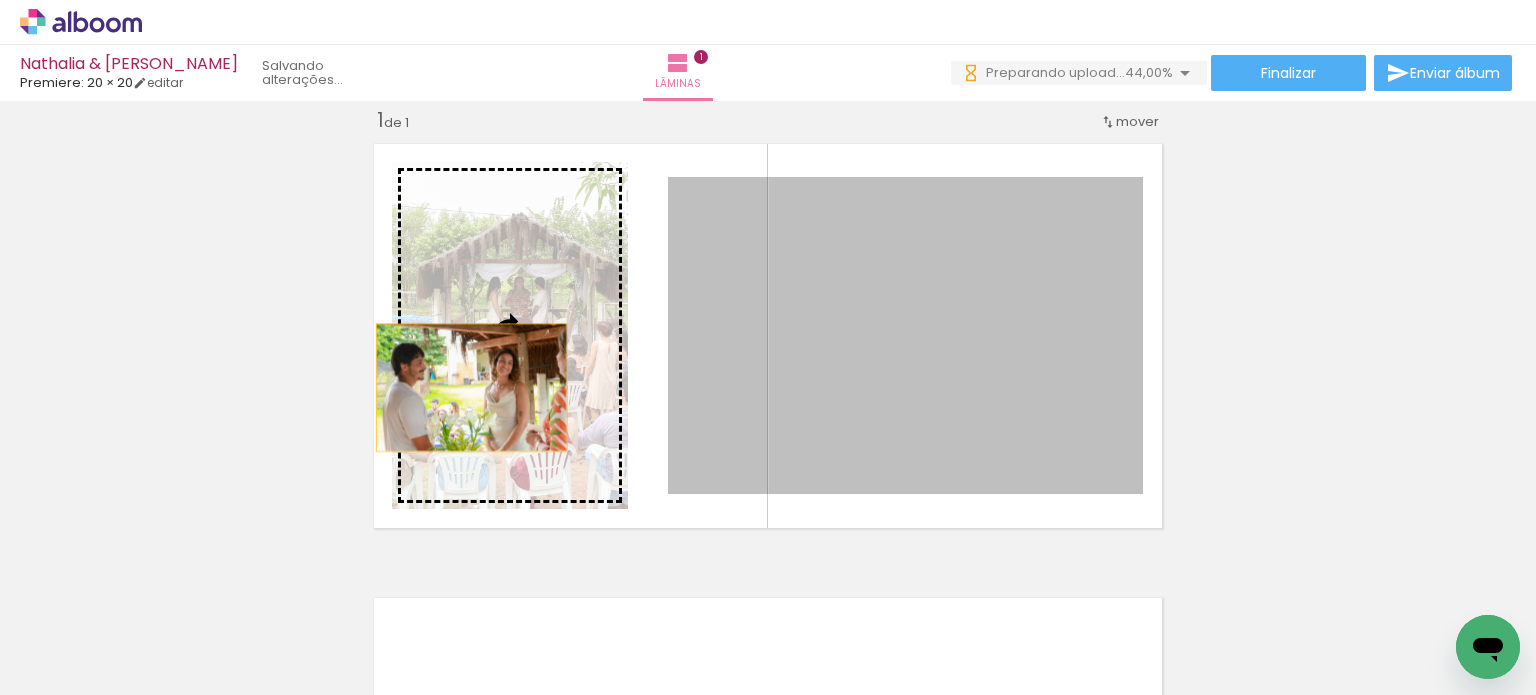 drag, startPoint x: 828, startPoint y: 395, endPoint x: 464, endPoint y: 387, distance: 364.0879 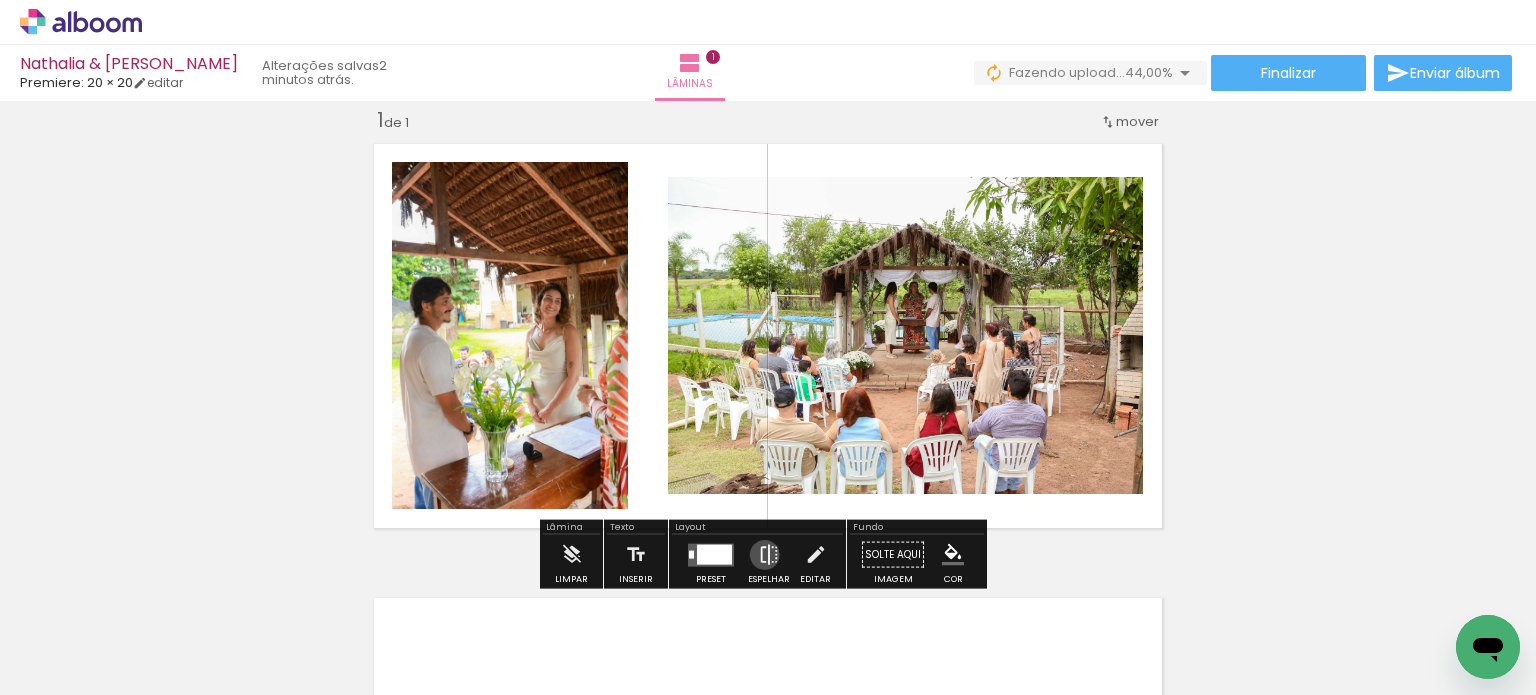 click at bounding box center (769, 555) 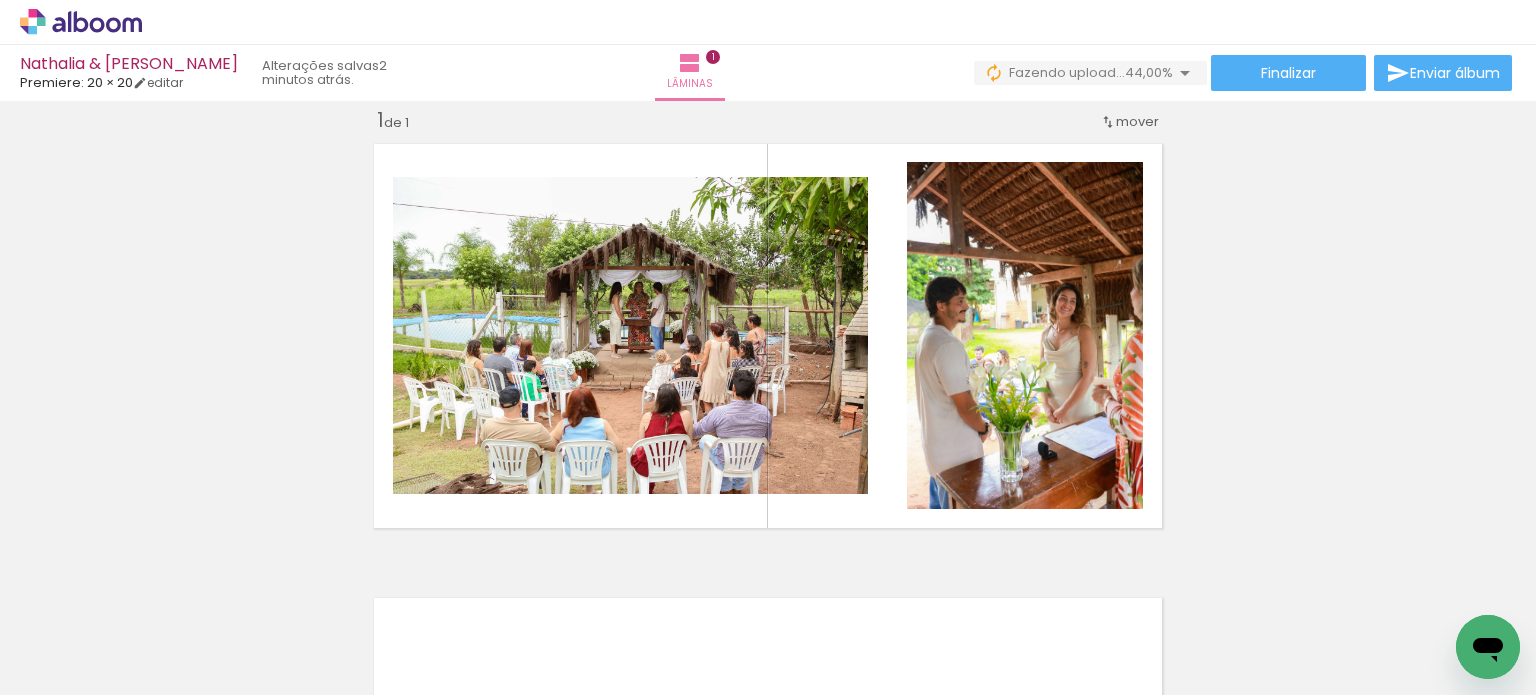 scroll, scrollTop: 0, scrollLeft: 0, axis: both 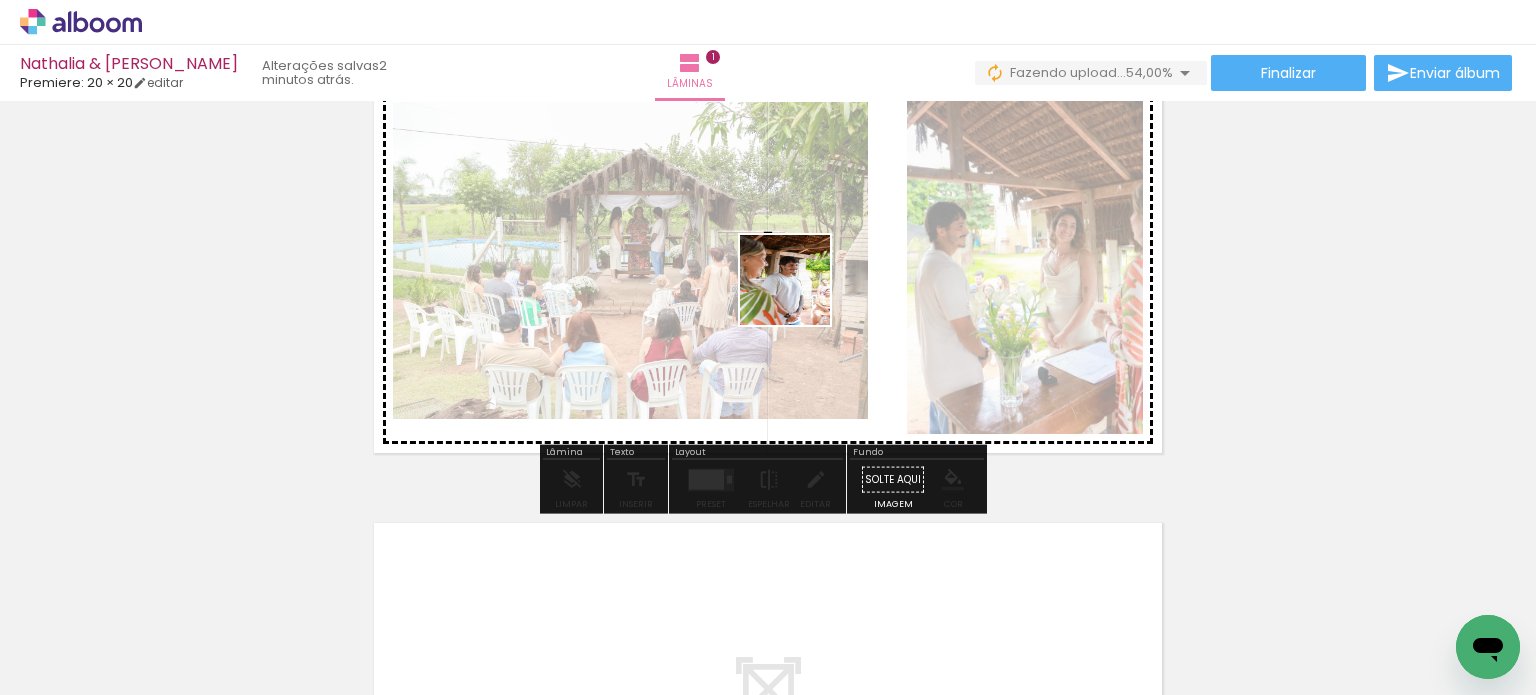 drag, startPoint x: 563, startPoint y: 637, endPoint x: 824, endPoint y: 269, distance: 451.1596 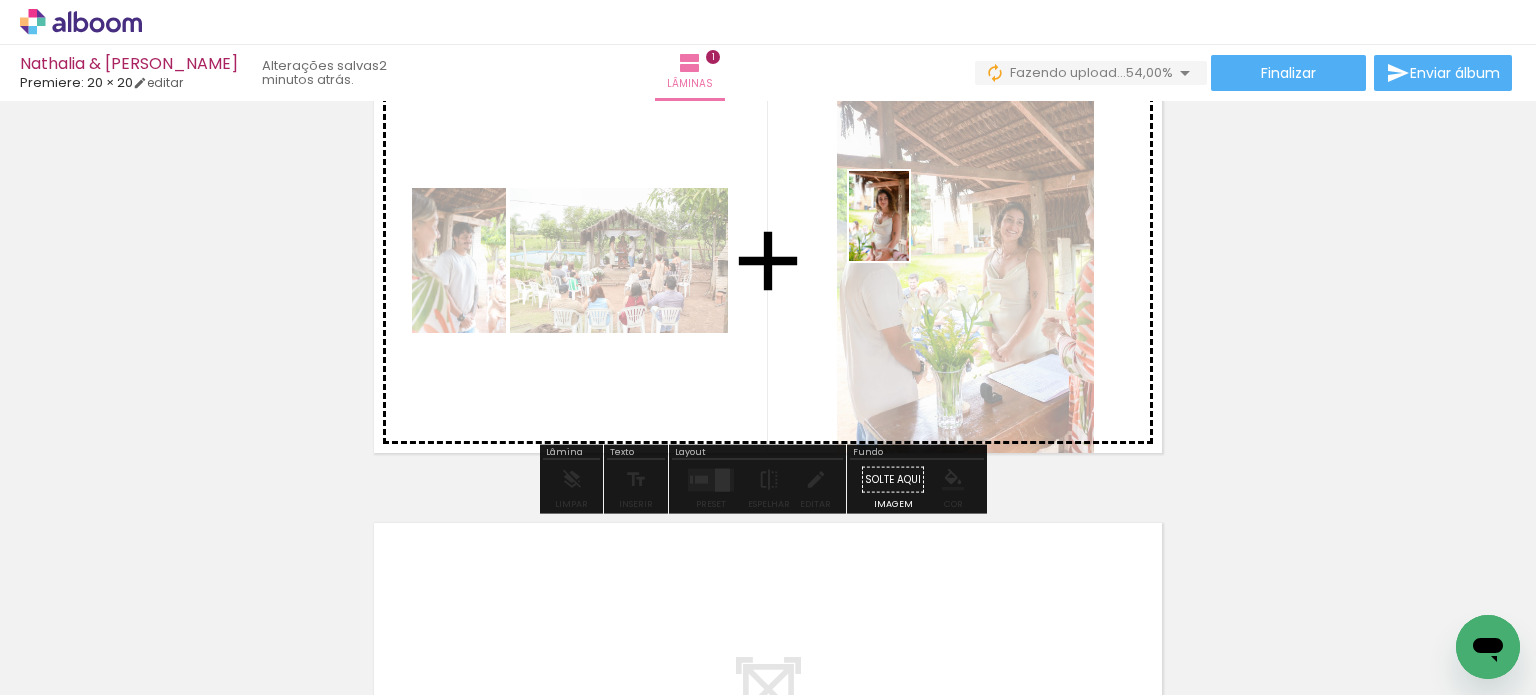 drag, startPoint x: 324, startPoint y: 604, endPoint x: 901, endPoint y: 236, distance: 684.3632 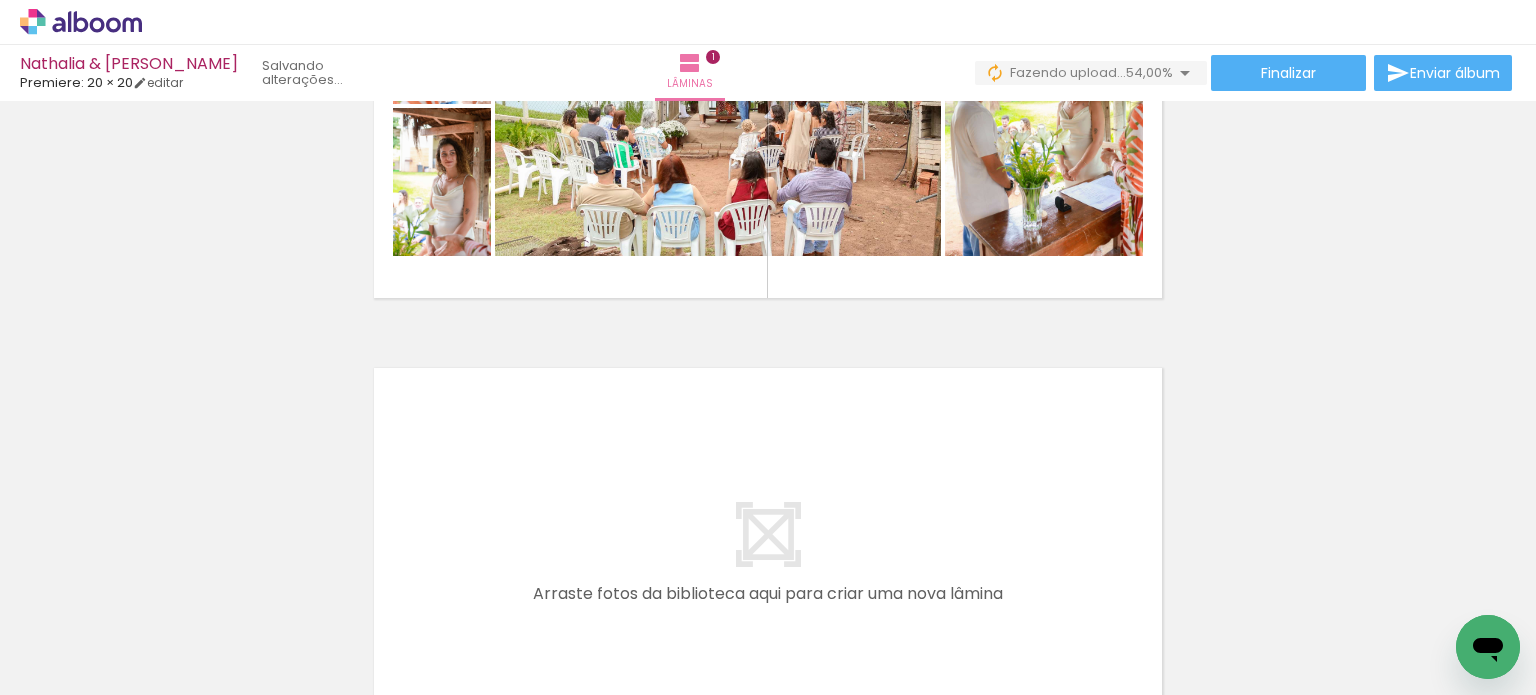 scroll, scrollTop: 300, scrollLeft: 0, axis: vertical 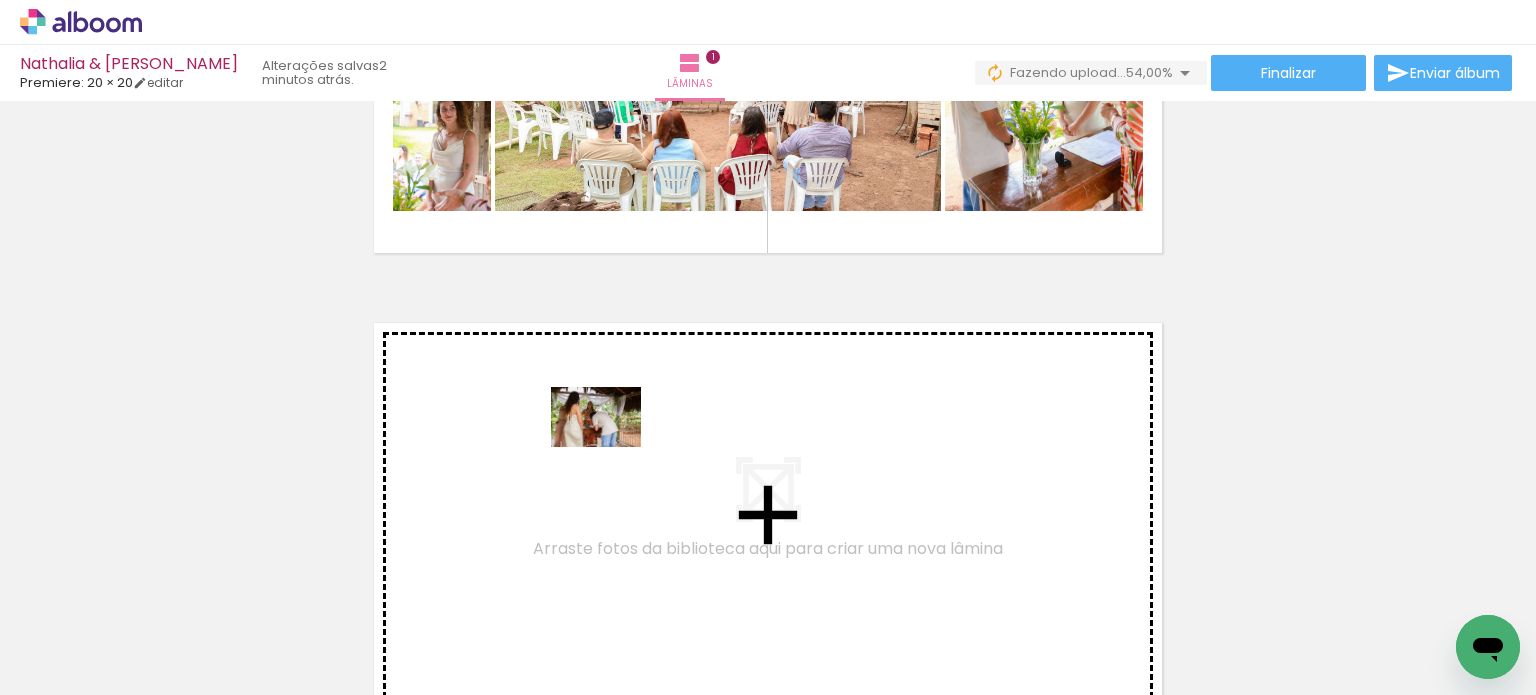 drag, startPoint x: 626, startPoint y: 477, endPoint x: 611, endPoint y: 447, distance: 33.54102 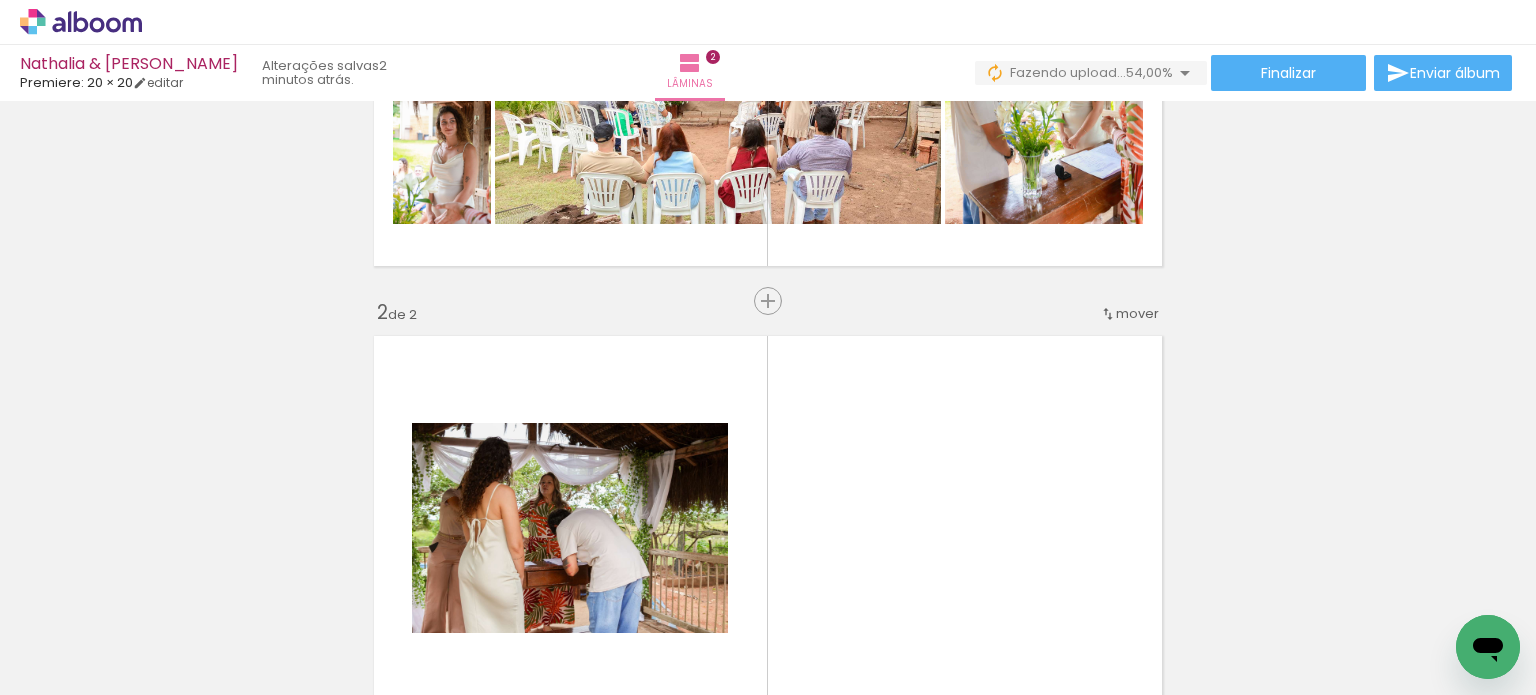 scroll, scrollTop: 279, scrollLeft: 0, axis: vertical 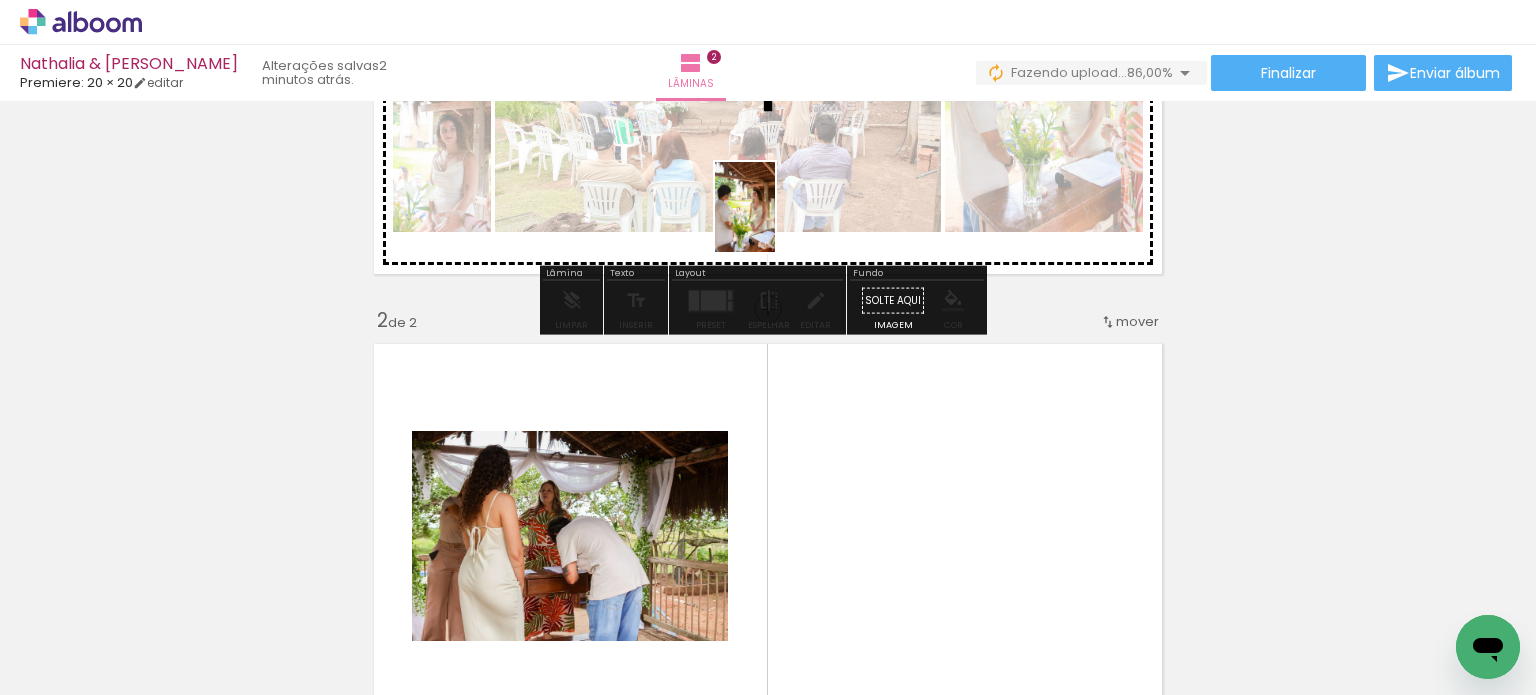 drag, startPoint x: 661, startPoint y: 638, endPoint x: 781, endPoint y: 215, distance: 439.69193 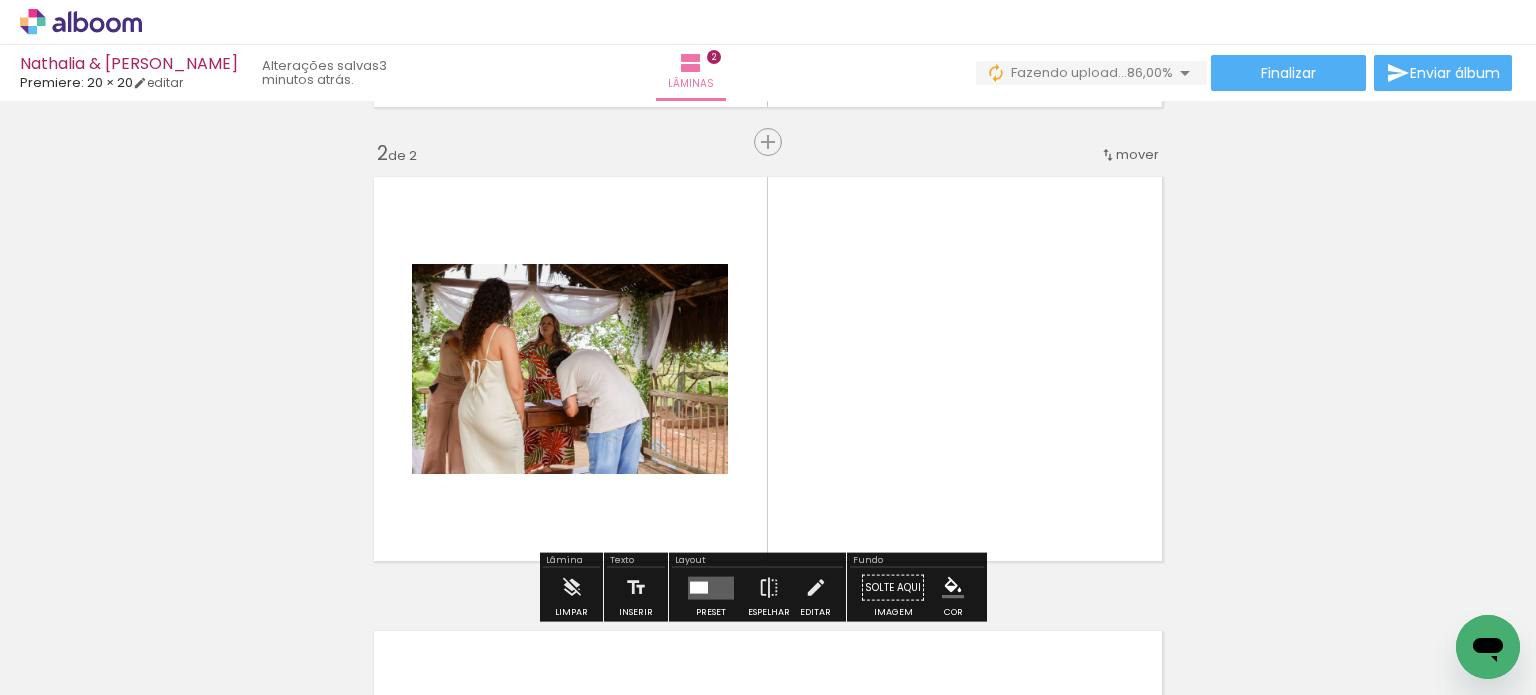 scroll, scrollTop: 479, scrollLeft: 0, axis: vertical 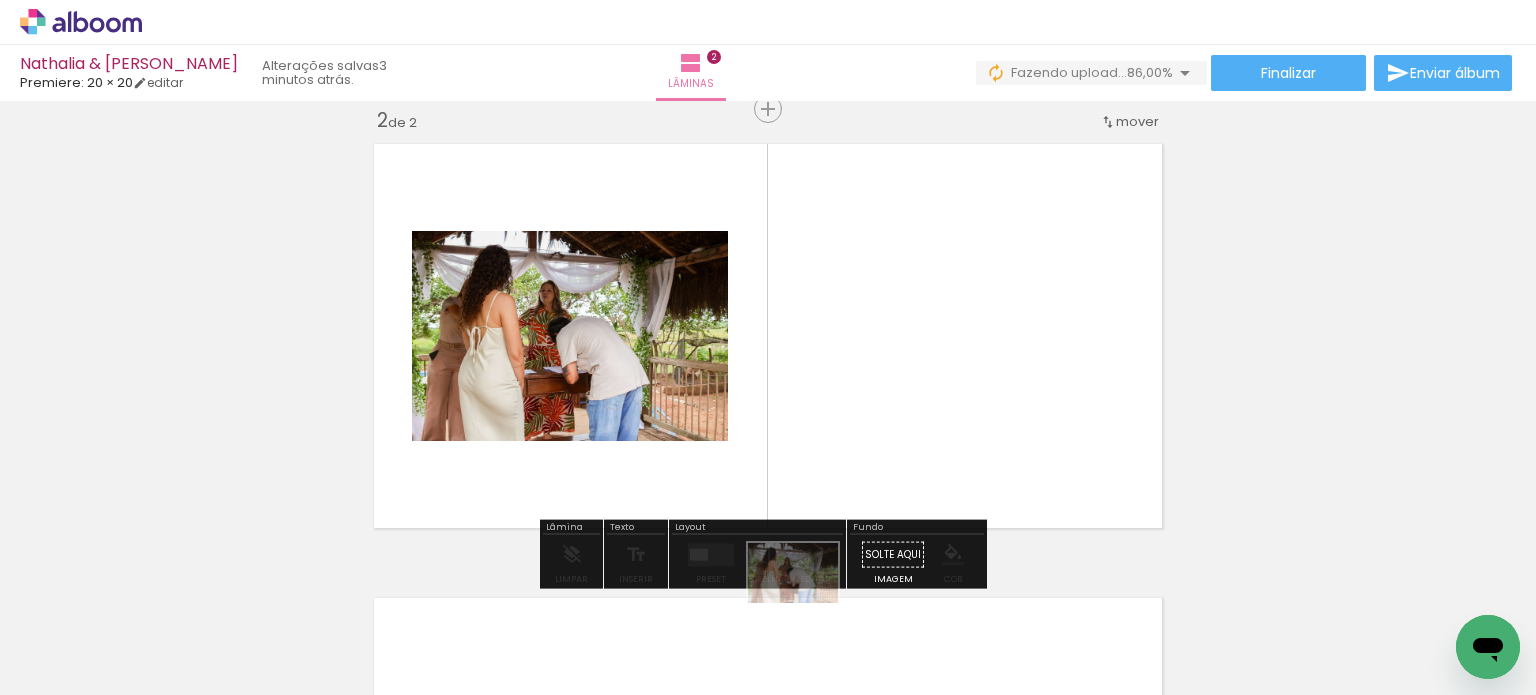 drag, startPoint x: 800, startPoint y: 625, endPoint x: 788, endPoint y: 644, distance: 22.472204 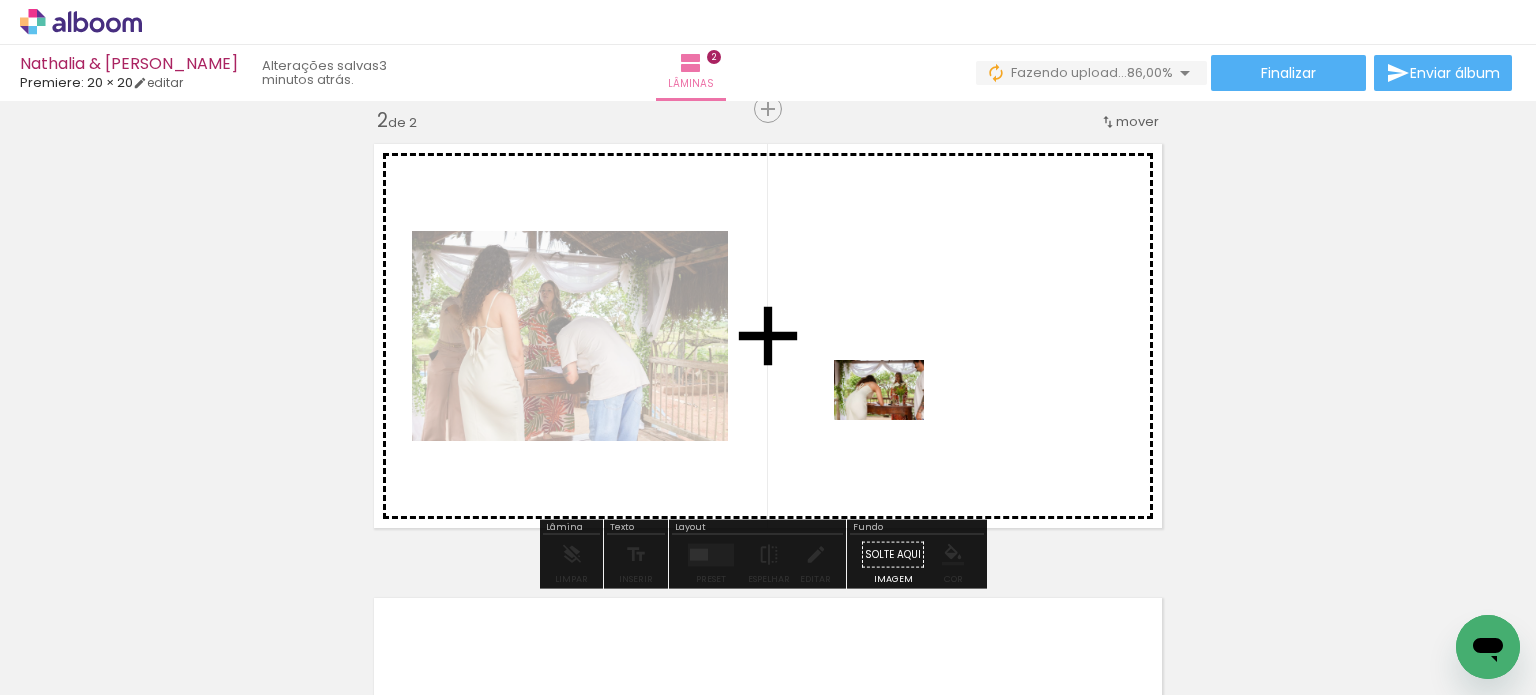 drag, startPoint x: 899, startPoint y: 571, endPoint x: 894, endPoint y: 420, distance: 151.08276 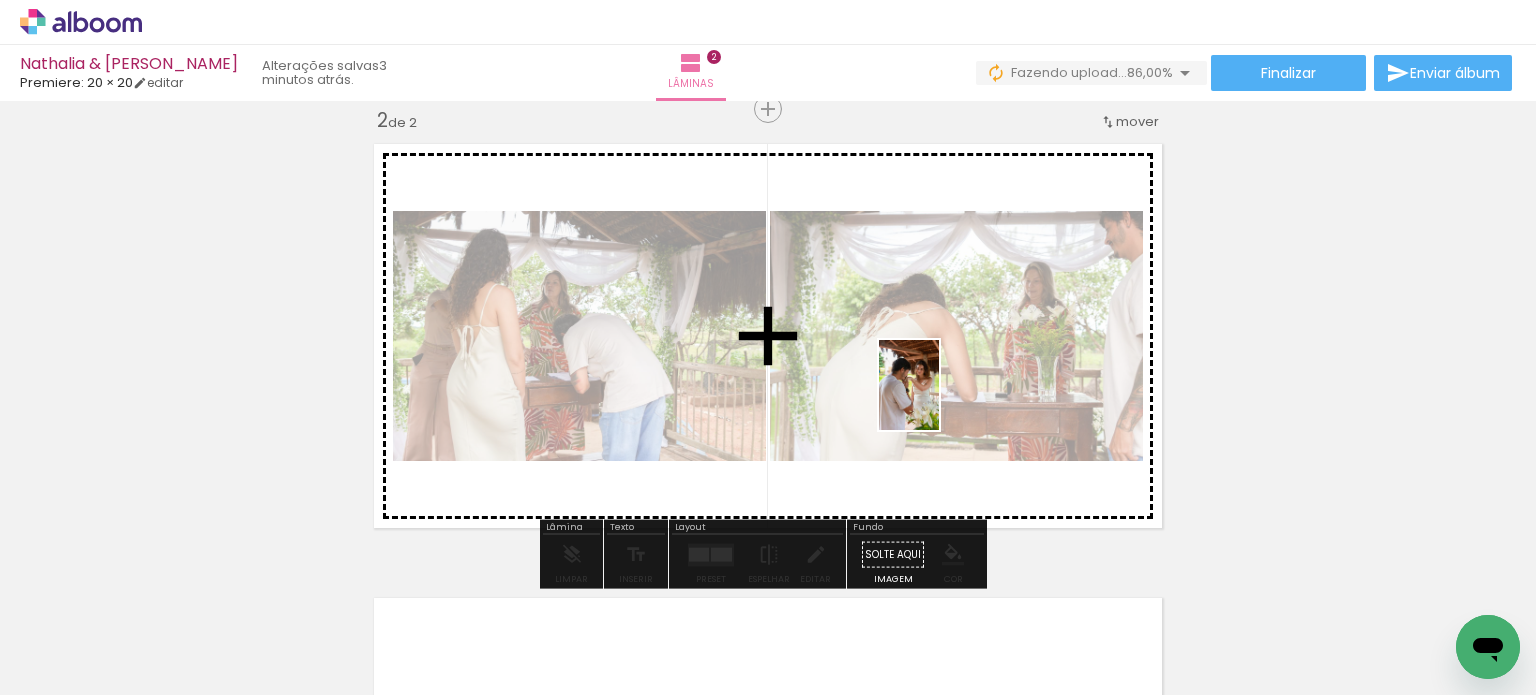 drag, startPoint x: 988, startPoint y: 601, endPoint x: 939, endPoint y: 400, distance: 206.88644 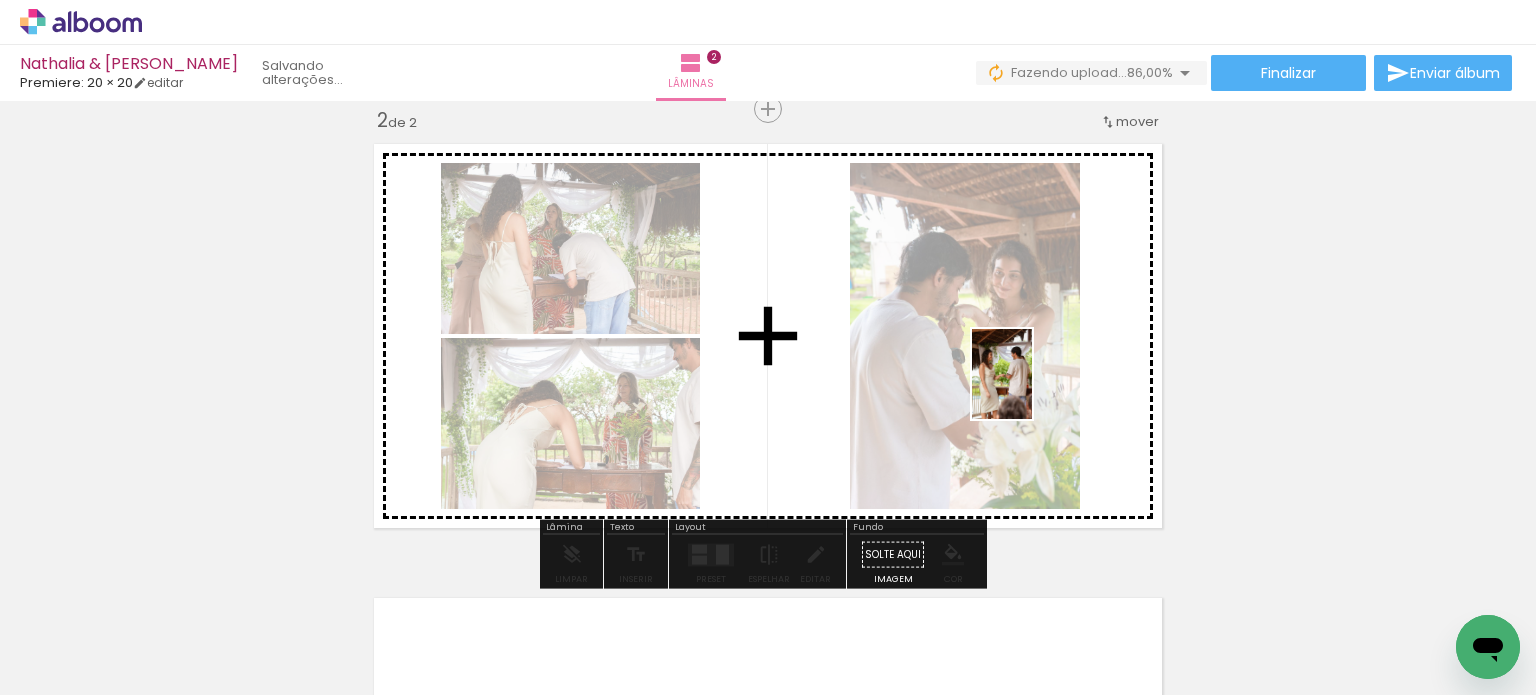 drag, startPoint x: 1114, startPoint y: 647, endPoint x: 1032, endPoint y: 389, distance: 270.71756 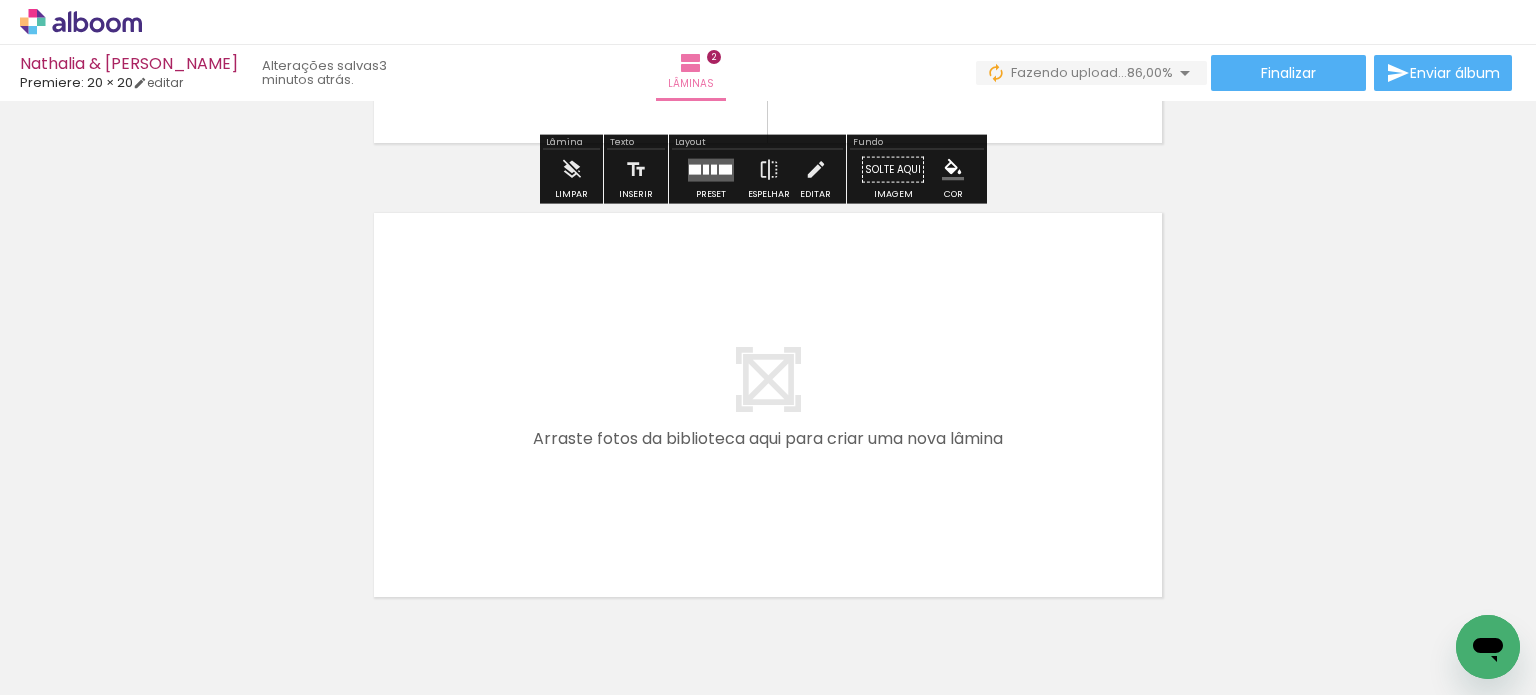 scroll, scrollTop: 879, scrollLeft: 0, axis: vertical 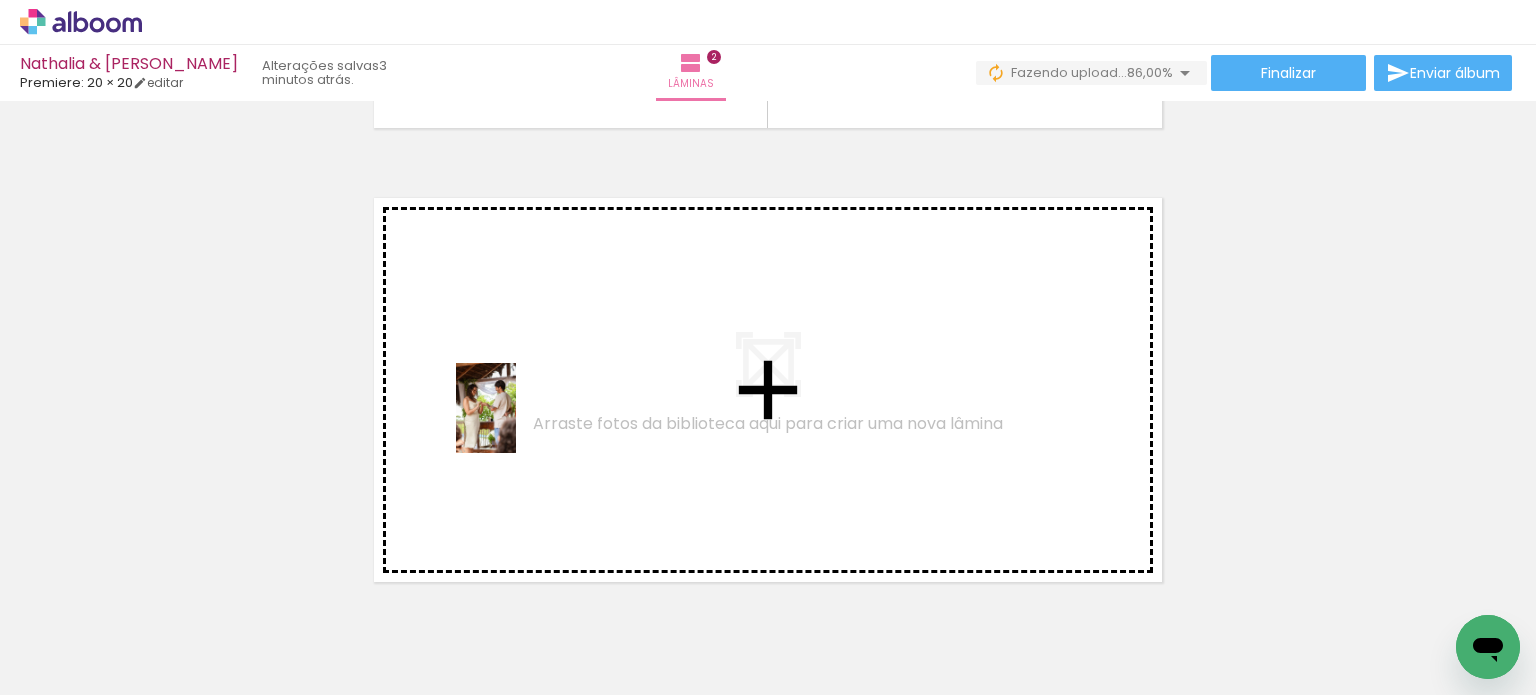 drag, startPoint x: 344, startPoint y: 627, endPoint x: 516, endPoint y: 423, distance: 266.83328 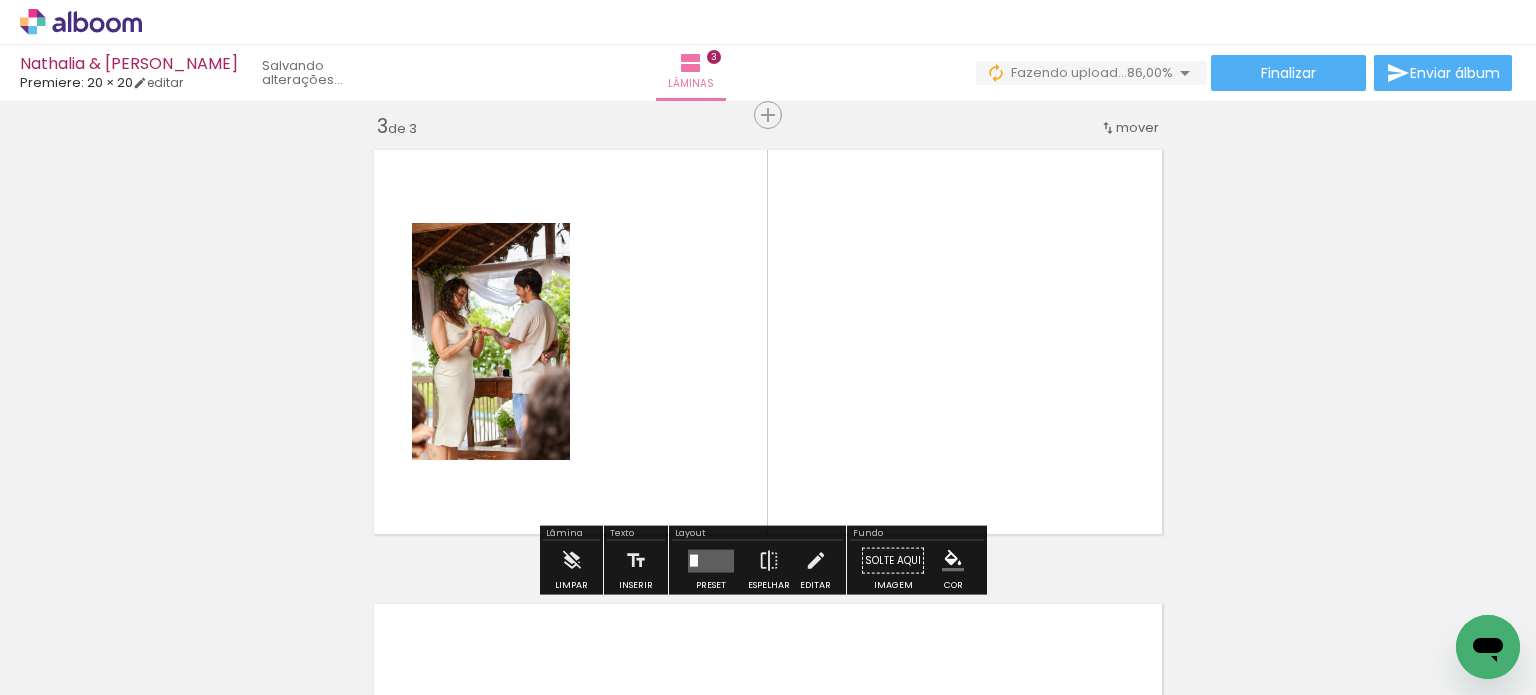 scroll, scrollTop: 933, scrollLeft: 0, axis: vertical 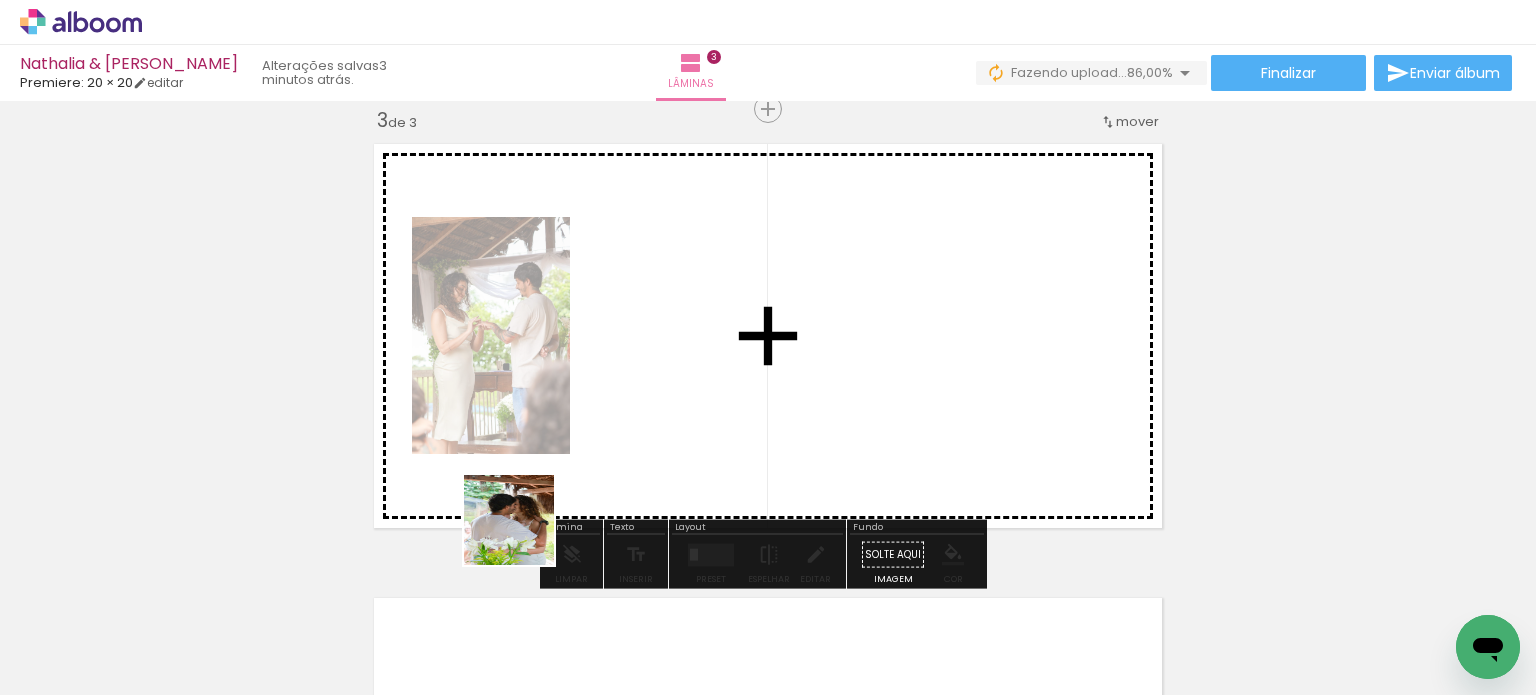drag, startPoint x: 468, startPoint y: 635, endPoint x: 636, endPoint y: 402, distance: 287.25076 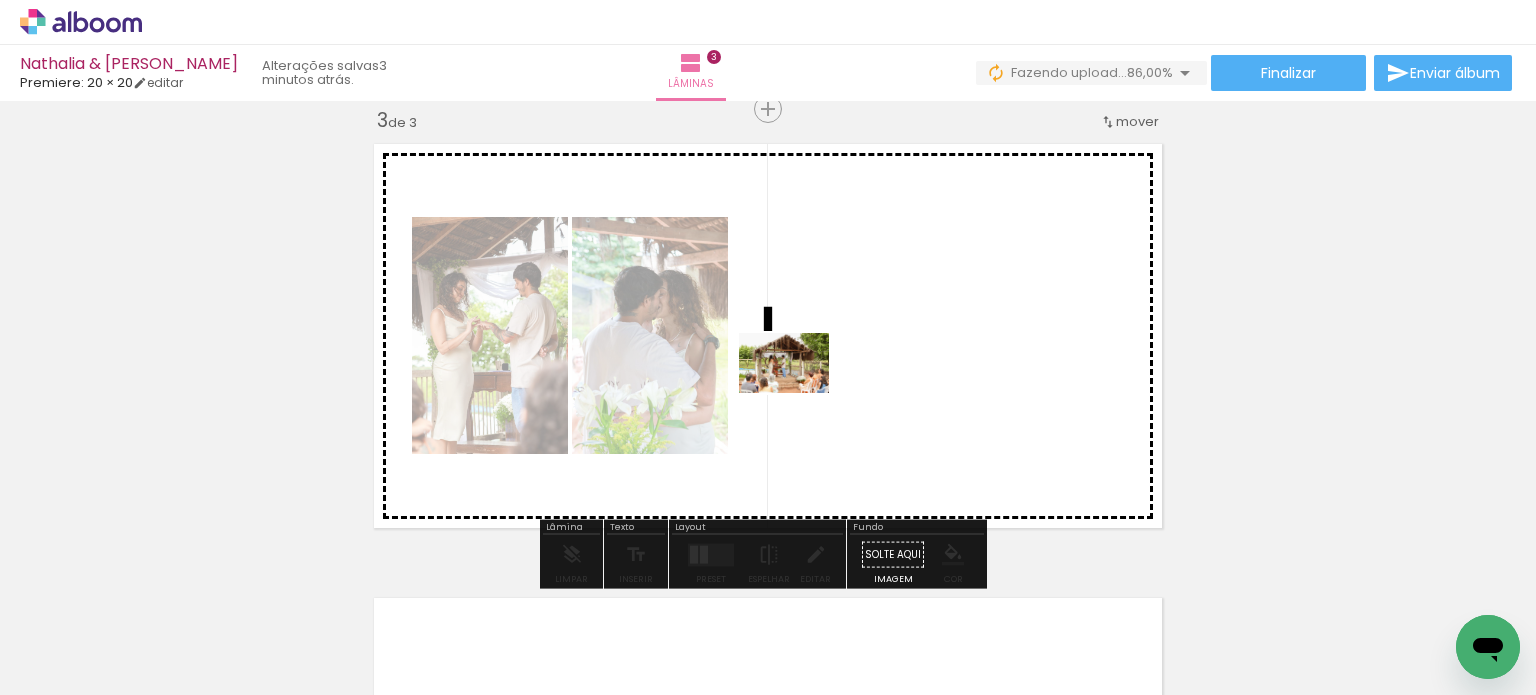 drag, startPoint x: 571, startPoint y: 630, endPoint x: 799, endPoint y: 393, distance: 328.86624 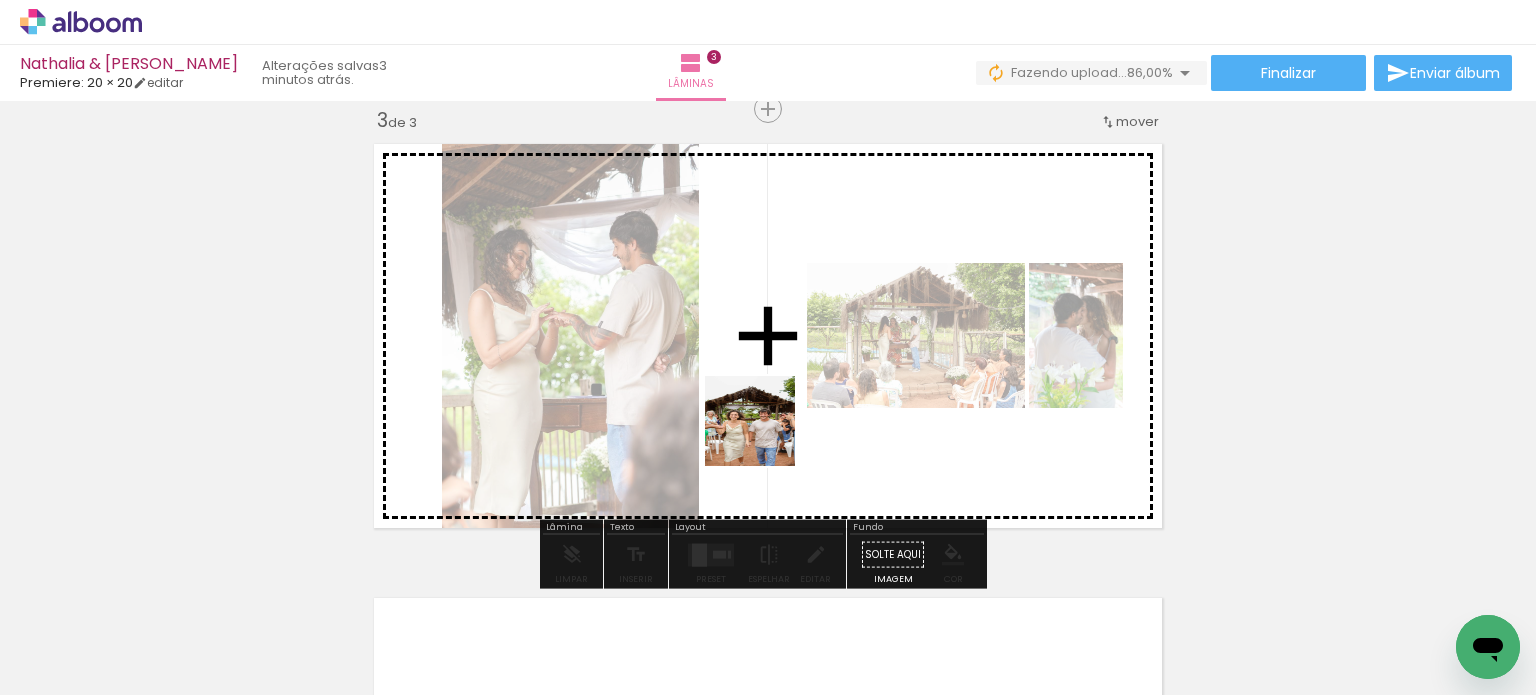 drag, startPoint x: 675, startPoint y: 650, endPoint x: 801, endPoint y: 382, distance: 296.14185 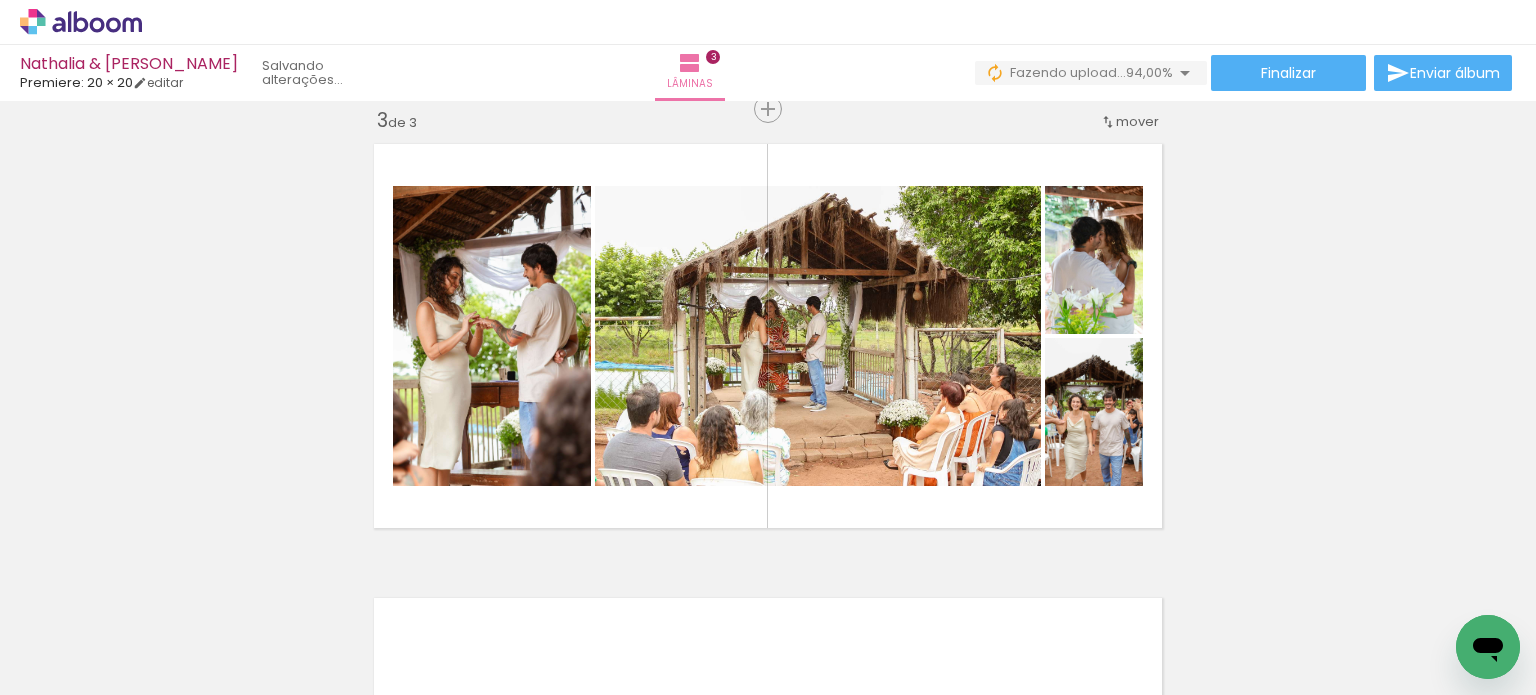 scroll, scrollTop: 0, scrollLeft: 1226, axis: horizontal 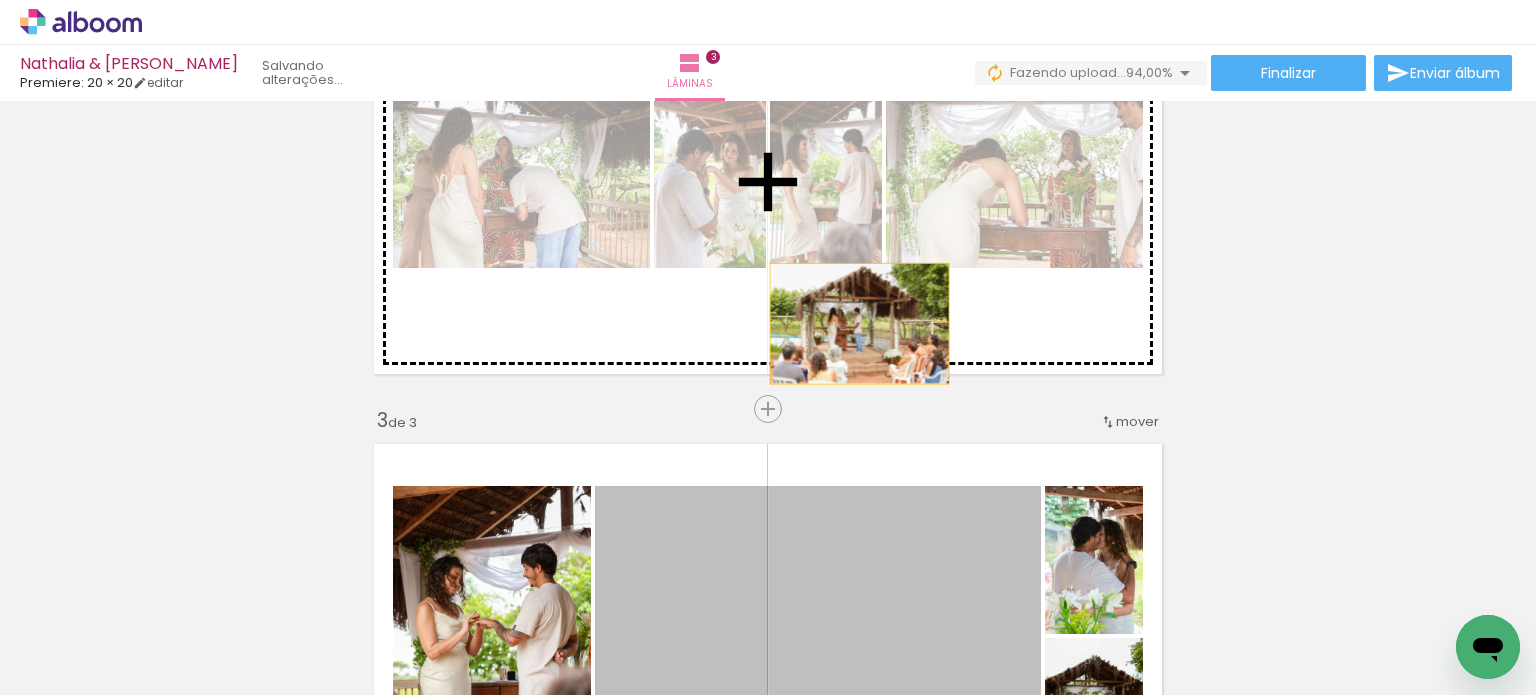 drag, startPoint x: 864, startPoint y: 480, endPoint x: 844, endPoint y: 275, distance: 205.9733 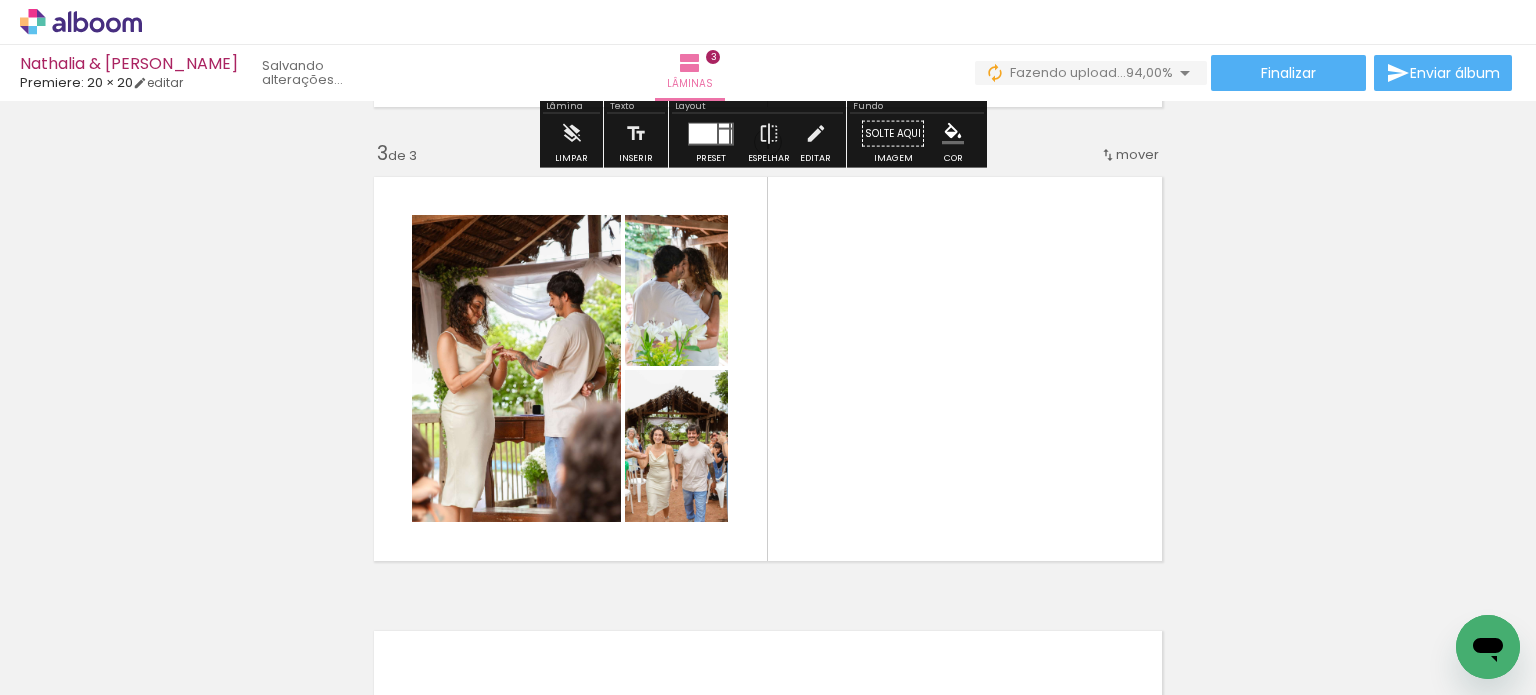 scroll, scrollTop: 933, scrollLeft: 0, axis: vertical 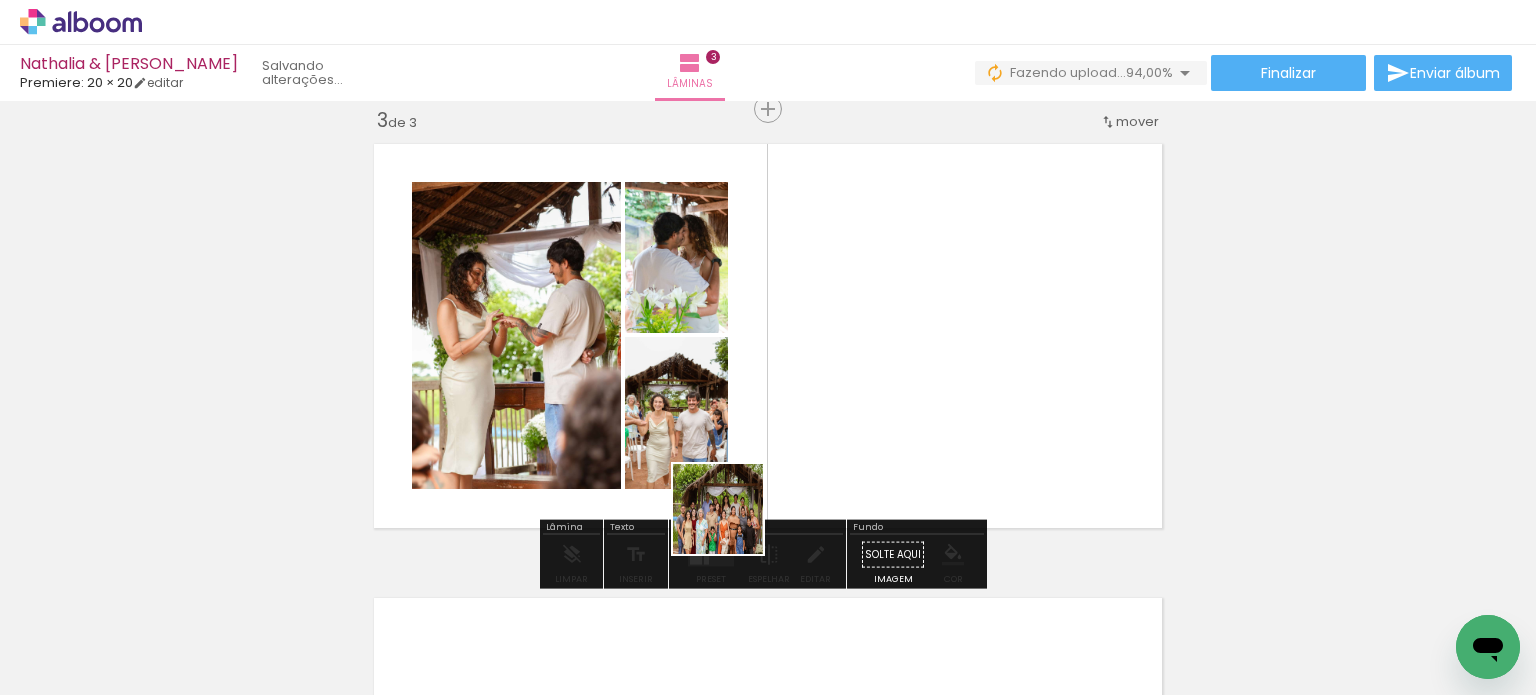 drag, startPoint x: 509, startPoint y: 603, endPoint x: 964, endPoint y: 422, distance: 489.67947 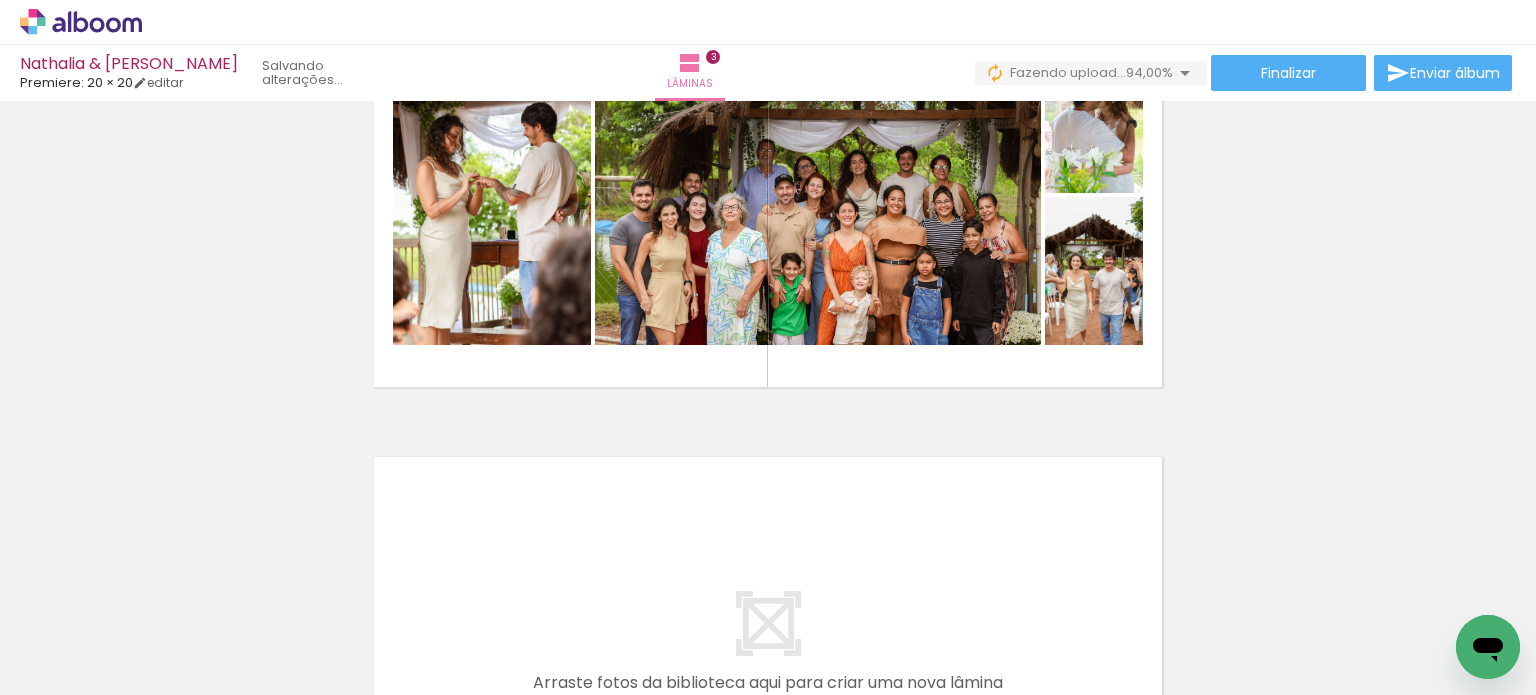 scroll, scrollTop: 1233, scrollLeft: 0, axis: vertical 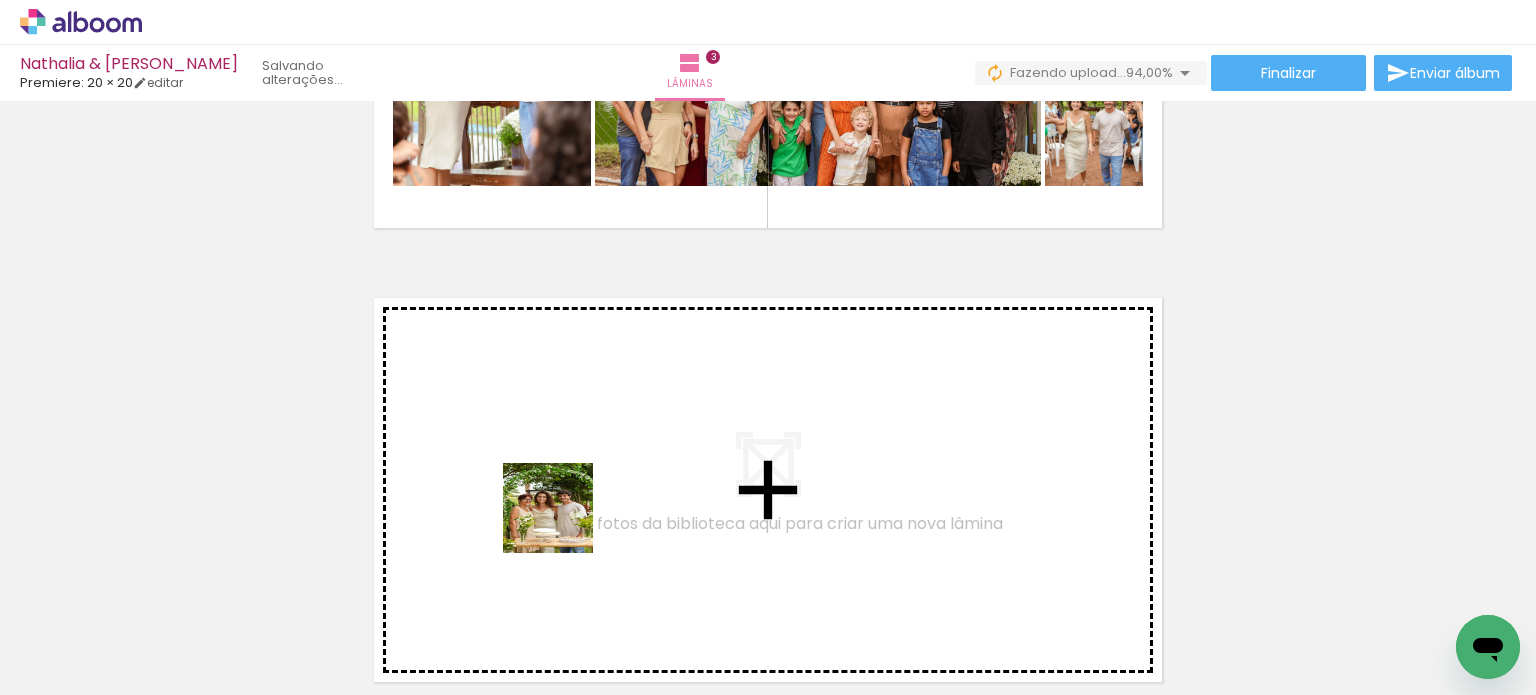 drag, startPoint x: 550, startPoint y: 652, endPoint x: 563, endPoint y: 515, distance: 137.6154 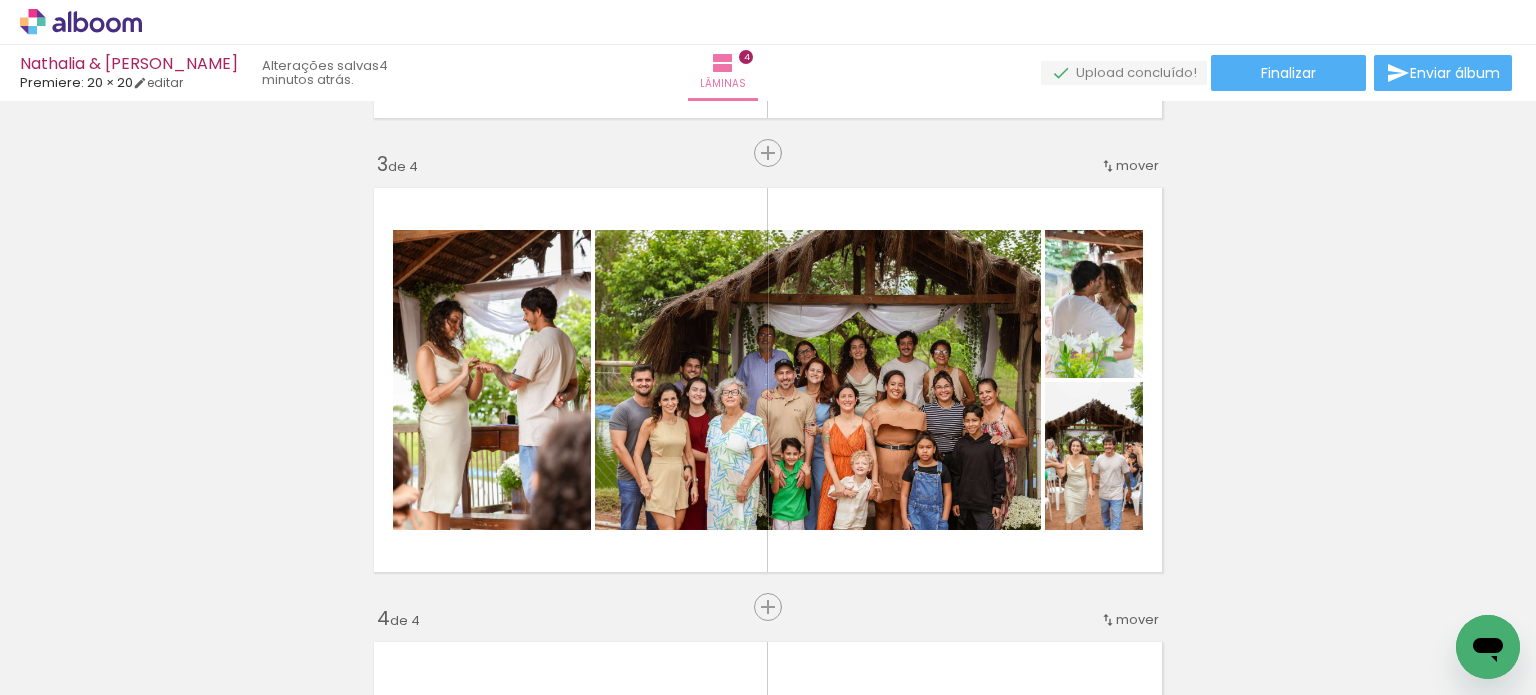 scroll, scrollTop: 887, scrollLeft: 0, axis: vertical 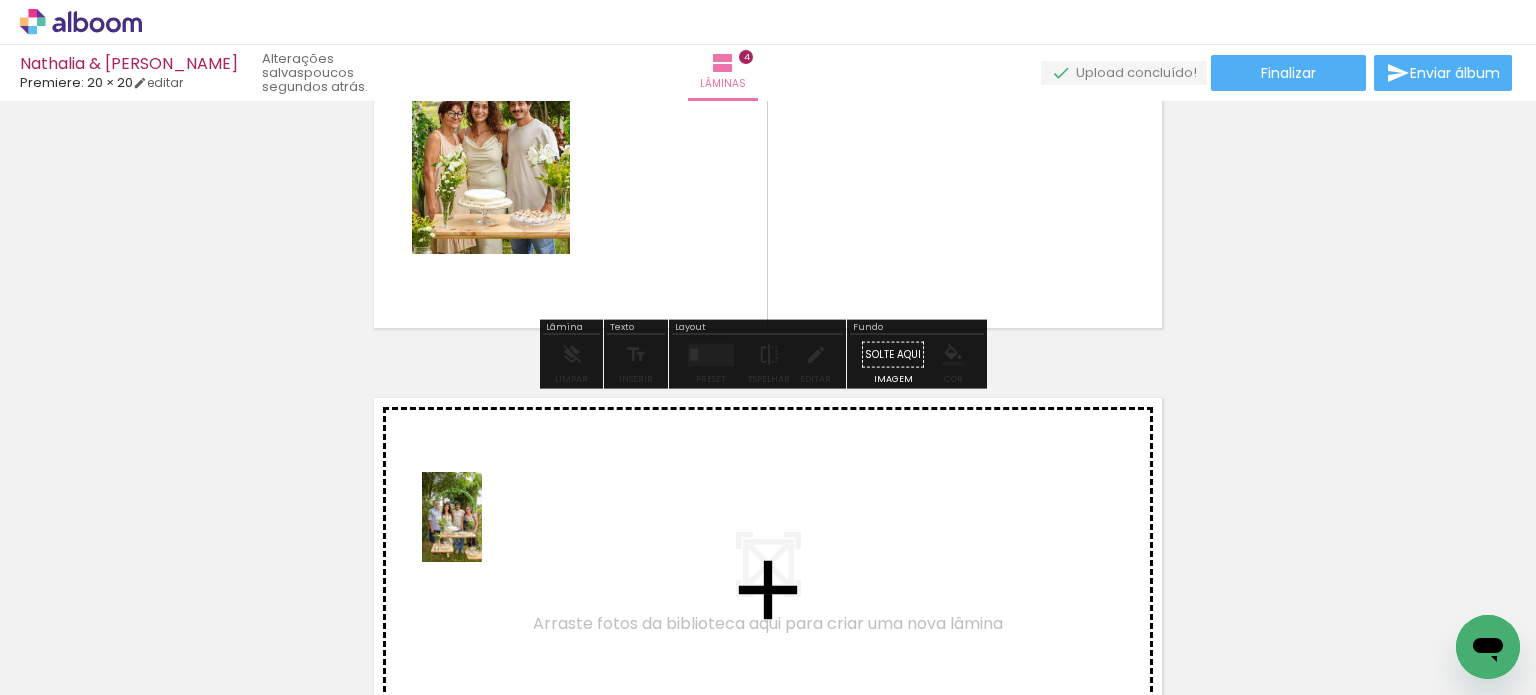 drag, startPoint x: 430, startPoint y: 646, endPoint x: 482, endPoint y: 532, distance: 125.299644 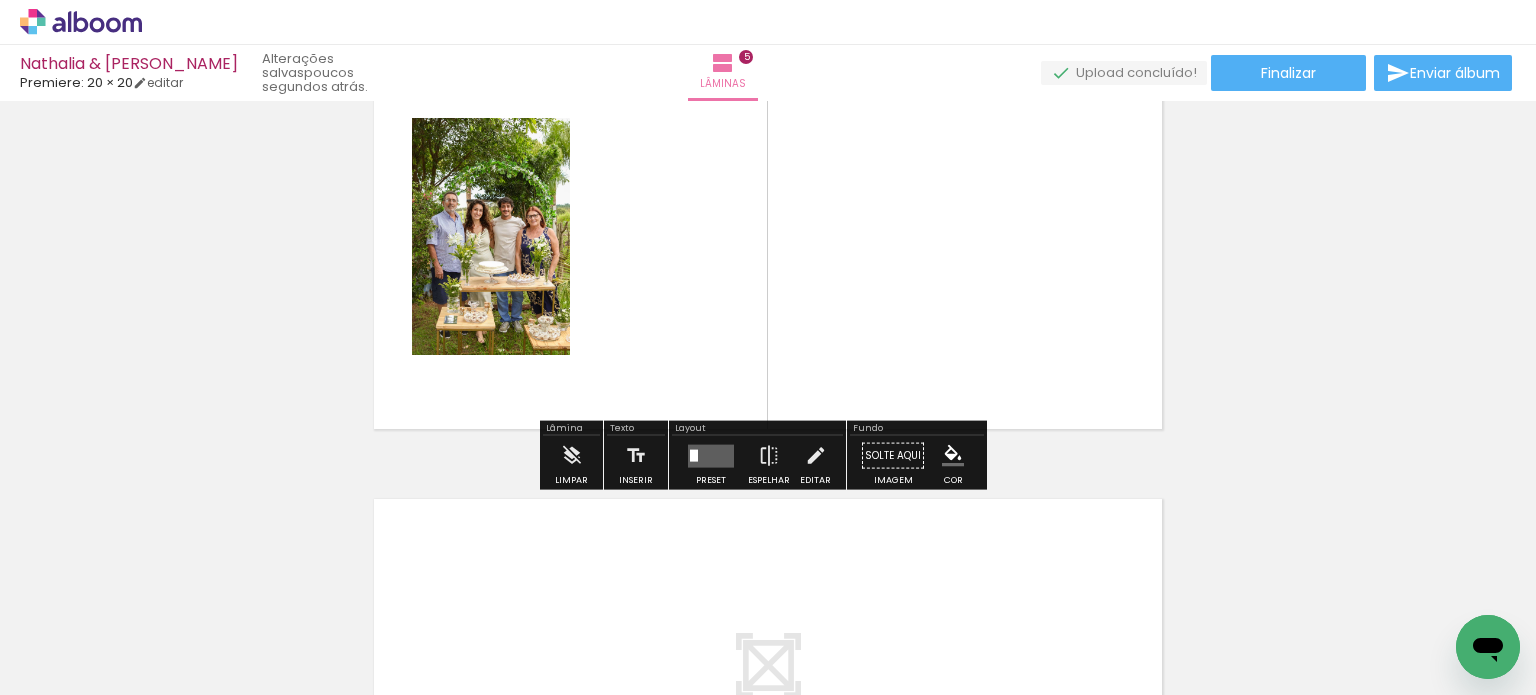 scroll, scrollTop: 1941, scrollLeft: 0, axis: vertical 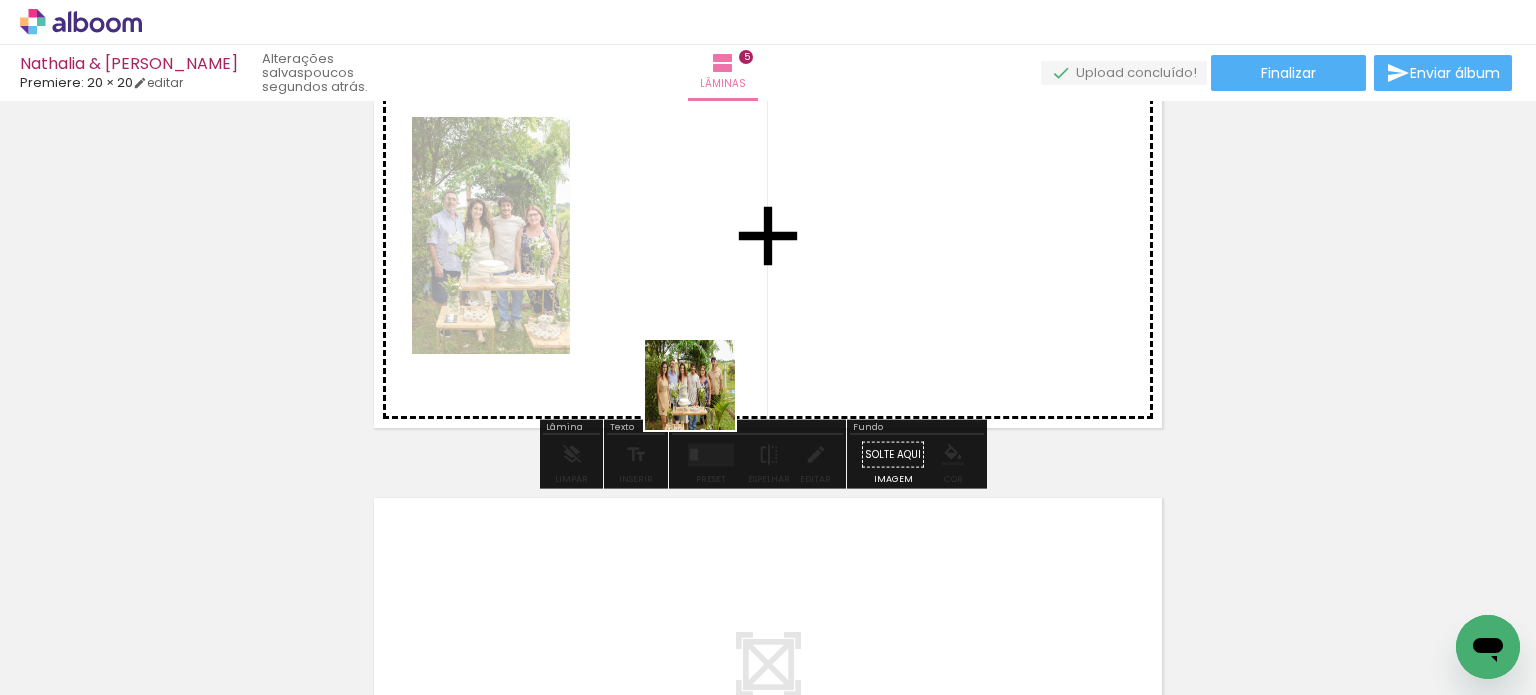 drag, startPoint x: 565, startPoint y: 624, endPoint x: 829, endPoint y: 273, distance: 439.2004 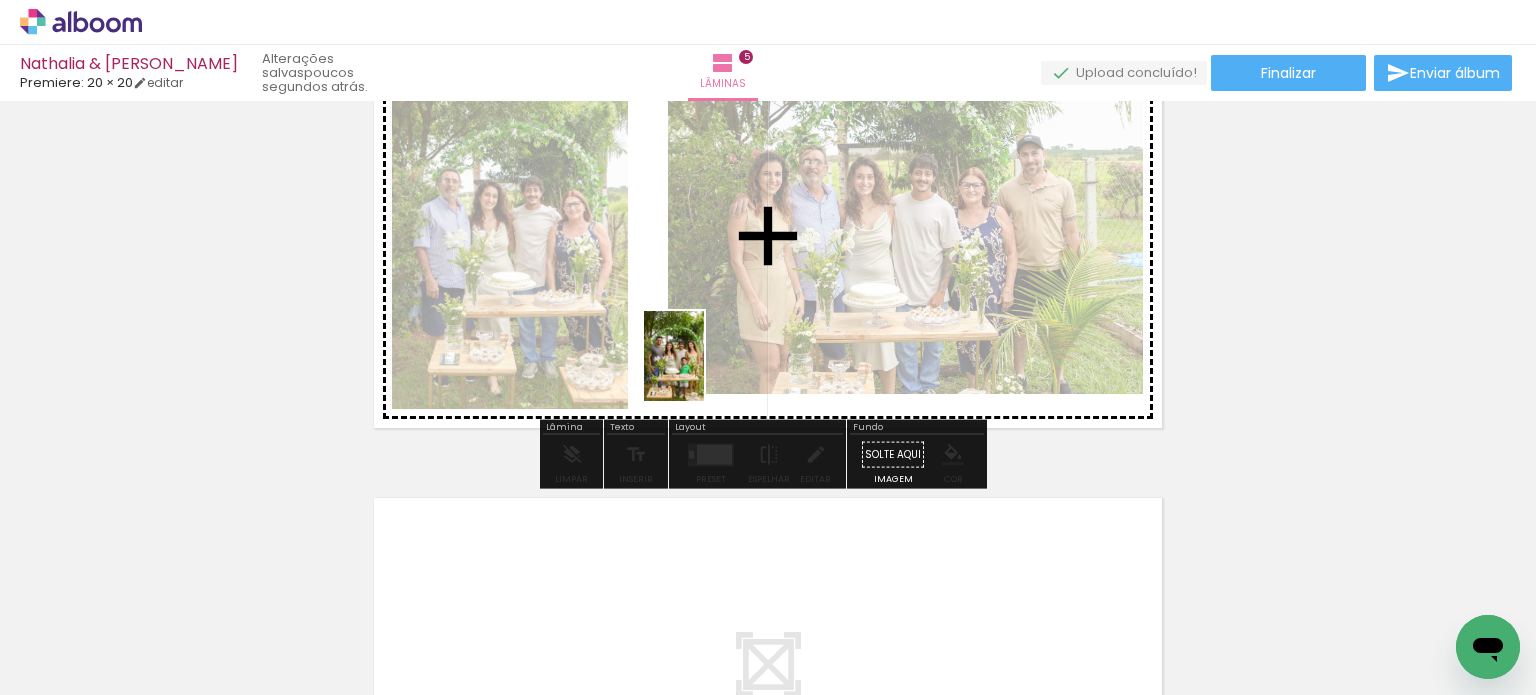 drag, startPoint x: 650, startPoint y: 663, endPoint x: 704, endPoint y: 371, distance: 296.95117 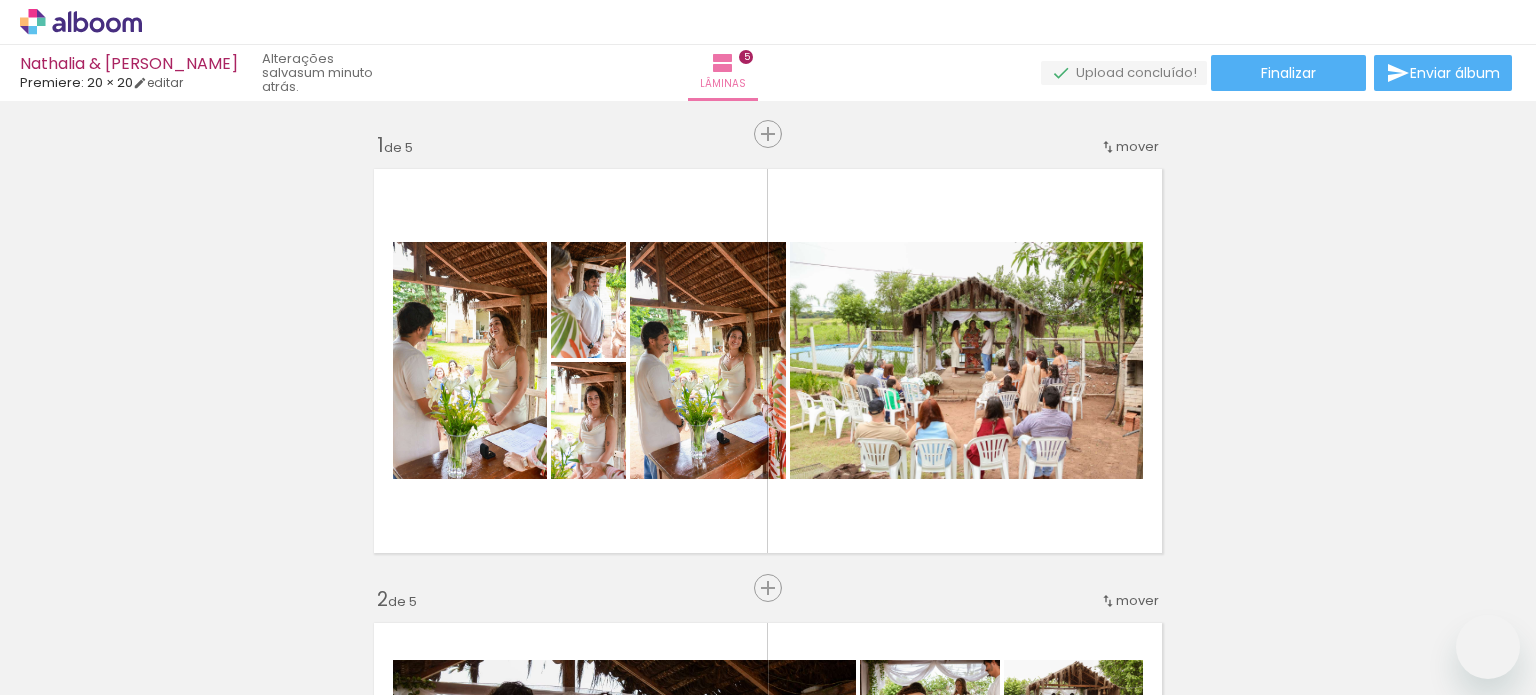 scroll, scrollTop: 0, scrollLeft: 0, axis: both 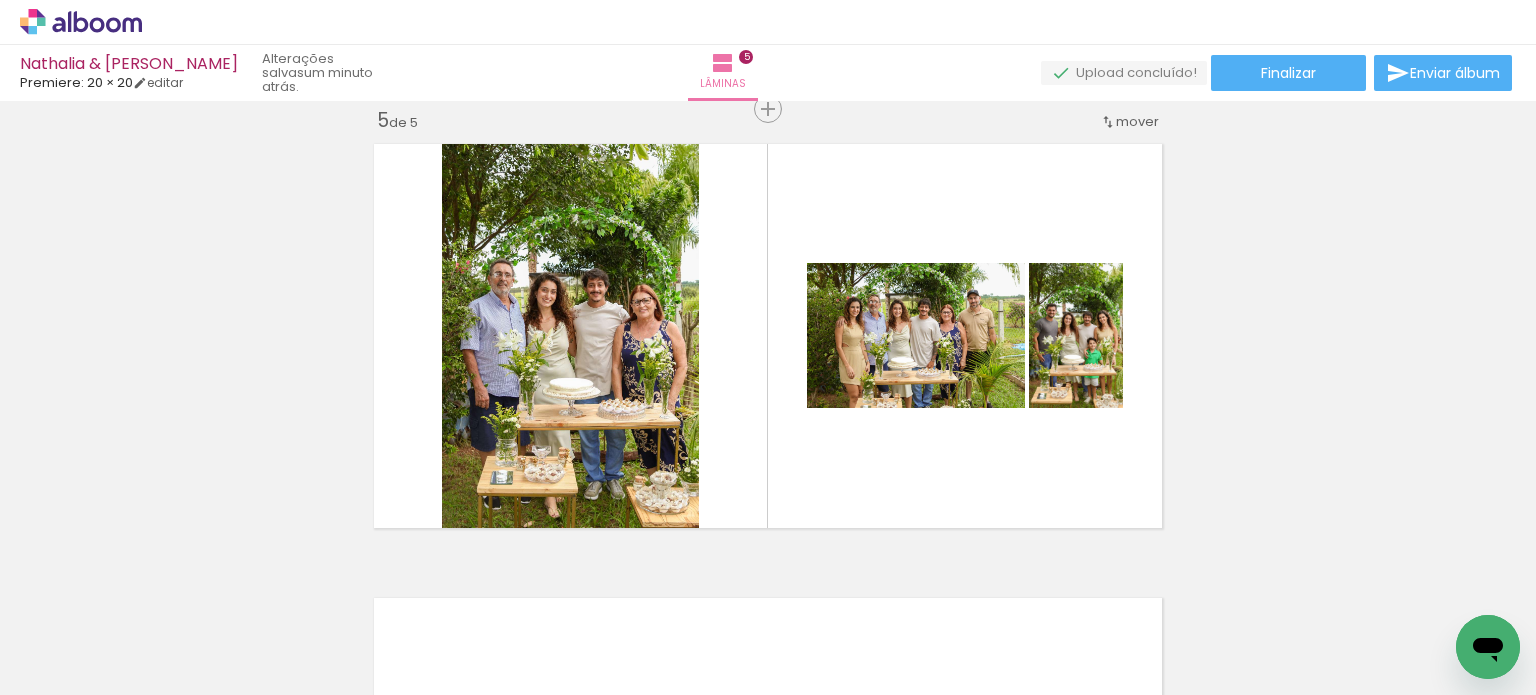 drag, startPoint x: 686, startPoint y: 634, endPoint x: 744, endPoint y: 492, distance: 153.3884 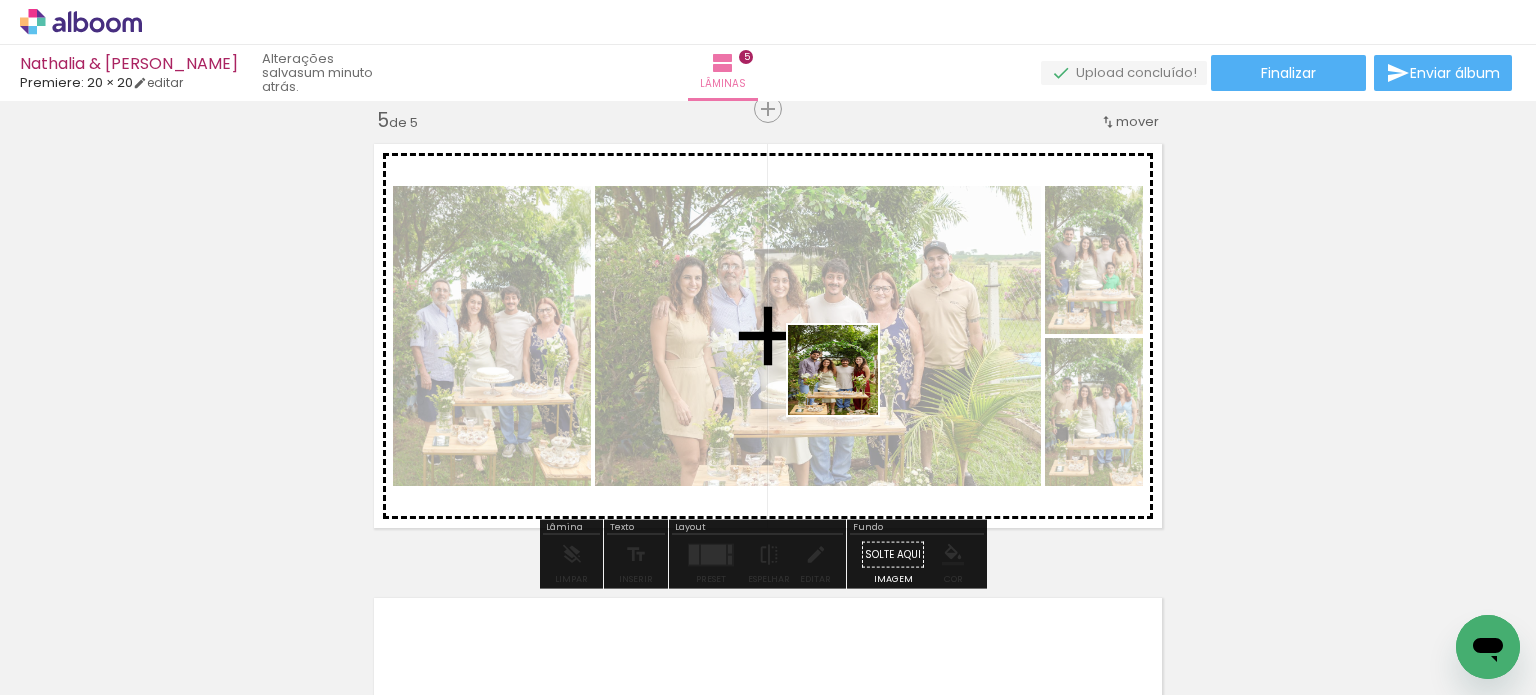 drag, startPoint x: 794, startPoint y: 639, endPoint x: 848, endPoint y: 385, distance: 259.67673 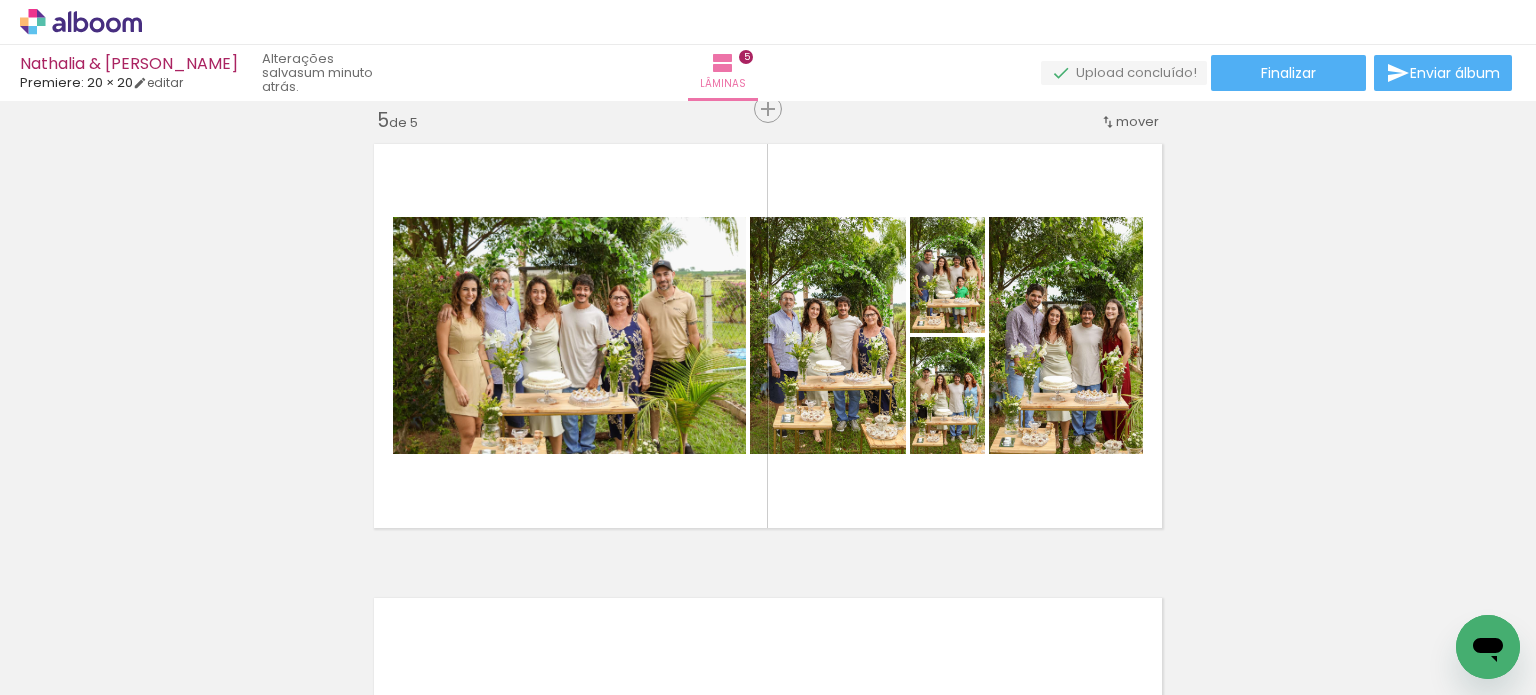 scroll, scrollTop: 0, scrollLeft: 2136, axis: horizontal 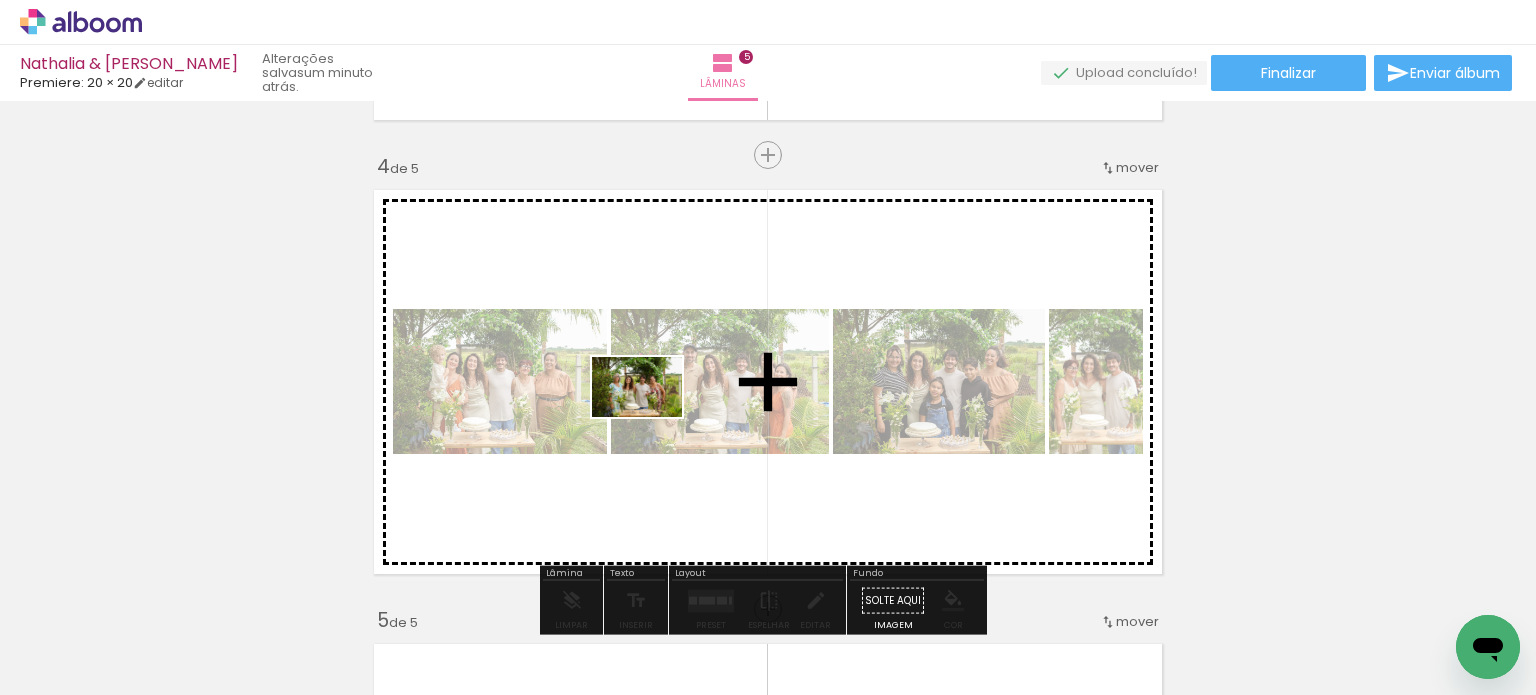 drag, startPoint x: 548, startPoint y: 623, endPoint x: 652, endPoint y: 417, distance: 230.76395 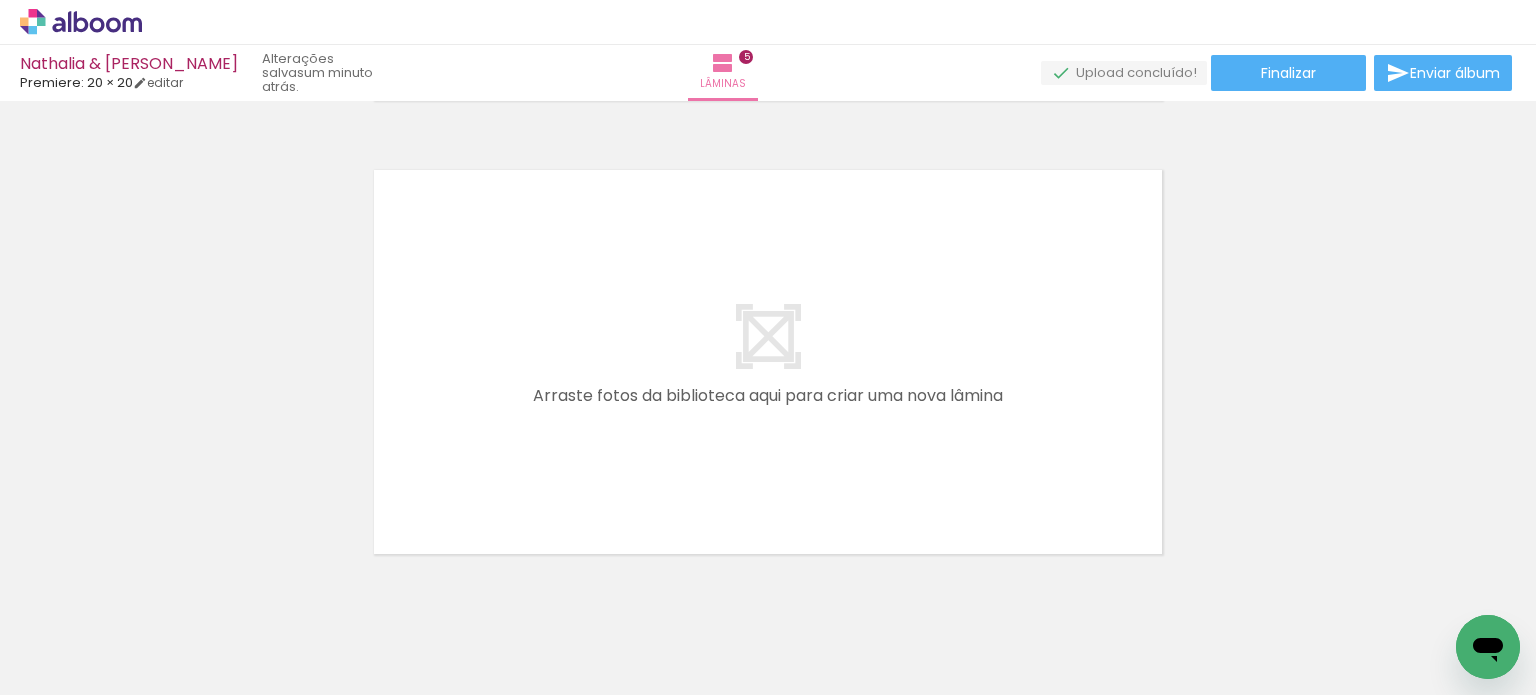 scroll, scrollTop: 2332, scrollLeft: 0, axis: vertical 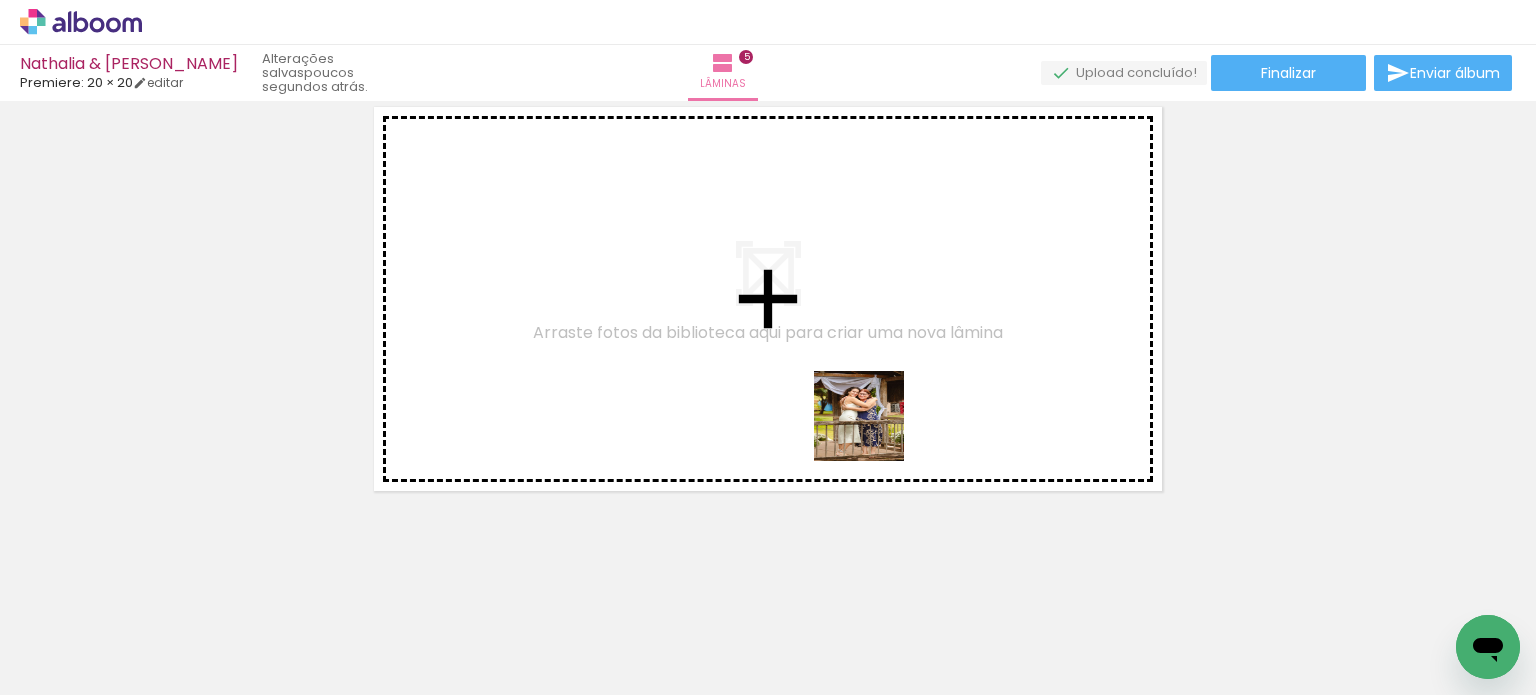 drag, startPoint x: 908, startPoint y: 624, endPoint x: 874, endPoint y: 431, distance: 195.97194 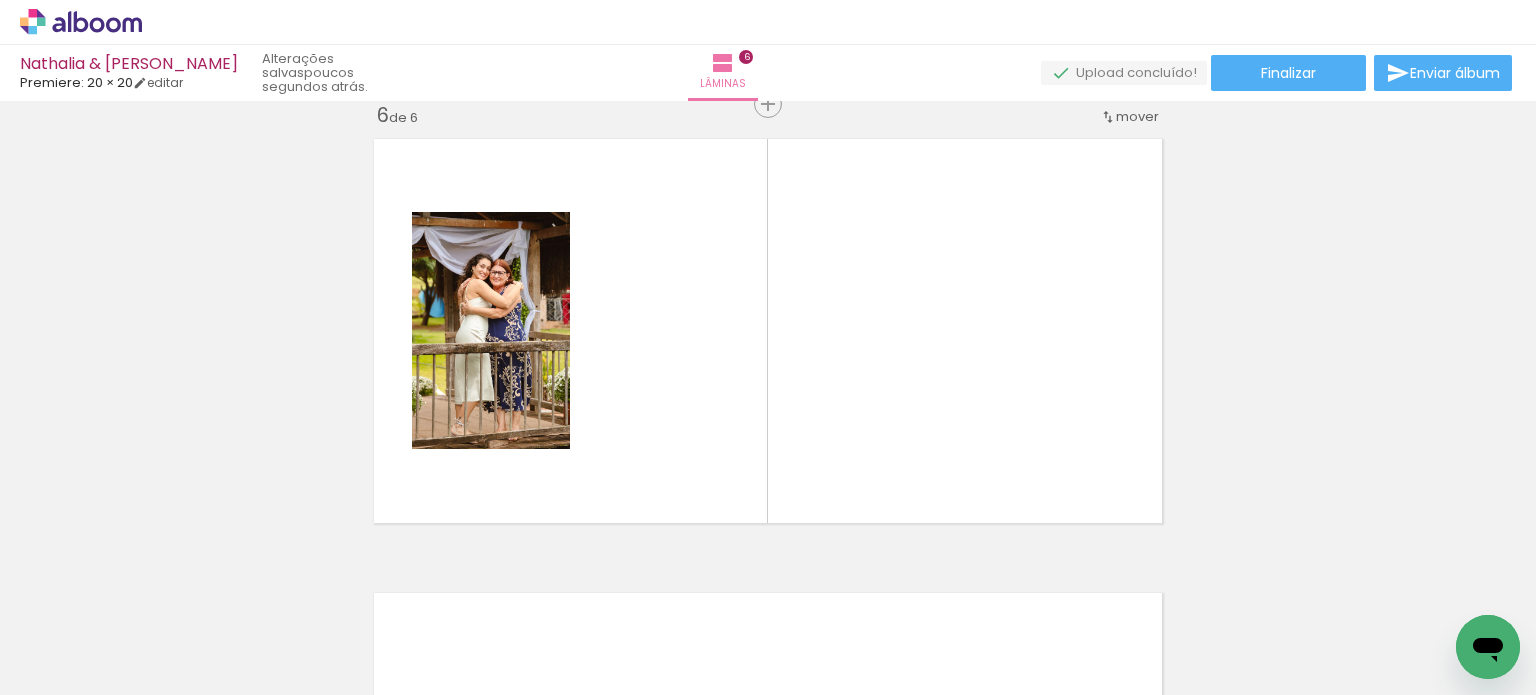 scroll, scrollTop: 2295, scrollLeft: 0, axis: vertical 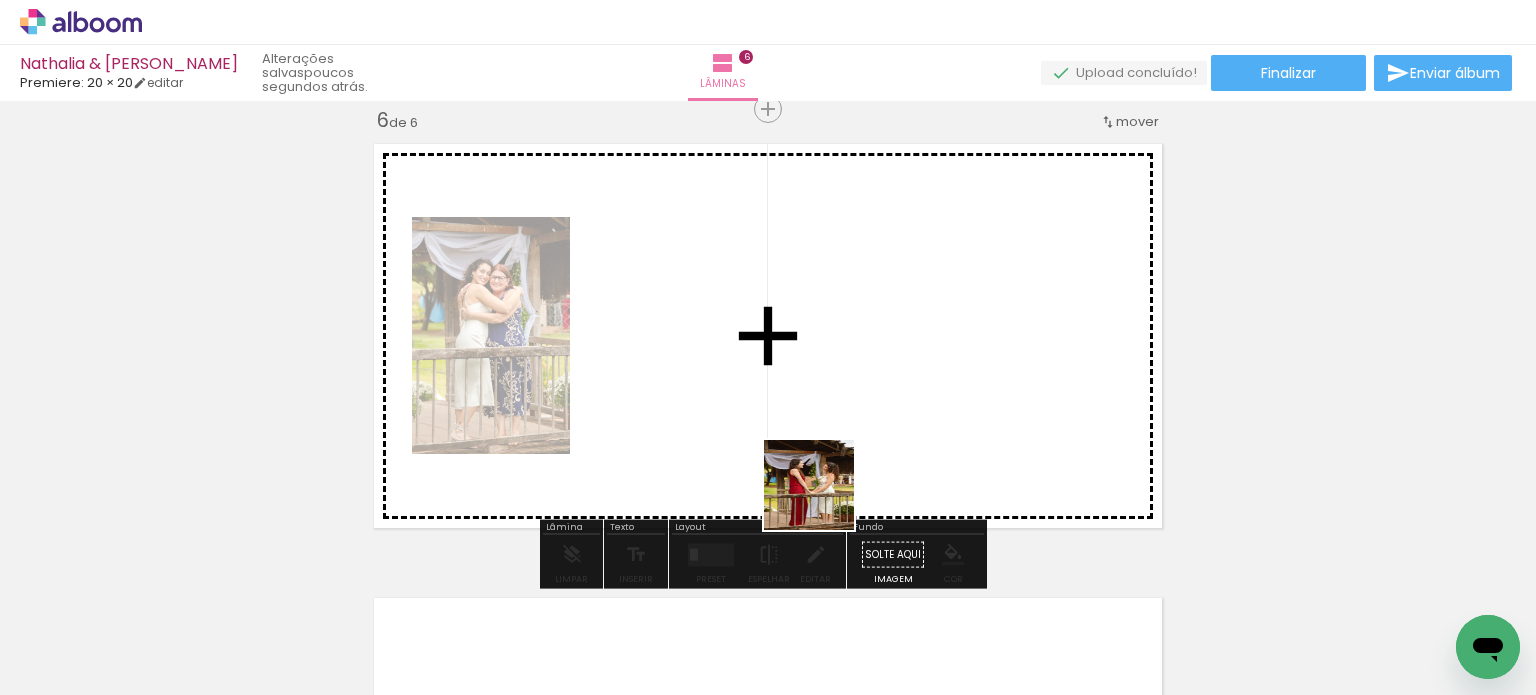 drag, startPoint x: 800, startPoint y: 630, endPoint x: 804, endPoint y: 460, distance: 170.04706 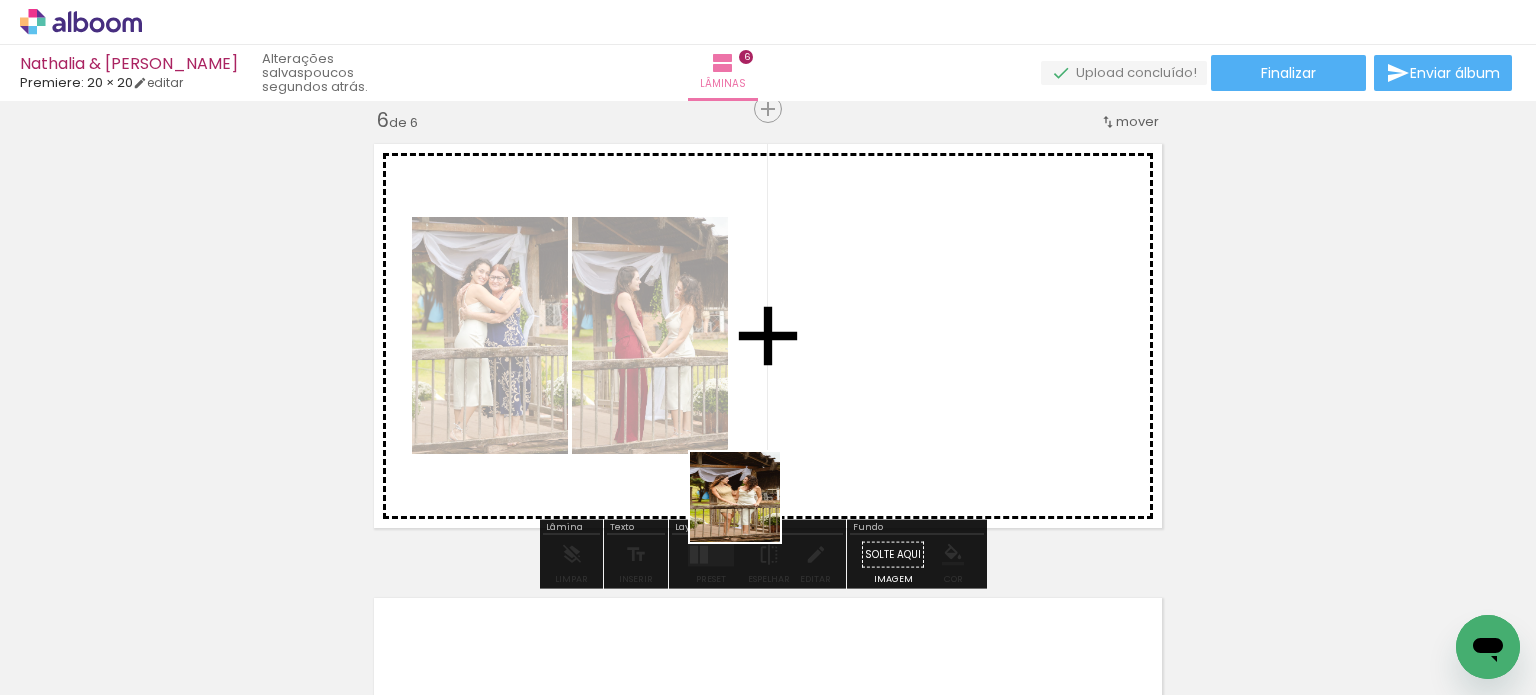 drag, startPoint x: 687, startPoint y: 624, endPoint x: 832, endPoint y: 403, distance: 264.32178 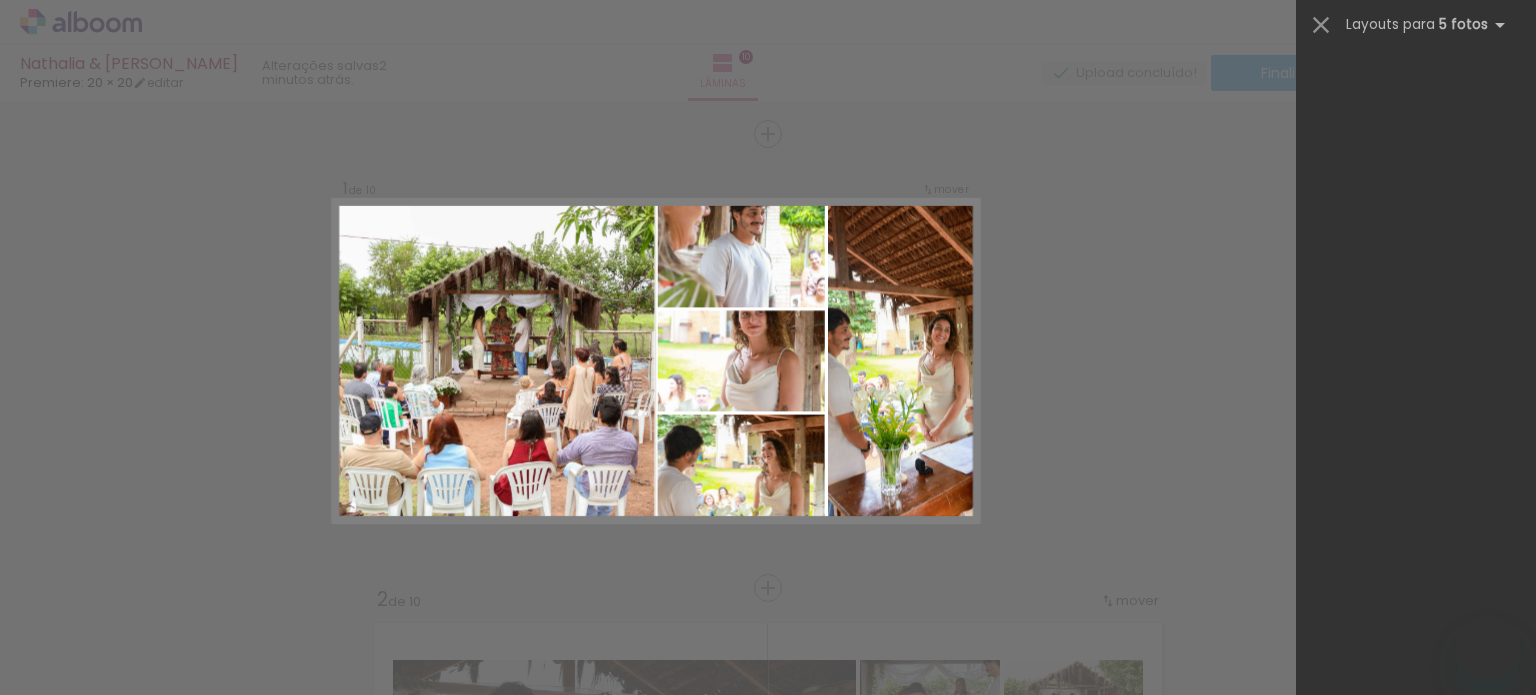scroll, scrollTop: 0, scrollLeft: 0, axis: both 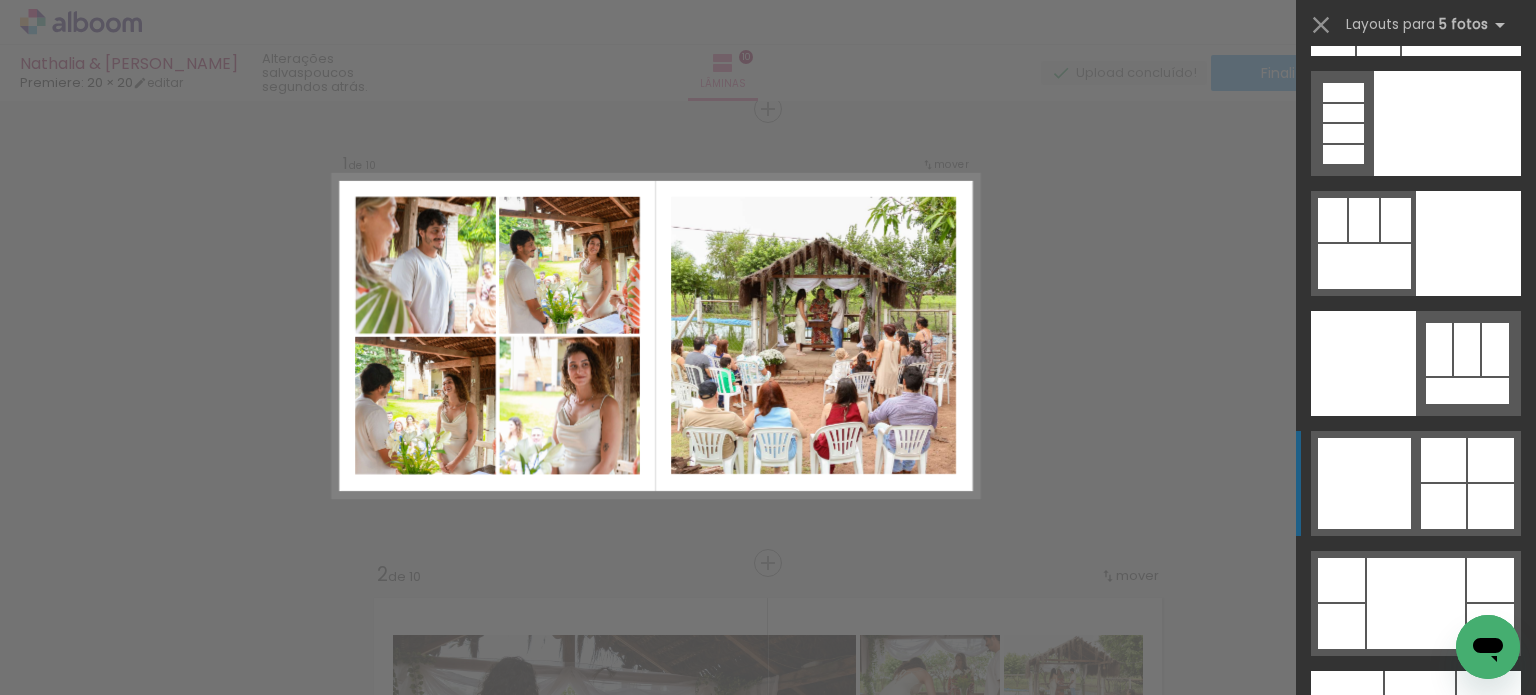 click at bounding box center (1416, 363) 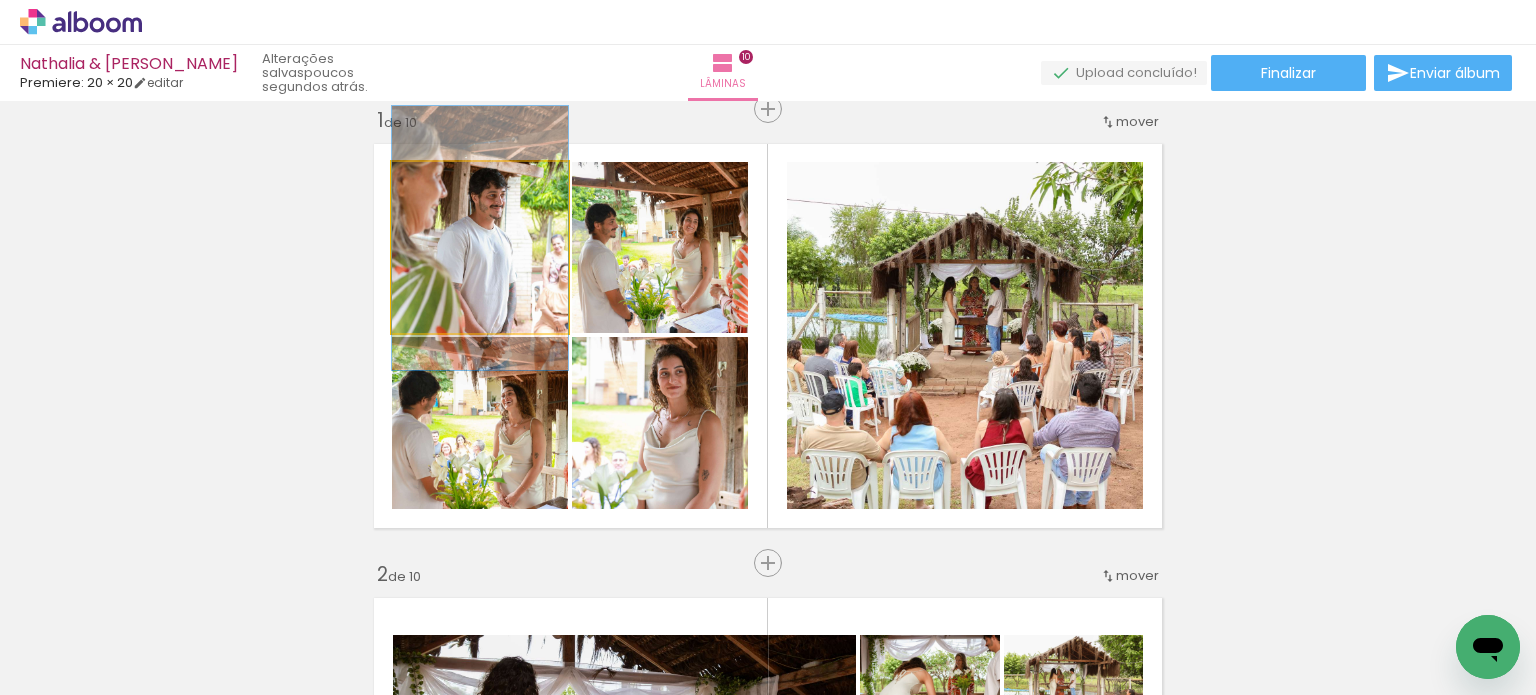 drag, startPoint x: 499, startPoint y: 303, endPoint x: 457, endPoint y: 294, distance: 42.953465 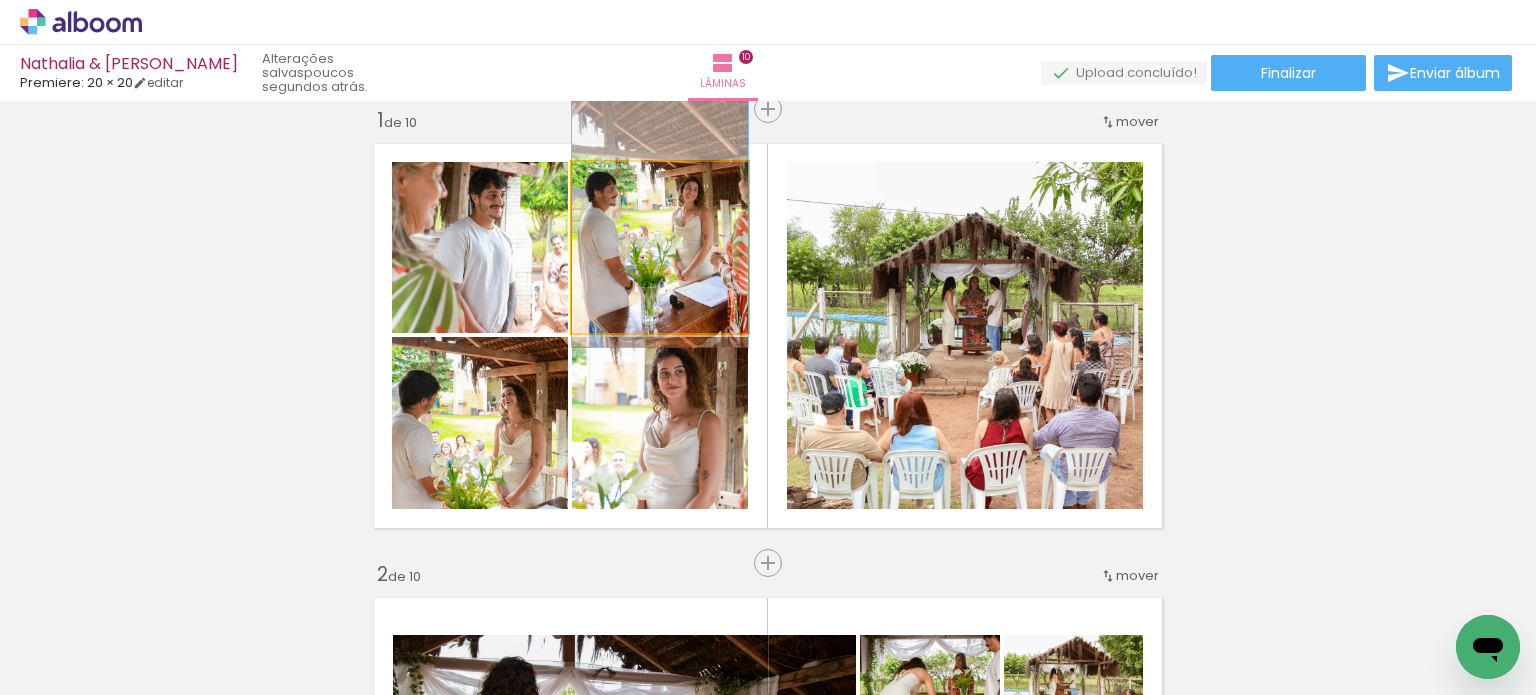 drag, startPoint x: 661, startPoint y: 279, endPoint x: 656, endPoint y: 247, distance: 32.38827 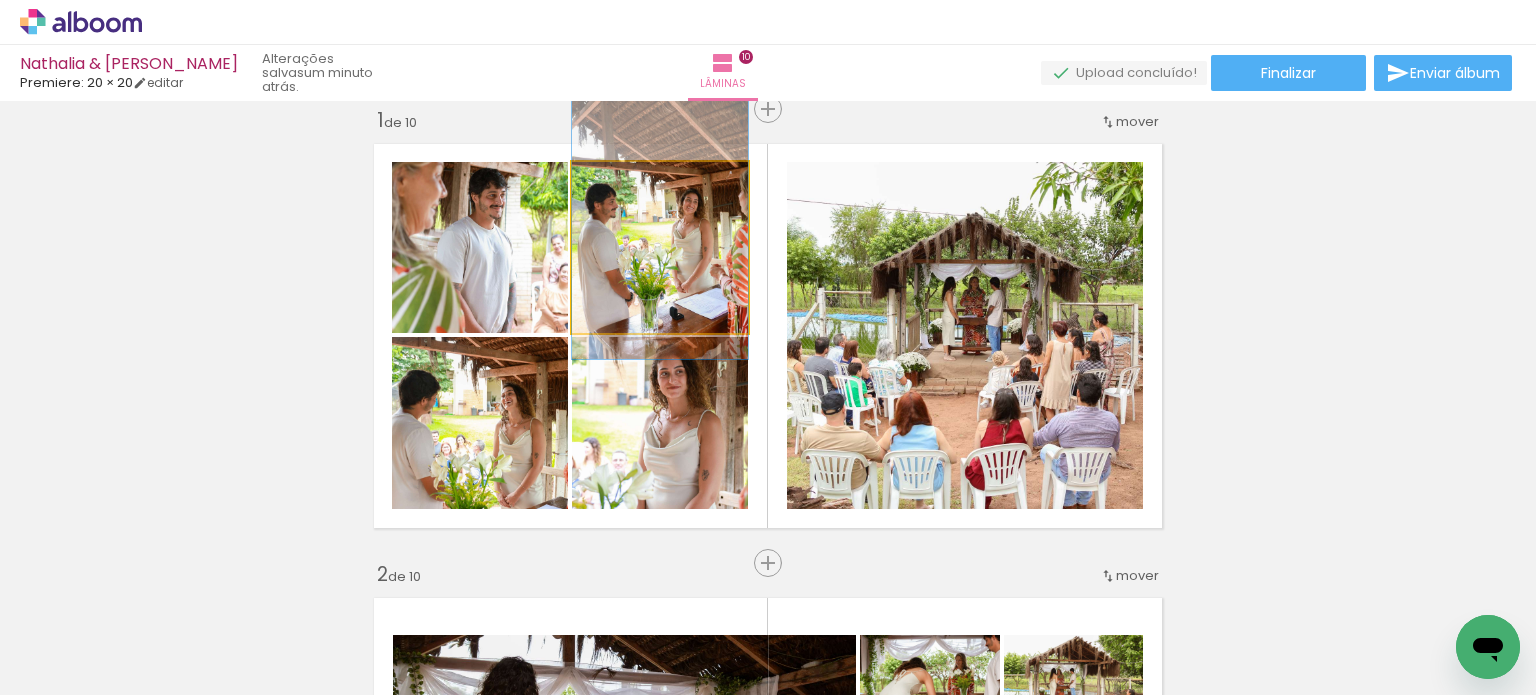 drag, startPoint x: 682, startPoint y: 266, endPoint x: 689, endPoint y: 278, distance: 13.892444 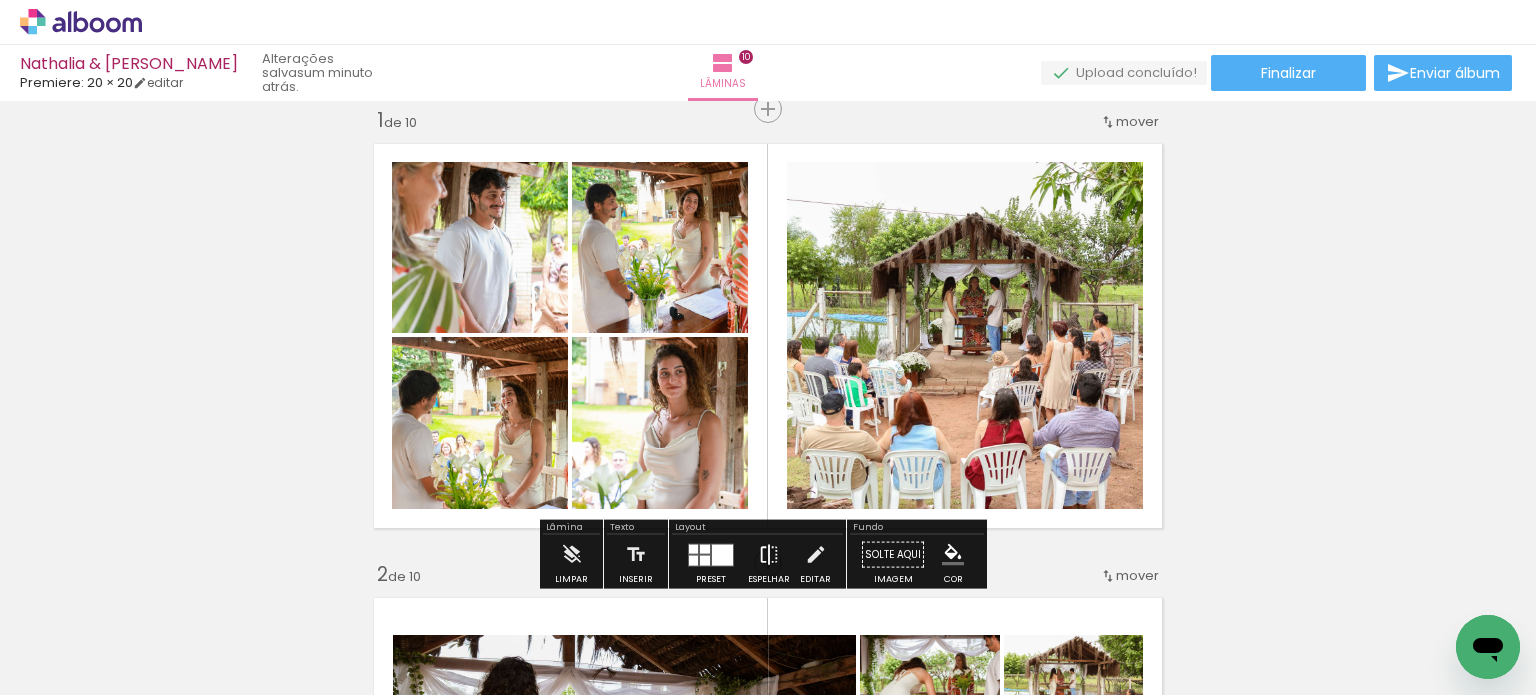 click at bounding box center (769, 555) 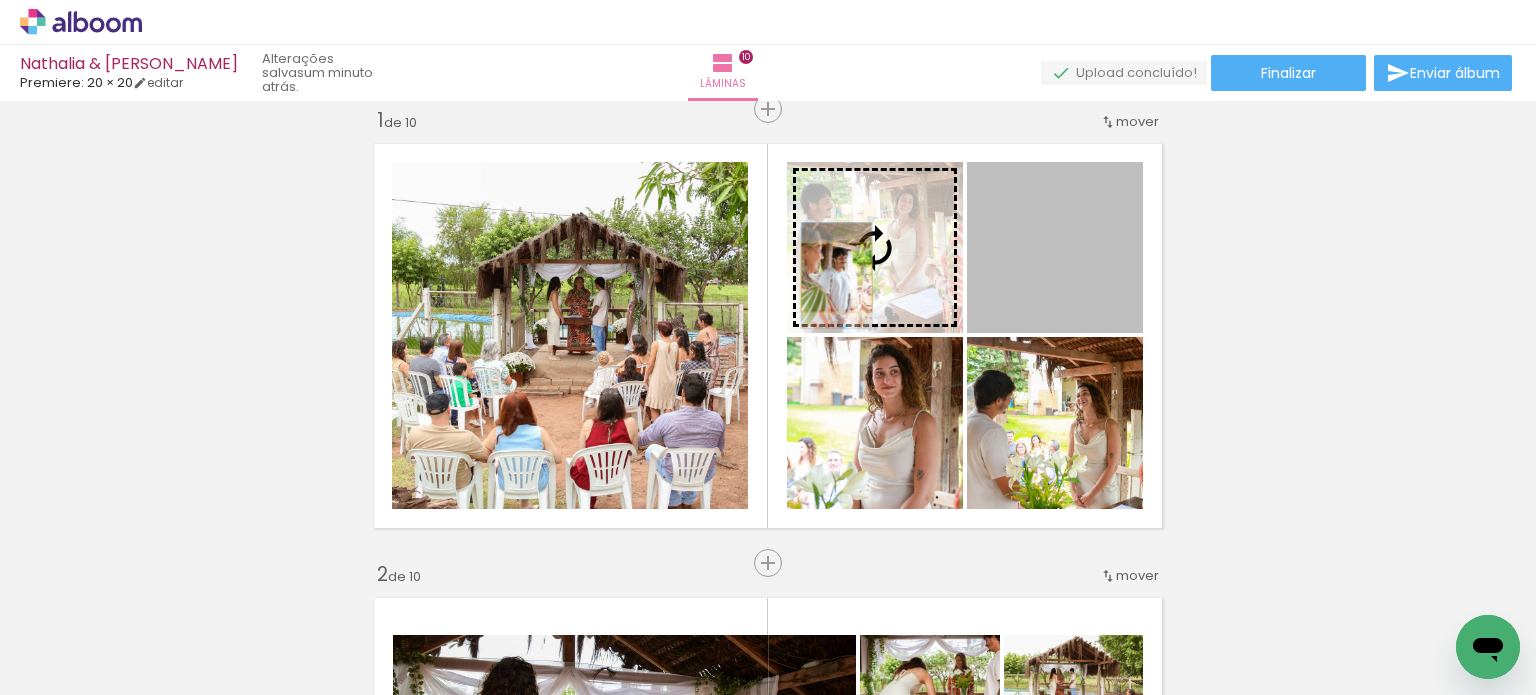 drag, startPoint x: 1044, startPoint y: 283, endPoint x: 829, endPoint y: 277, distance: 215.08371 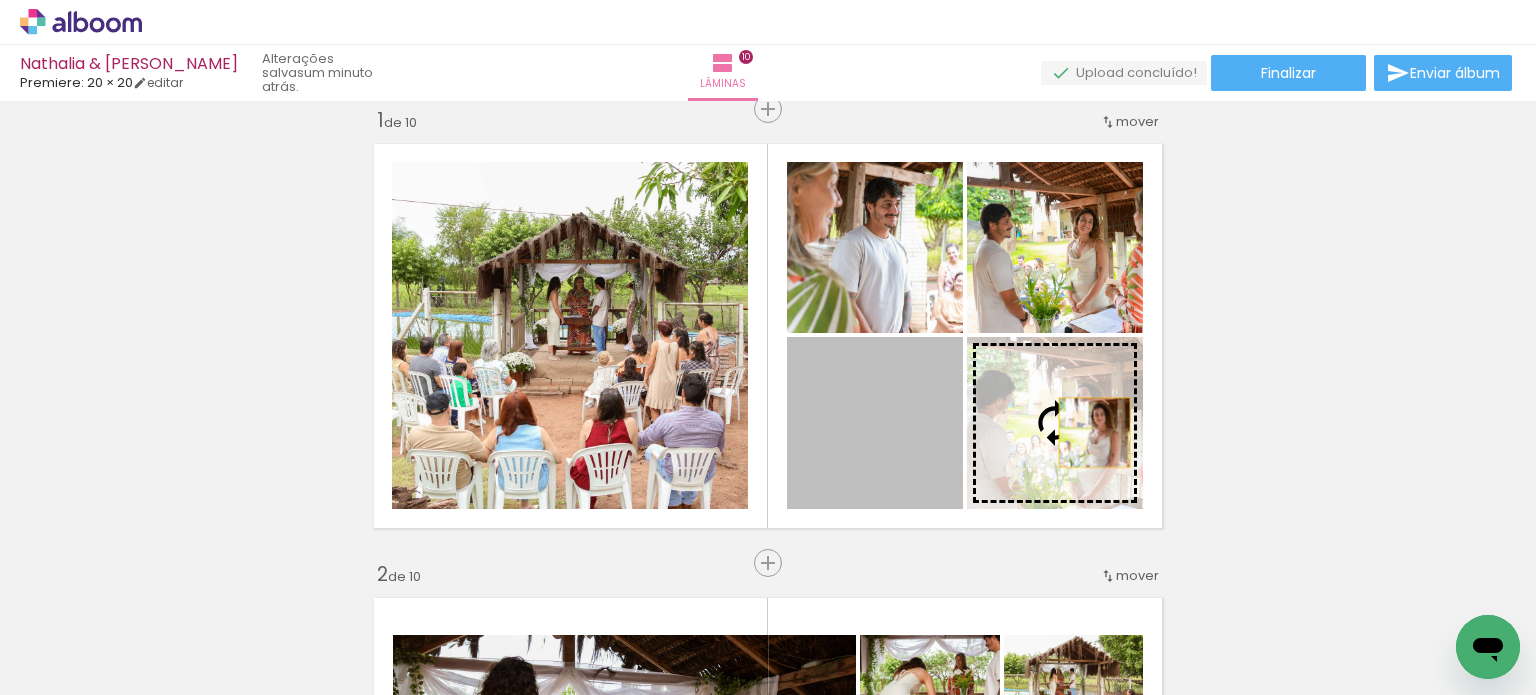 drag, startPoint x: 908, startPoint y: 421, endPoint x: 1087, endPoint y: 432, distance: 179.33768 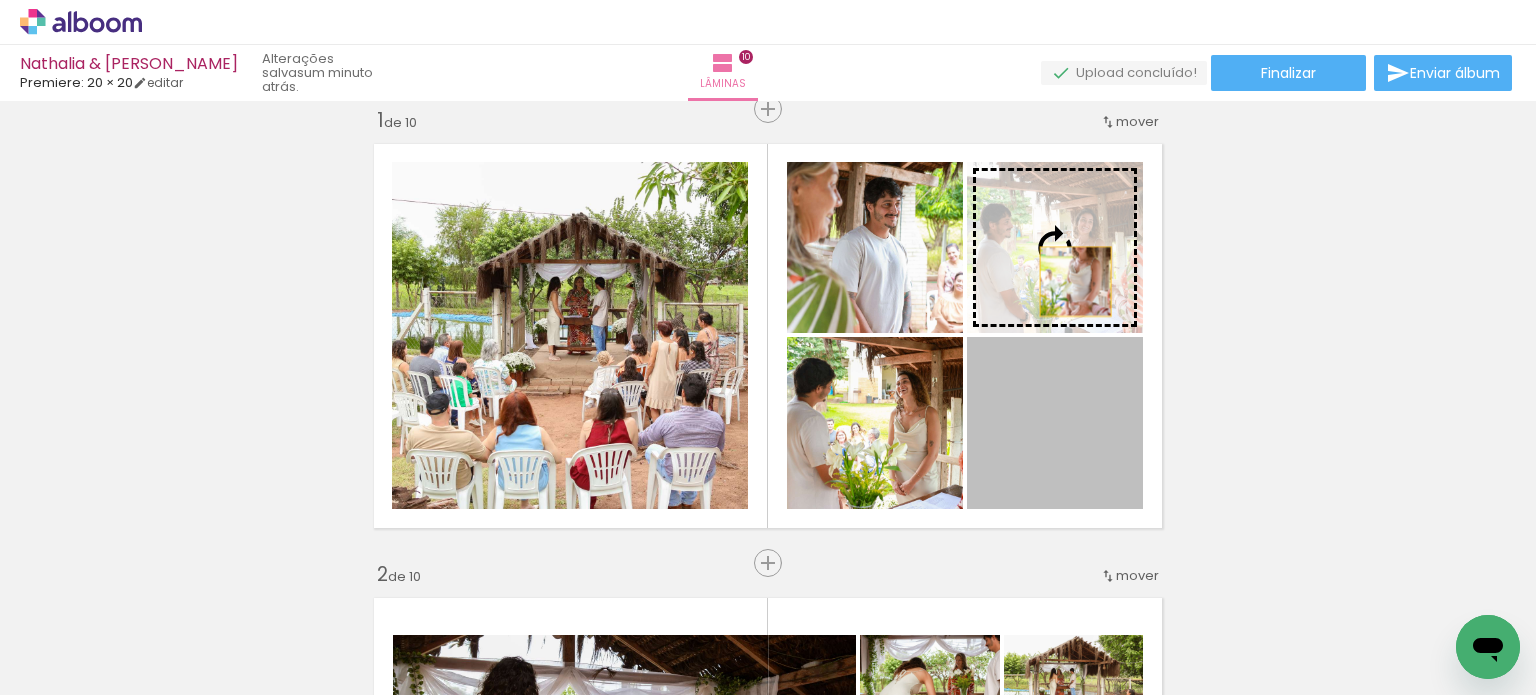 drag, startPoint x: 1056, startPoint y: 417, endPoint x: 1068, endPoint y: 280, distance: 137.52454 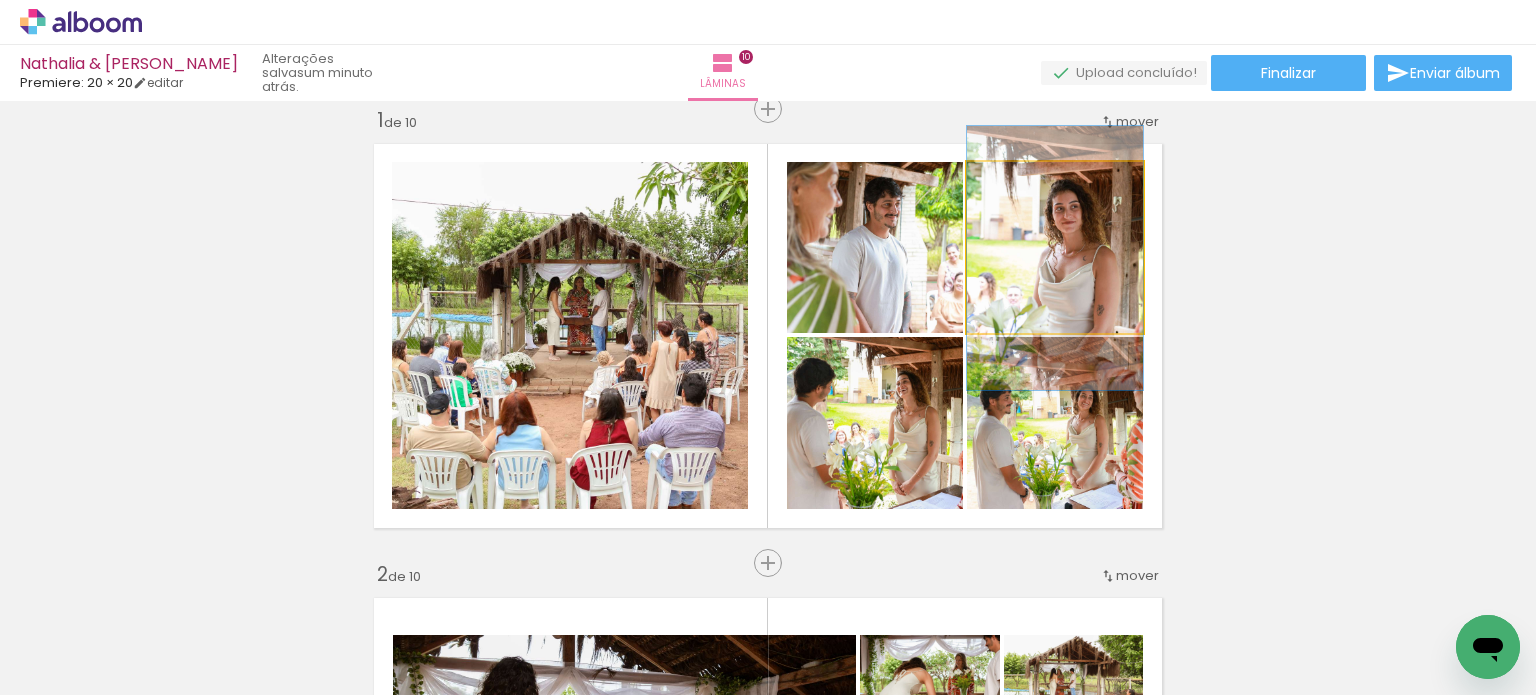 drag, startPoint x: 1087, startPoint y: 221, endPoint x: 1088, endPoint y: 237, distance: 16.03122 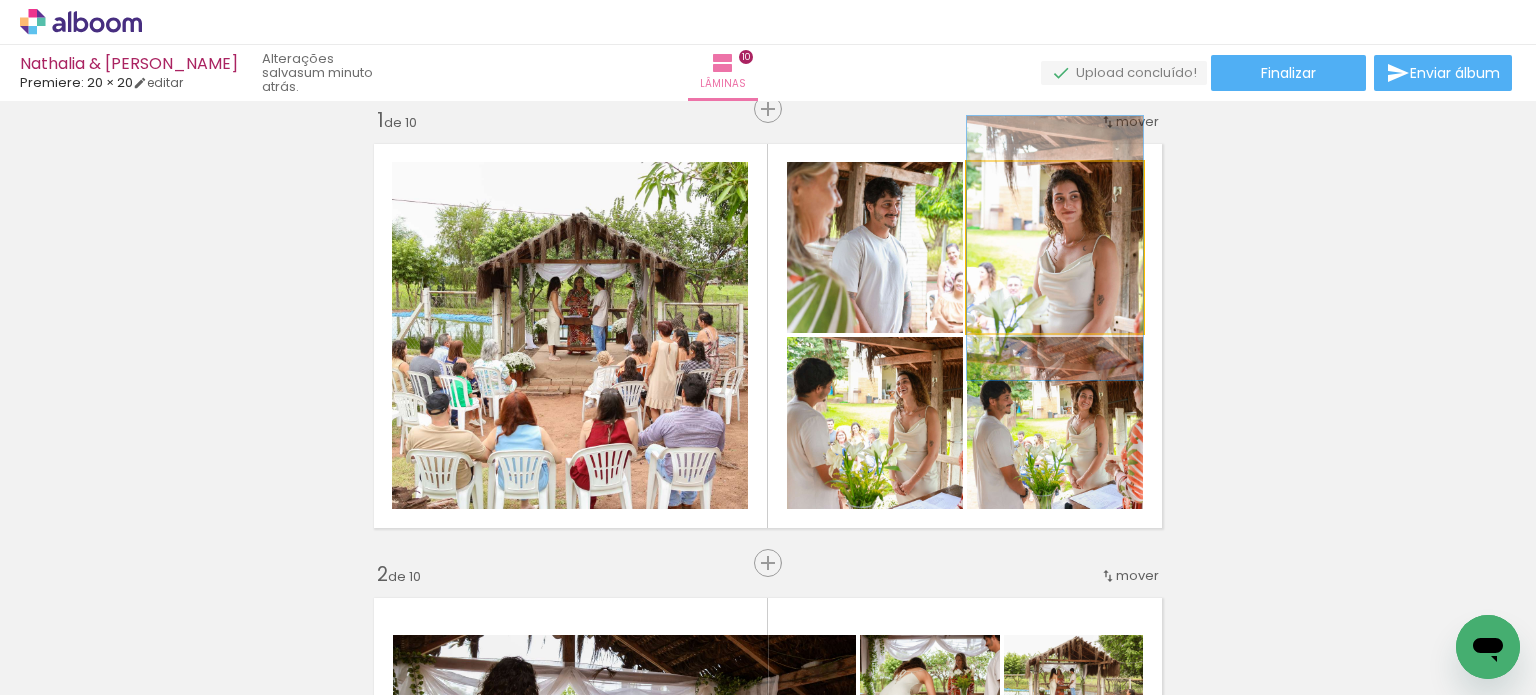 drag, startPoint x: 1088, startPoint y: 237, endPoint x: 1088, endPoint y: 222, distance: 15 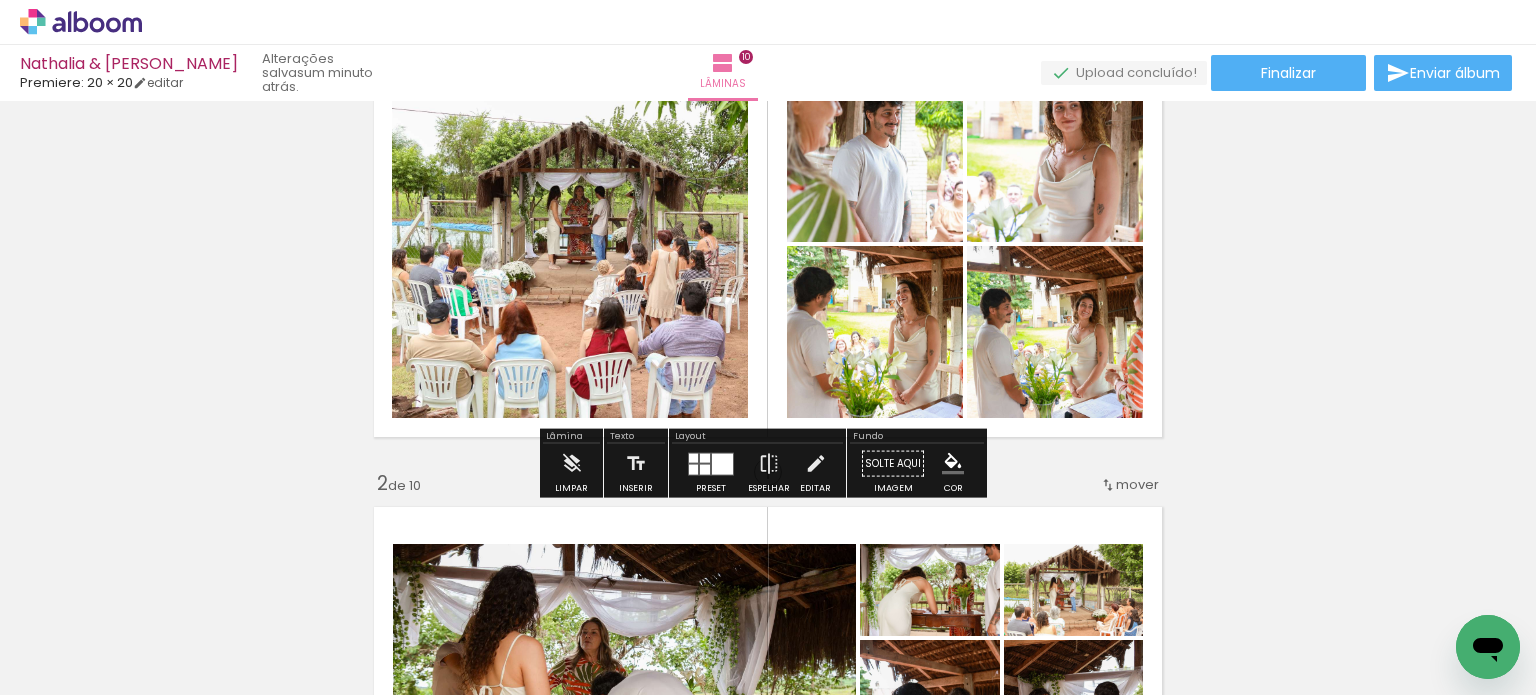 scroll, scrollTop: 125, scrollLeft: 0, axis: vertical 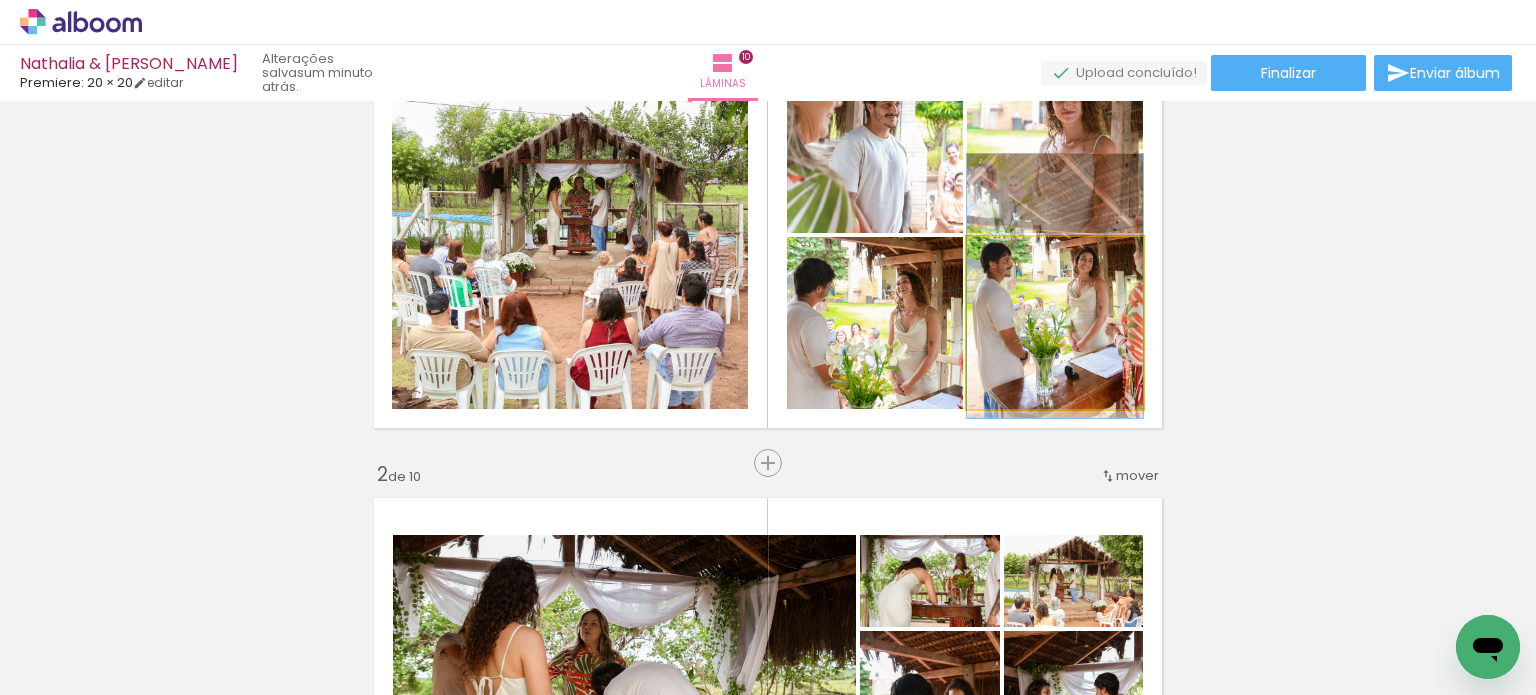 drag, startPoint x: 1098, startPoint y: 368, endPoint x: 1093, endPoint y: 331, distance: 37.336308 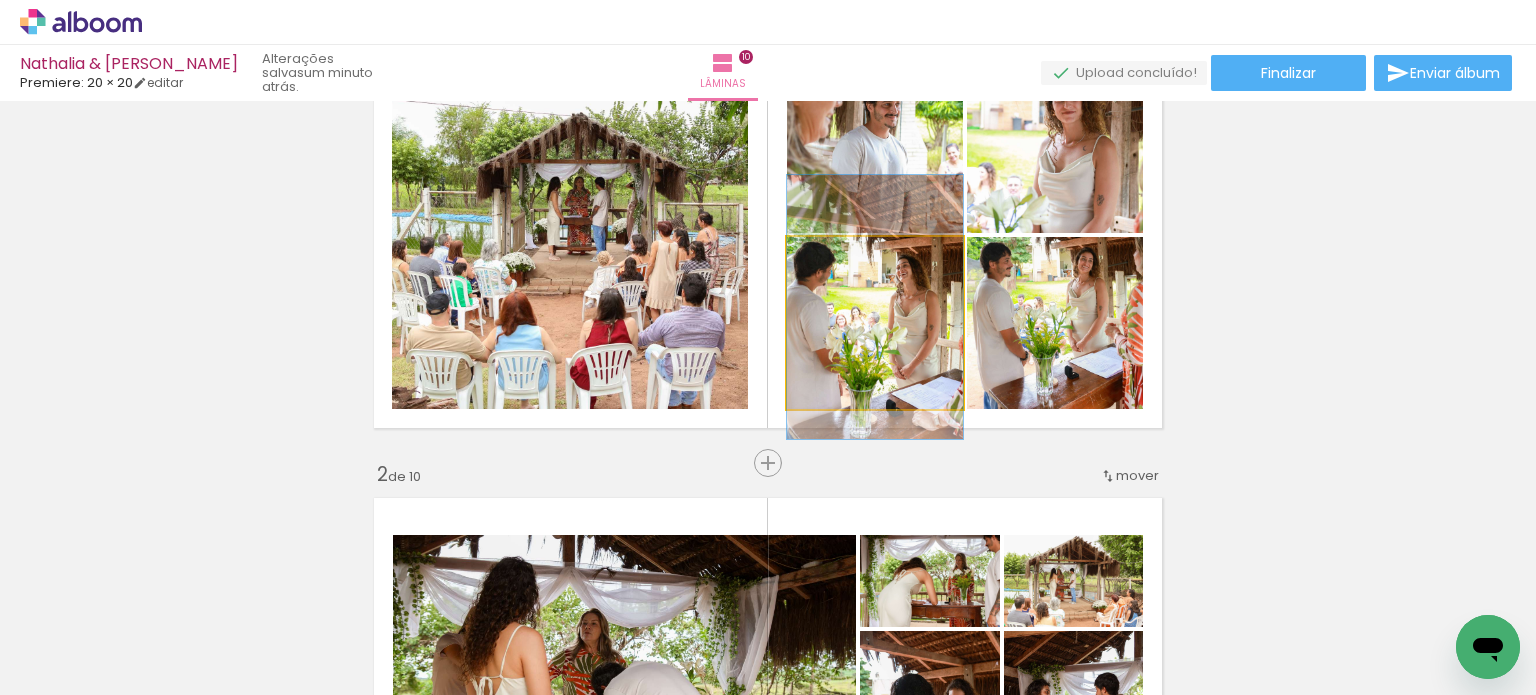 drag, startPoint x: 862, startPoint y: 366, endPoint x: 880, endPoint y: 355, distance: 21.095022 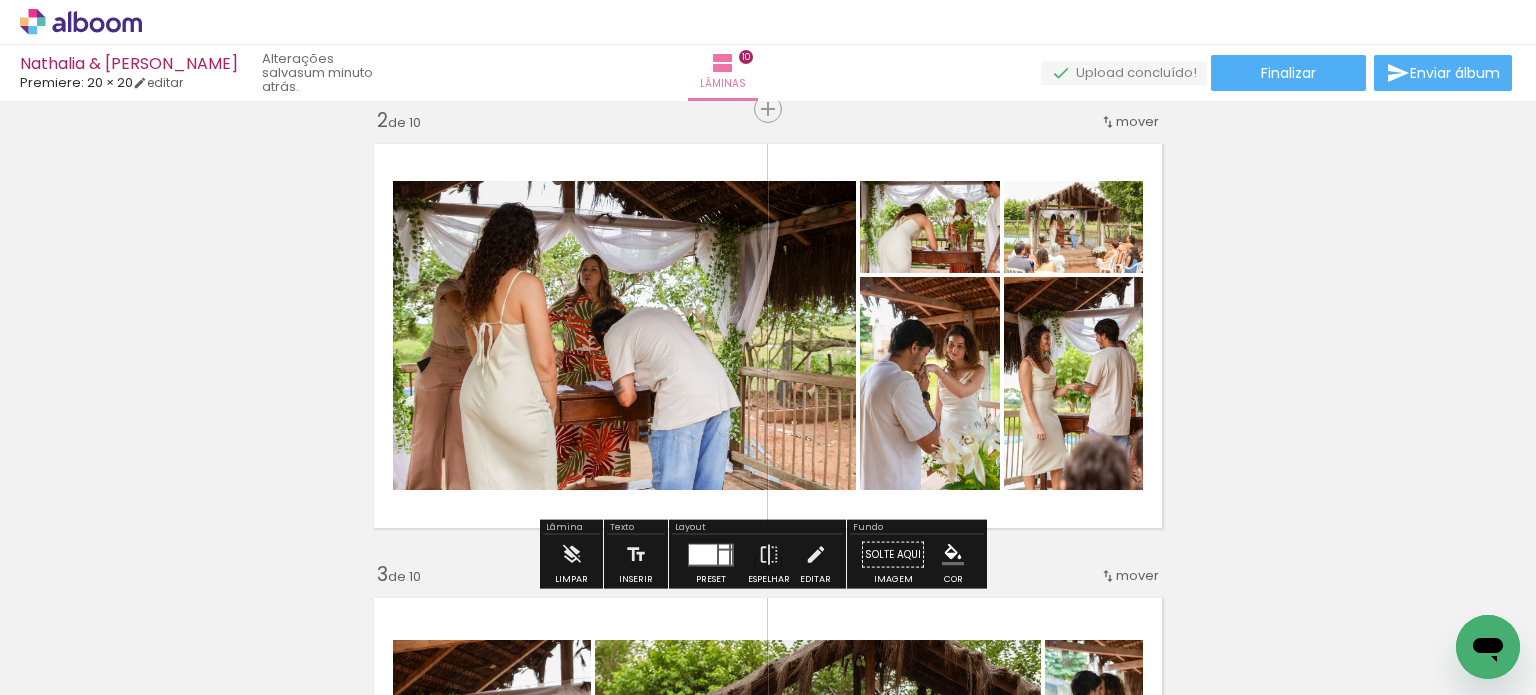 scroll, scrollTop: 425, scrollLeft: 0, axis: vertical 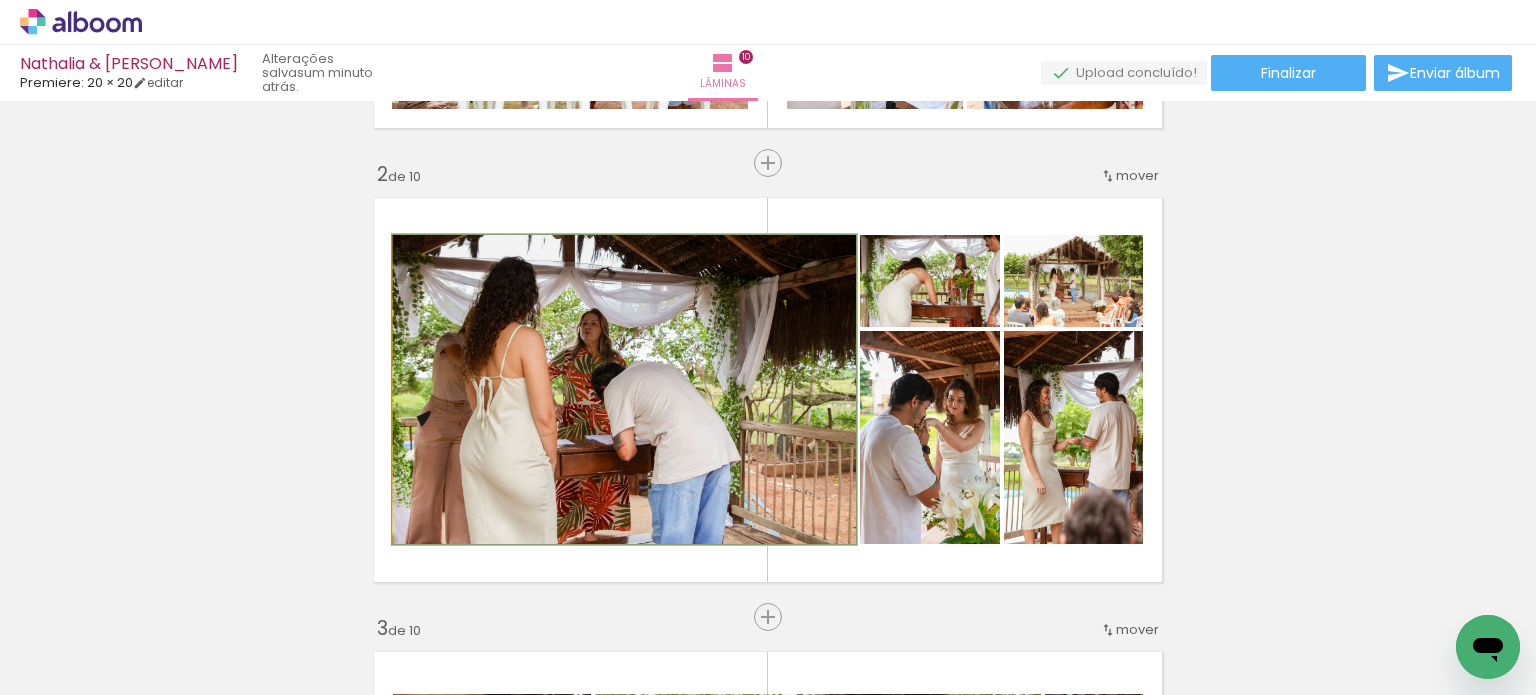 drag, startPoint x: 570, startPoint y: 418, endPoint x: 509, endPoint y: 395, distance: 65.192024 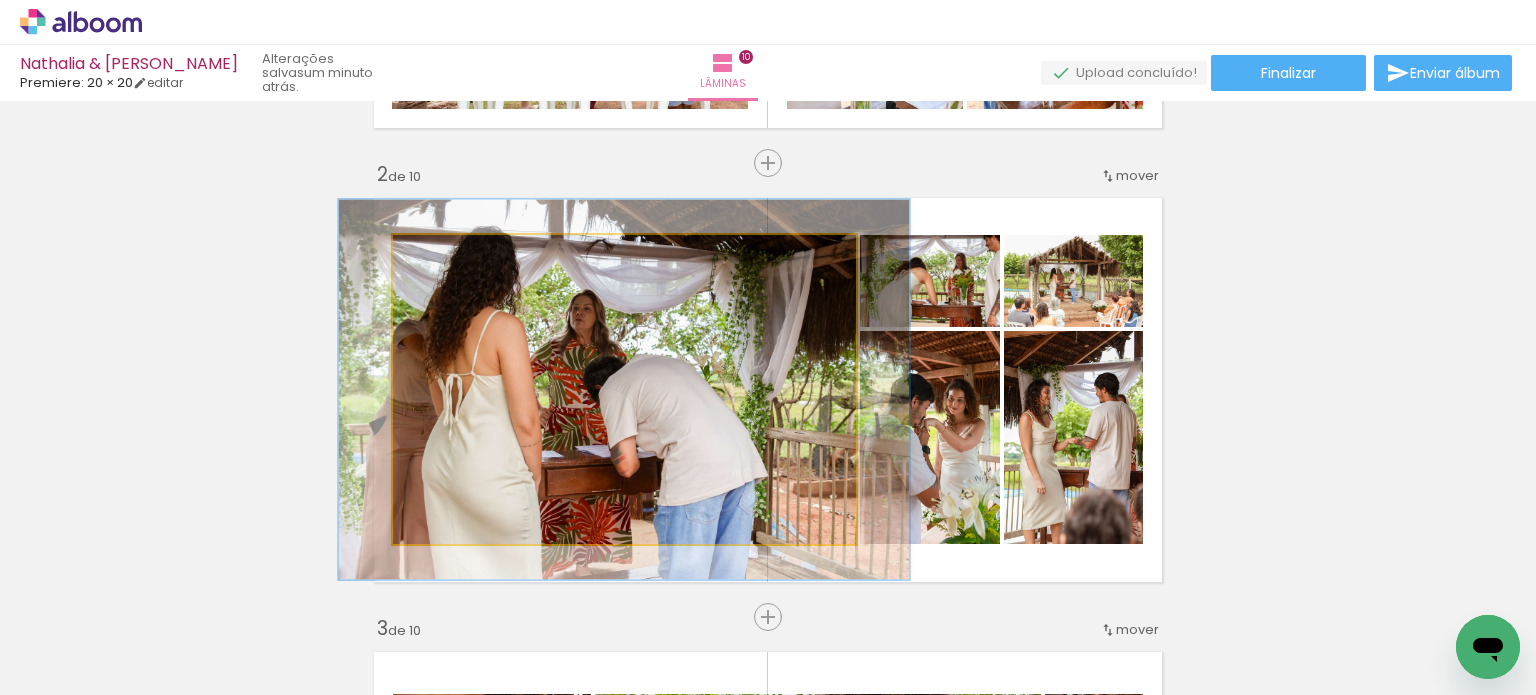 drag, startPoint x: 432, startPoint y: 253, endPoint x: 448, endPoint y: 256, distance: 16.27882 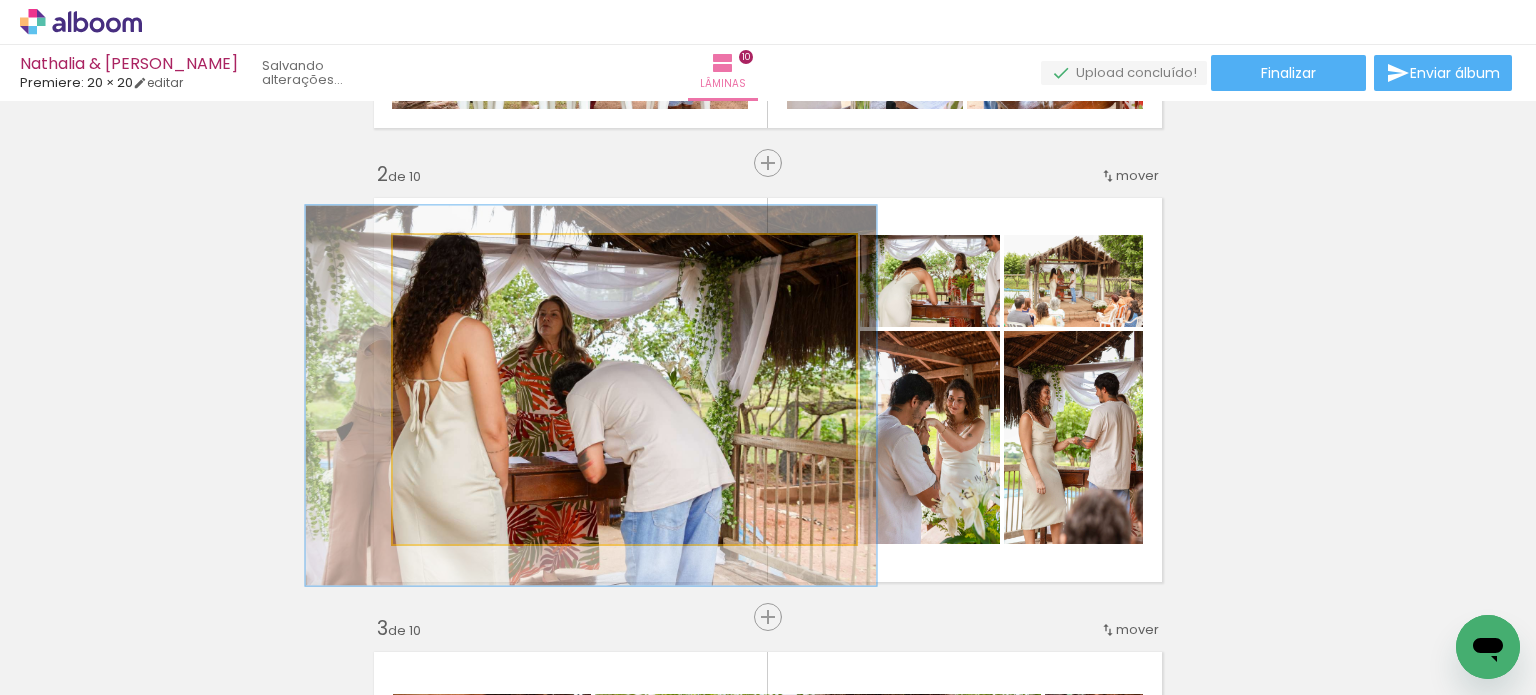 drag, startPoint x: 524, startPoint y: 371, endPoint x: 491, endPoint y: 377, distance: 33.54102 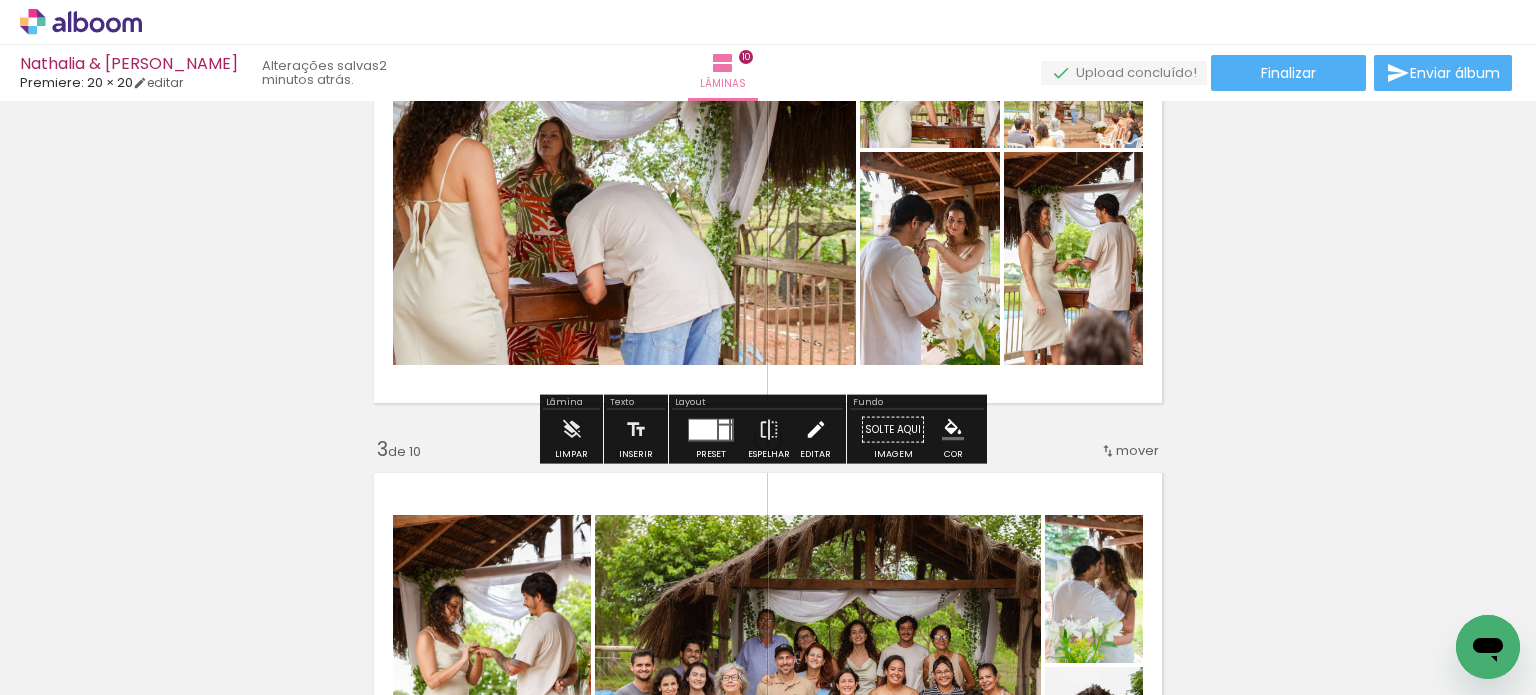 scroll, scrollTop: 625, scrollLeft: 0, axis: vertical 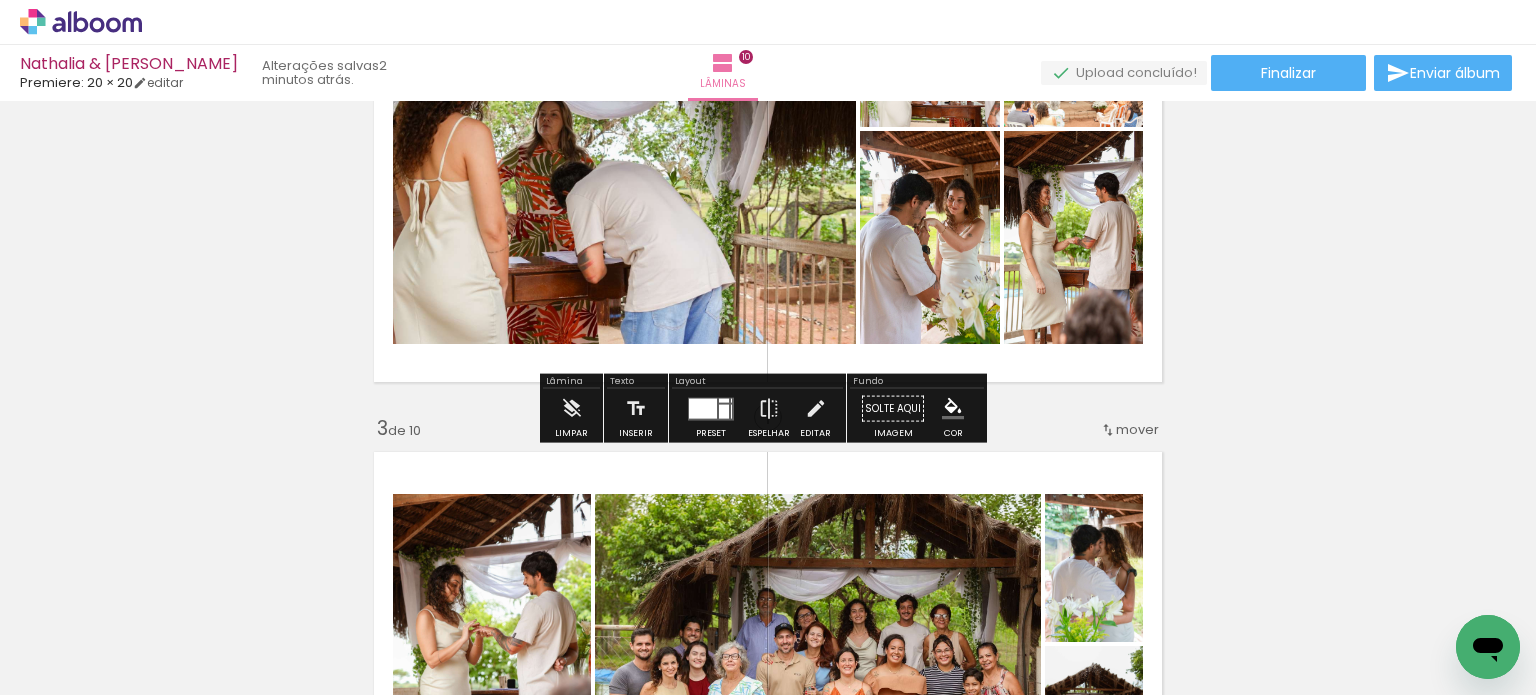 click at bounding box center [703, 408] 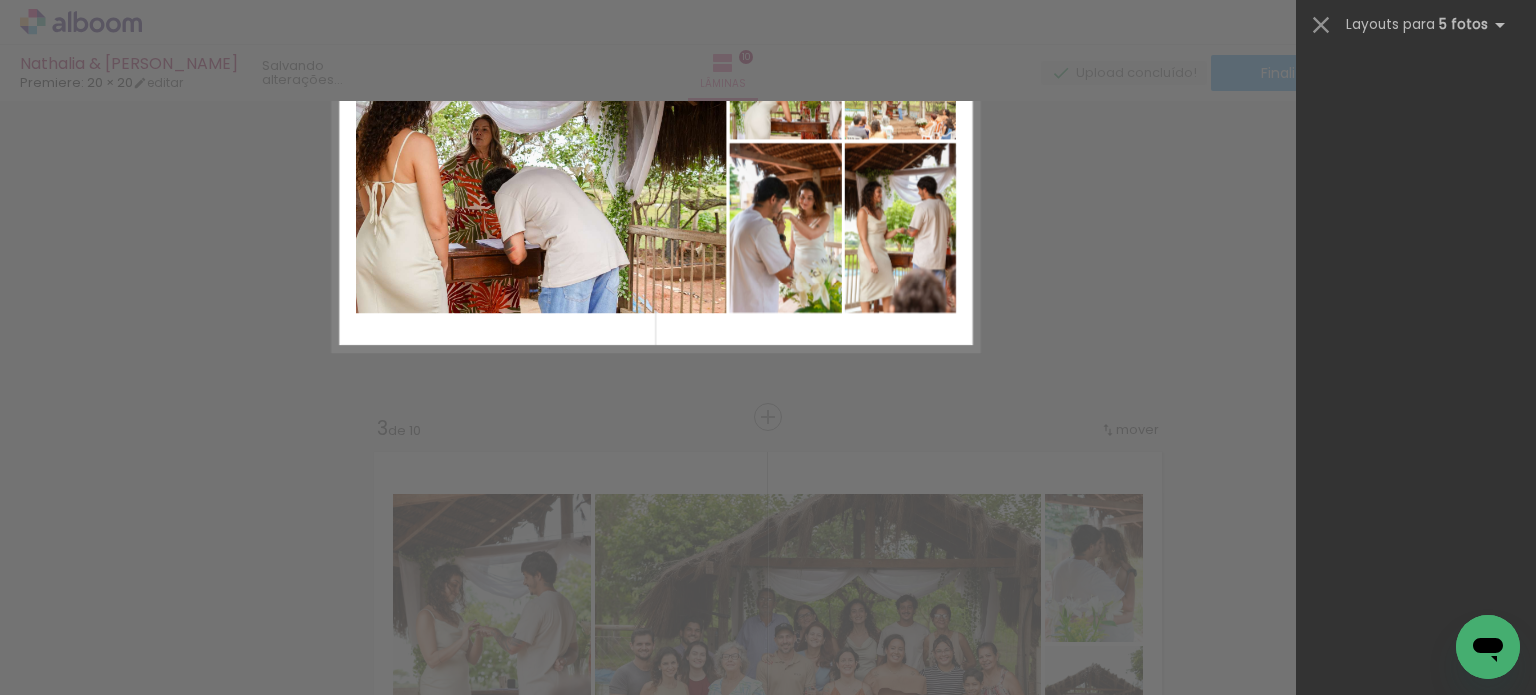 scroll, scrollTop: 0, scrollLeft: 0, axis: both 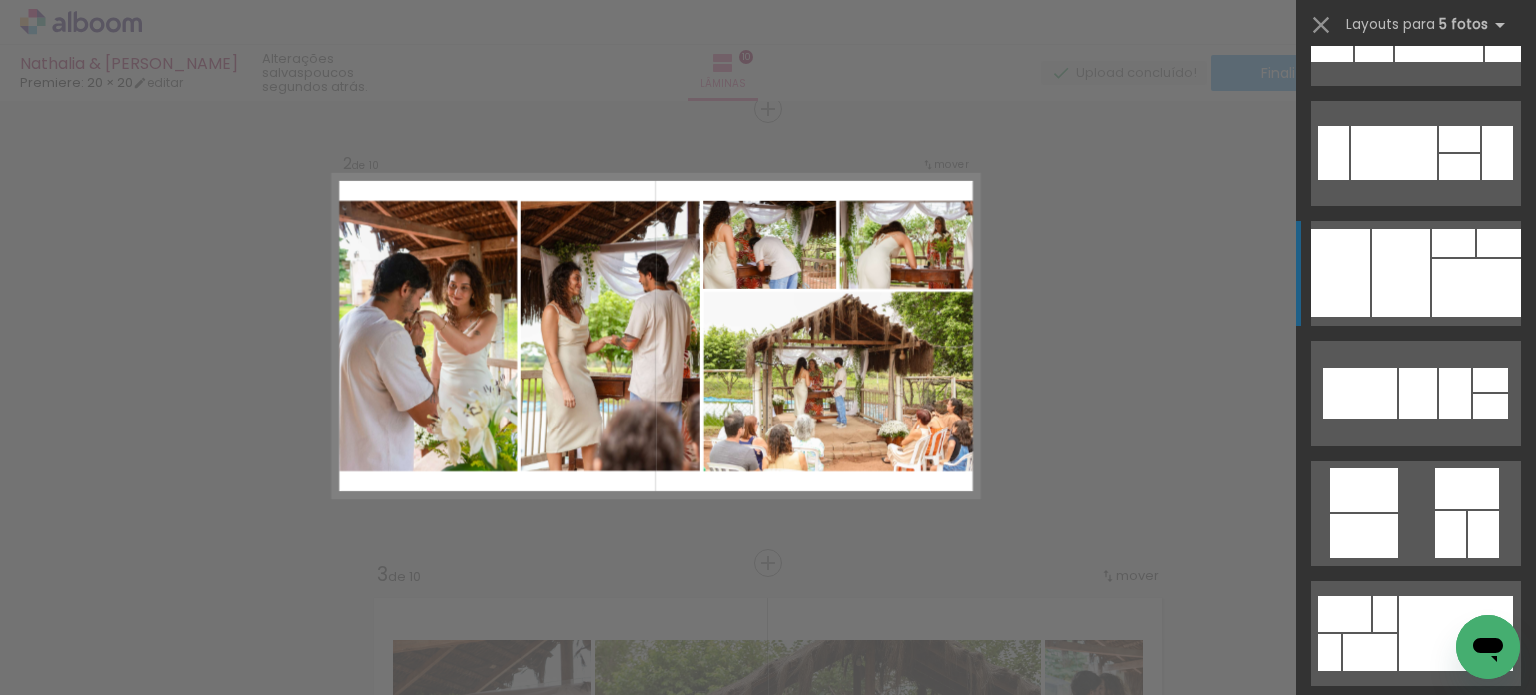 click at bounding box center (1500, 888) 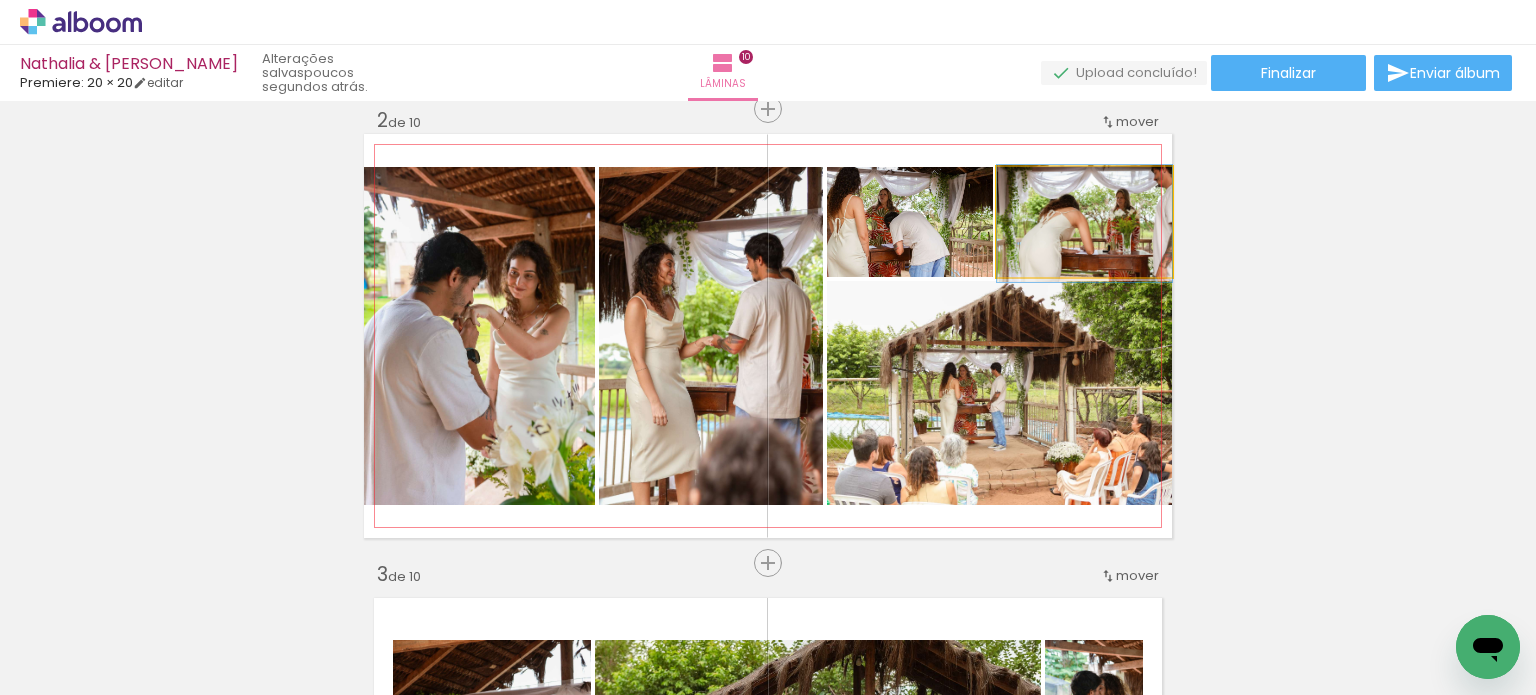 drag, startPoint x: 1104, startPoint y: 239, endPoint x: 1077, endPoint y: 229, distance: 28.79236 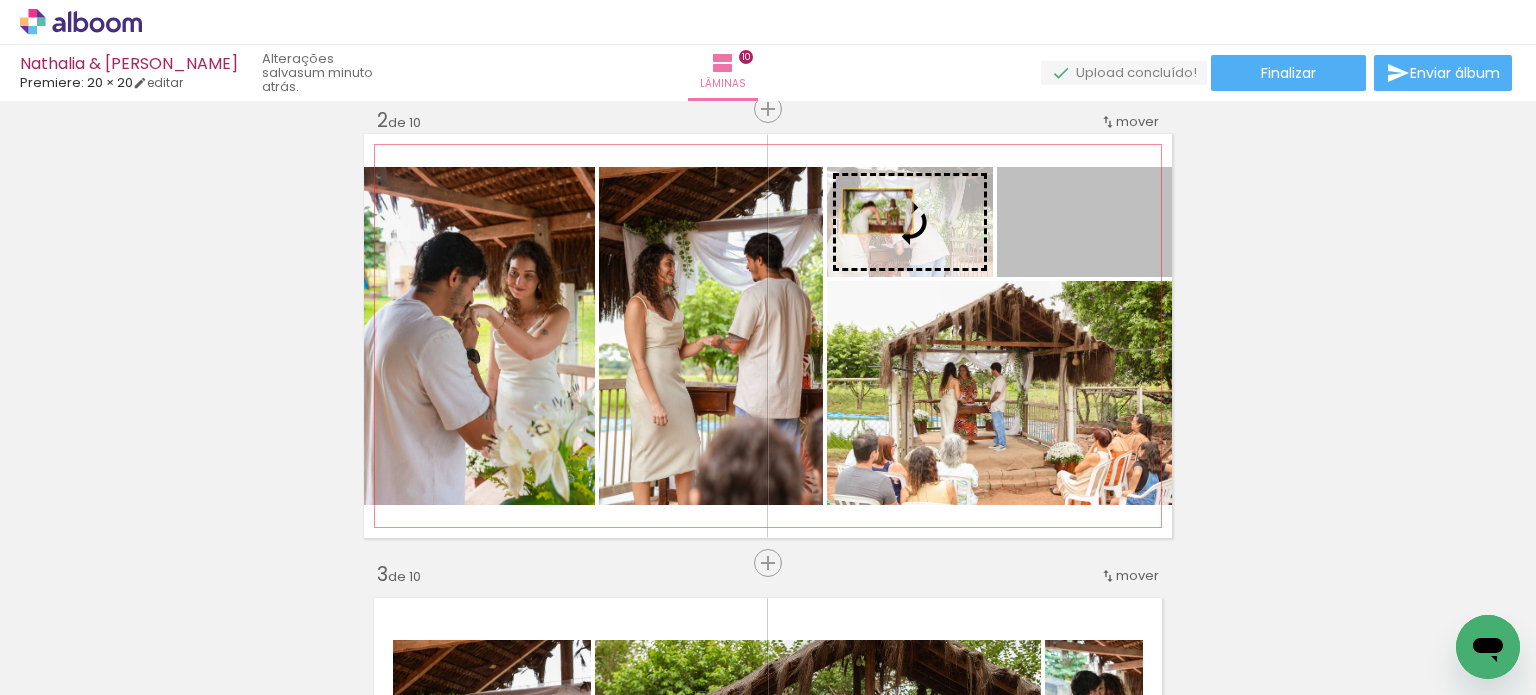 drag, startPoint x: 1092, startPoint y: 224, endPoint x: 868, endPoint y: 212, distance: 224.3212 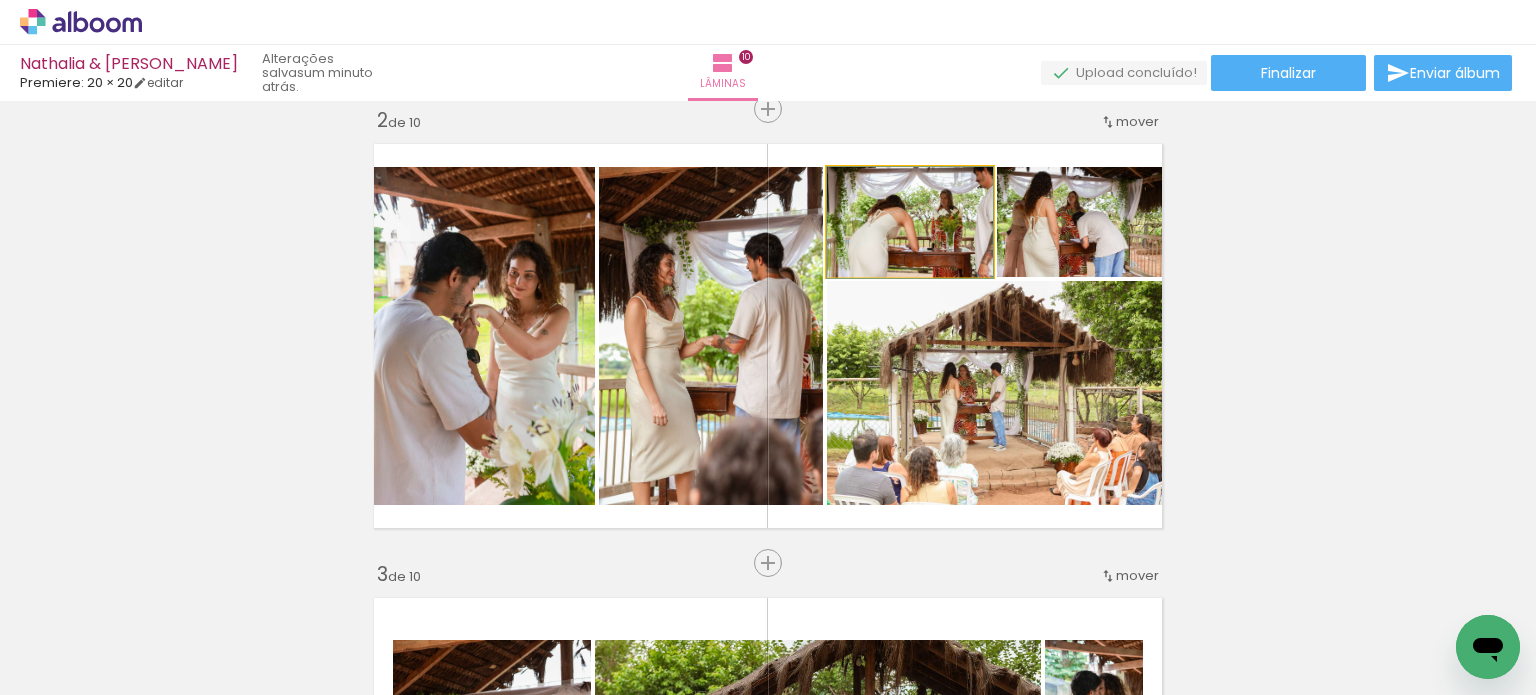 drag, startPoint x: 942, startPoint y: 252, endPoint x: 924, endPoint y: 270, distance: 25.455845 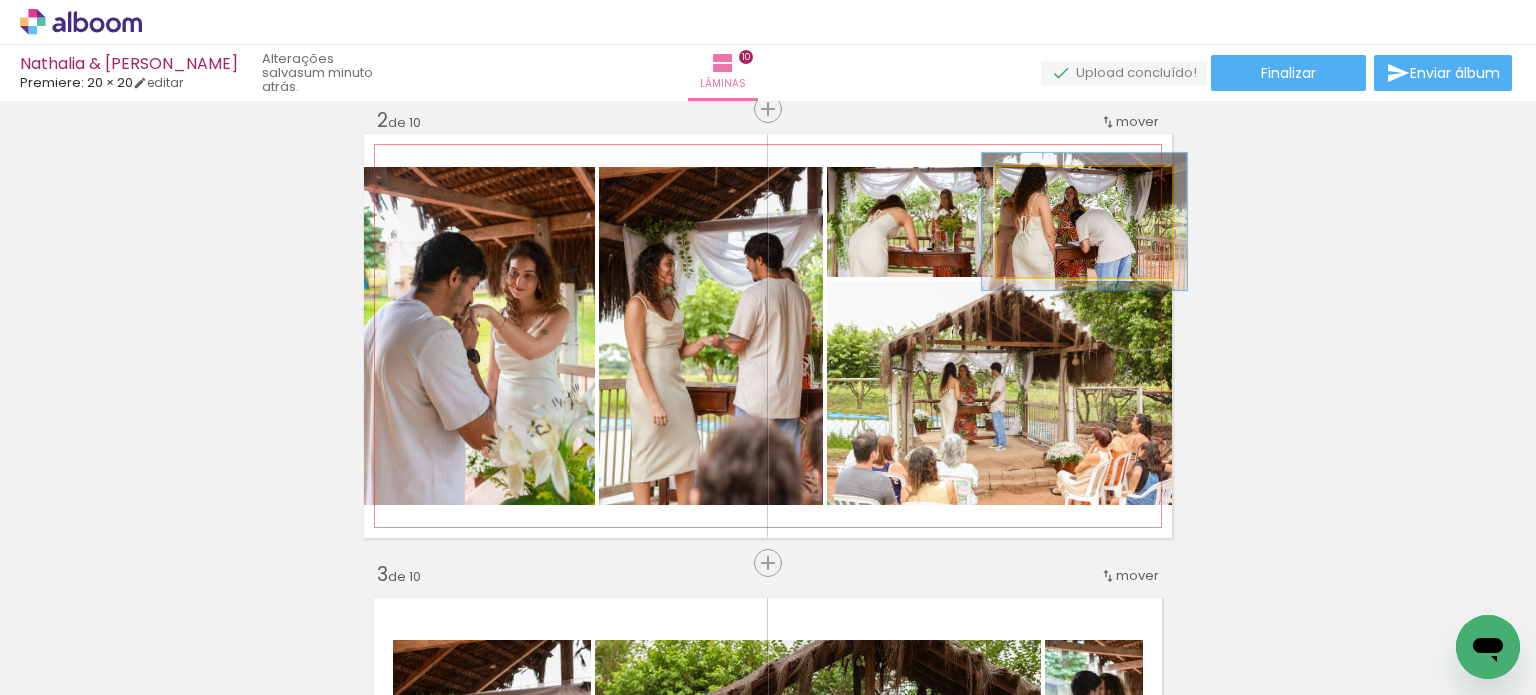 click at bounding box center [1056, 188] 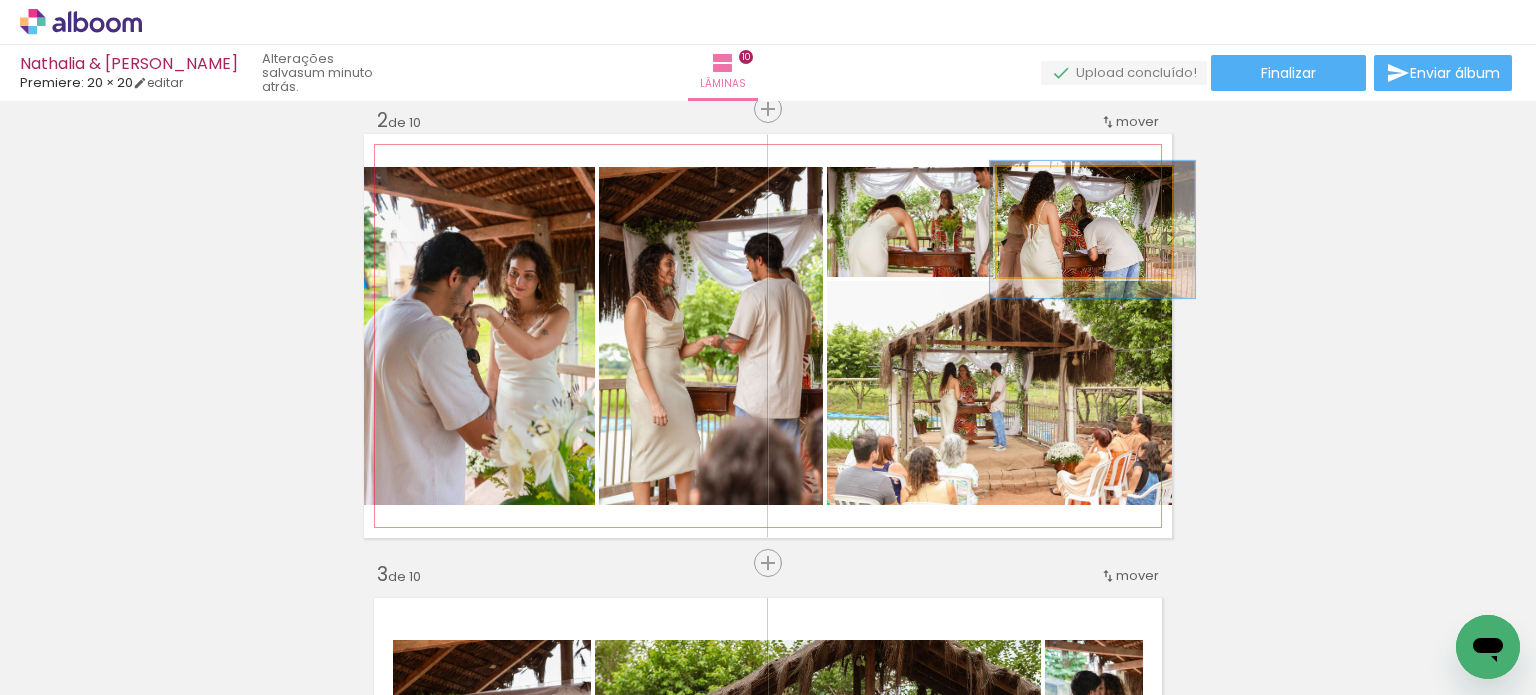 drag, startPoint x: 1104, startPoint y: 251, endPoint x: 1112, endPoint y: 259, distance: 11.313708 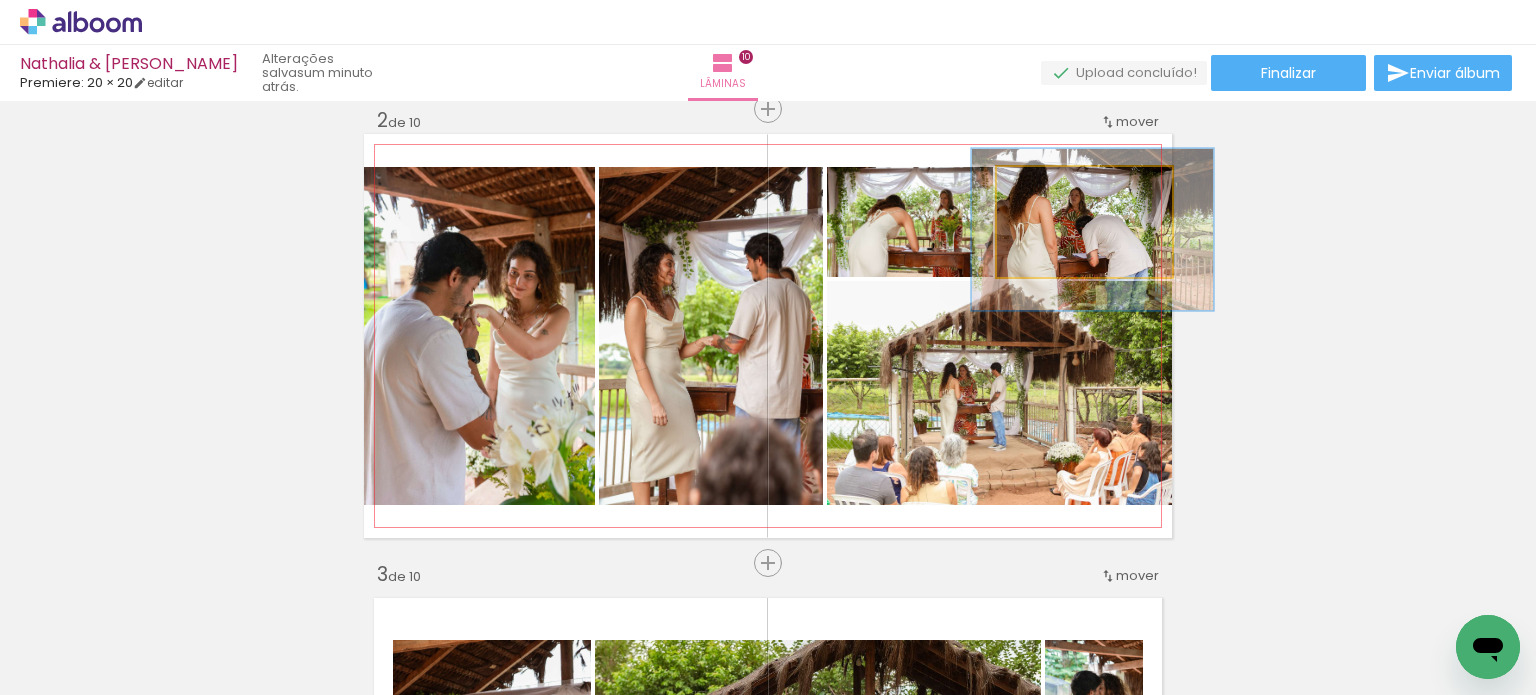 drag, startPoint x: 1052, startPoint y: 195, endPoint x: 1068, endPoint y: 195, distance: 16 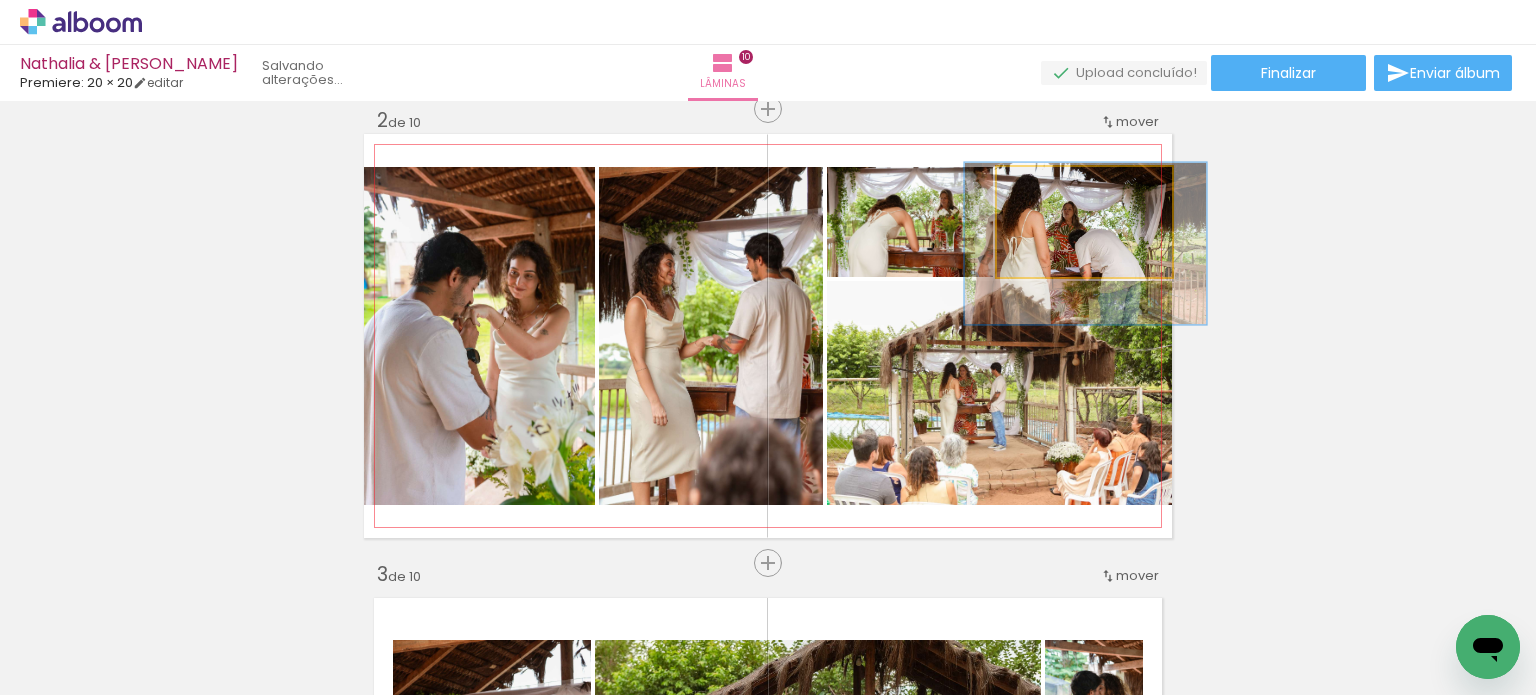 drag, startPoint x: 1107, startPoint y: 248, endPoint x: 1100, endPoint y: 262, distance: 15.652476 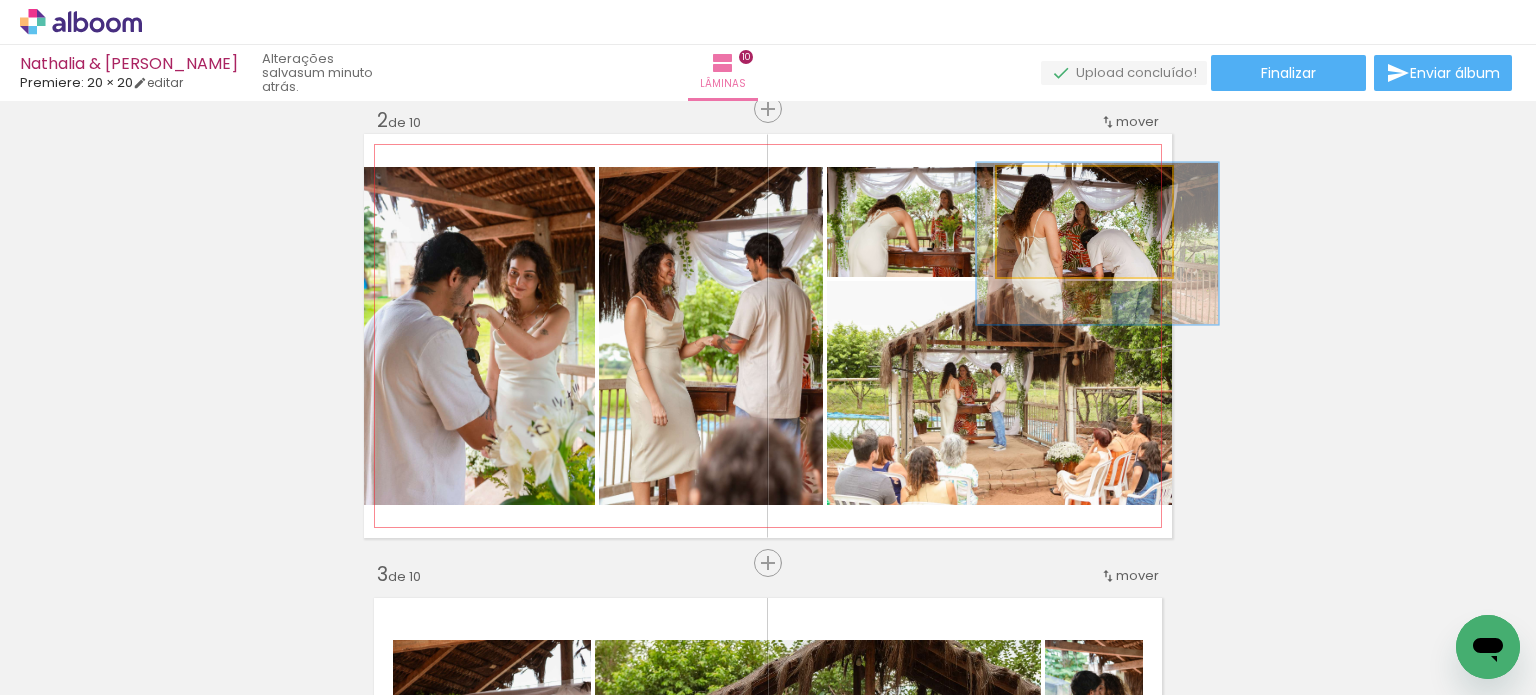 drag, startPoint x: 1116, startPoint y: 255, endPoint x: 1128, endPoint y: 255, distance: 12 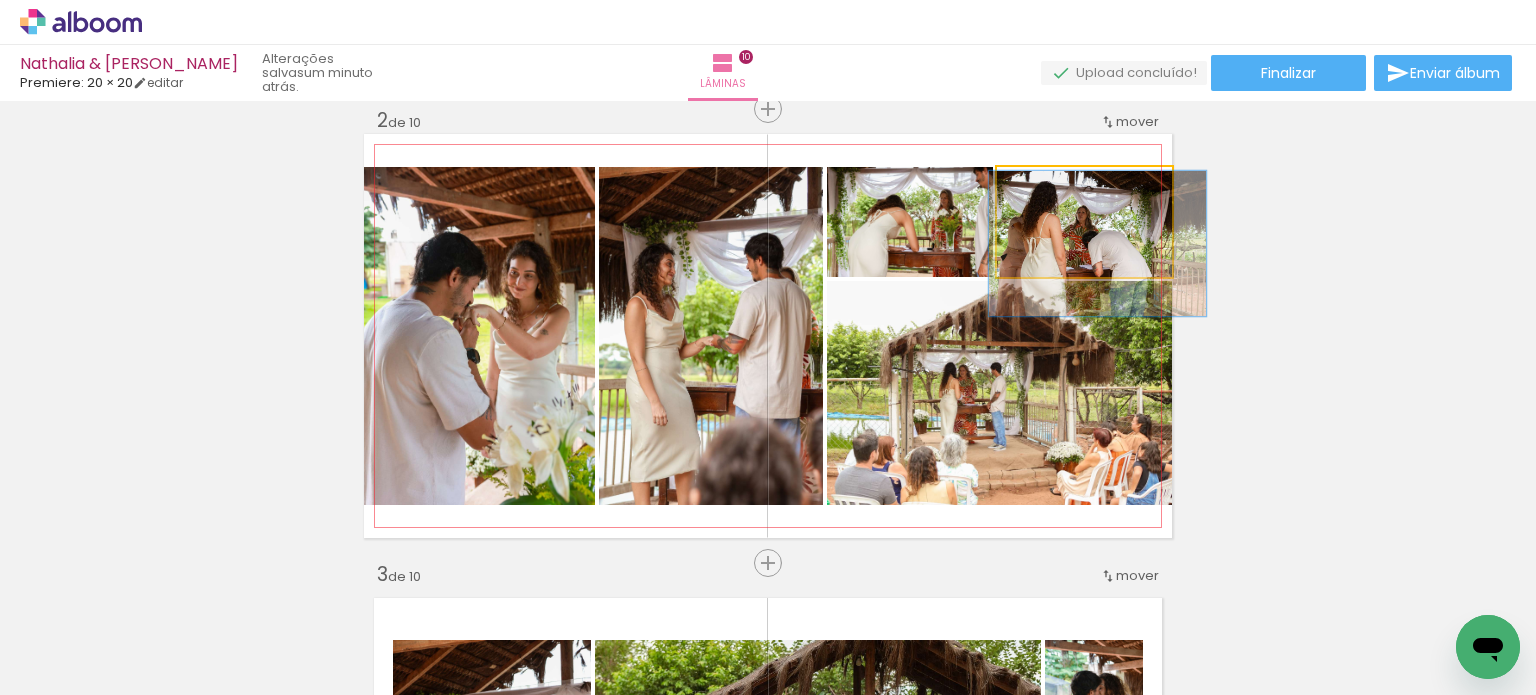 drag, startPoint x: 1060, startPoint y: 190, endPoint x: 1049, endPoint y: 191, distance: 11.045361 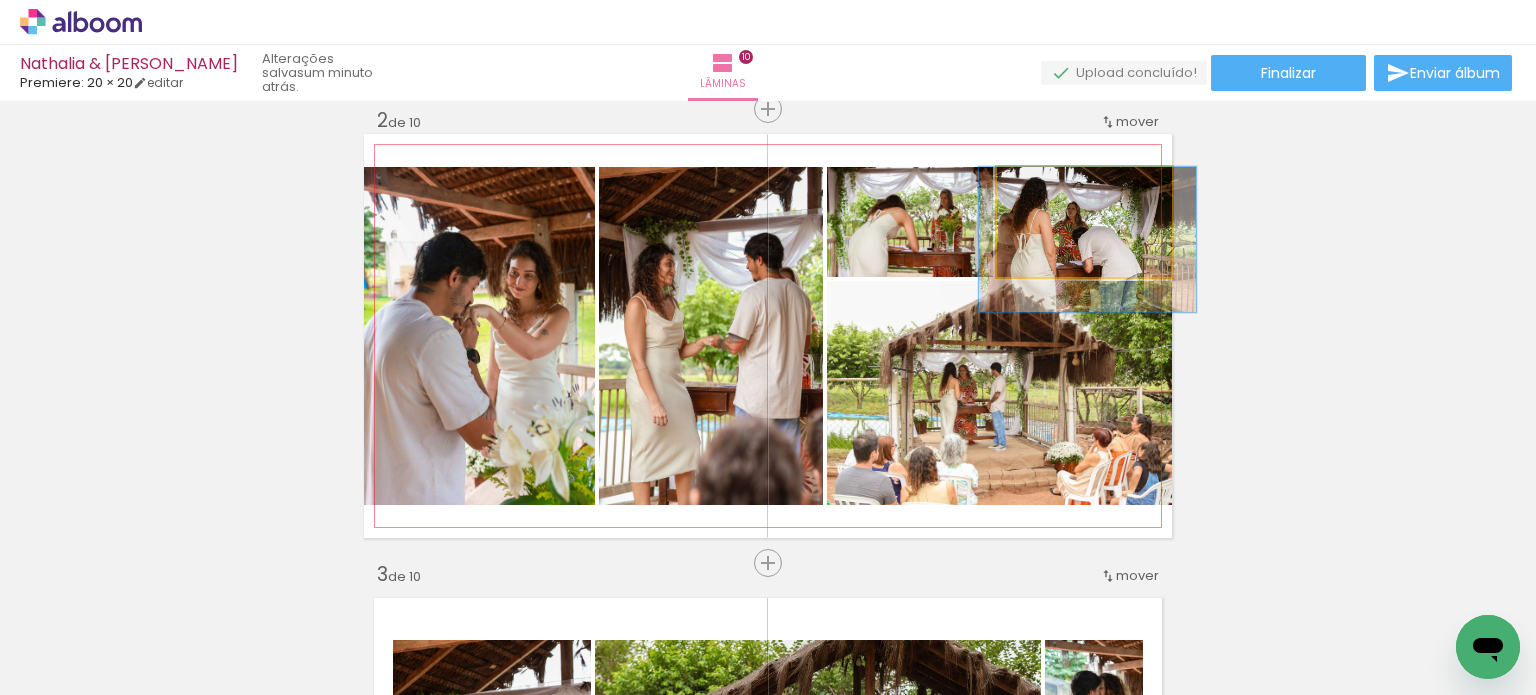 drag, startPoint x: 1080, startPoint y: 251, endPoint x: 1070, endPoint y: 247, distance: 10.770329 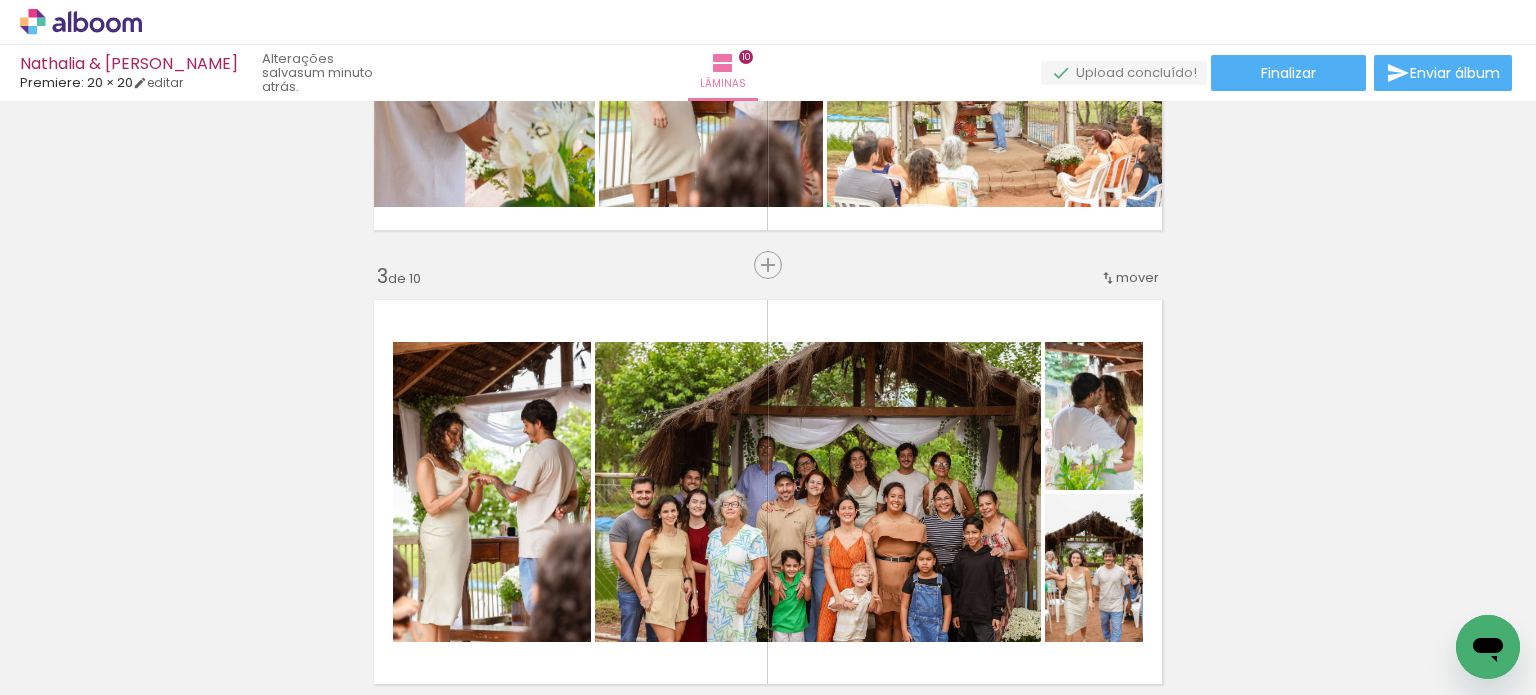 scroll, scrollTop: 779, scrollLeft: 0, axis: vertical 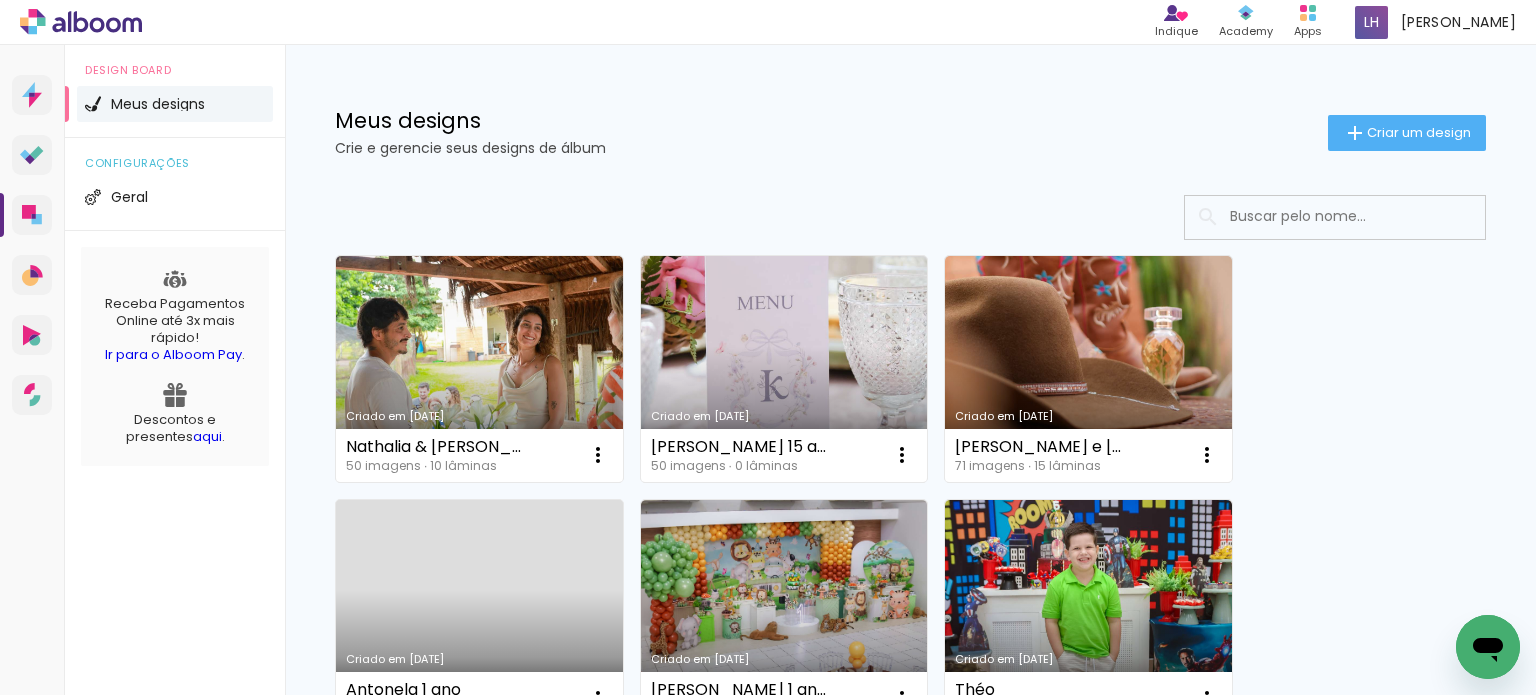click on "Criado em [DATE]" at bounding box center [784, 369] 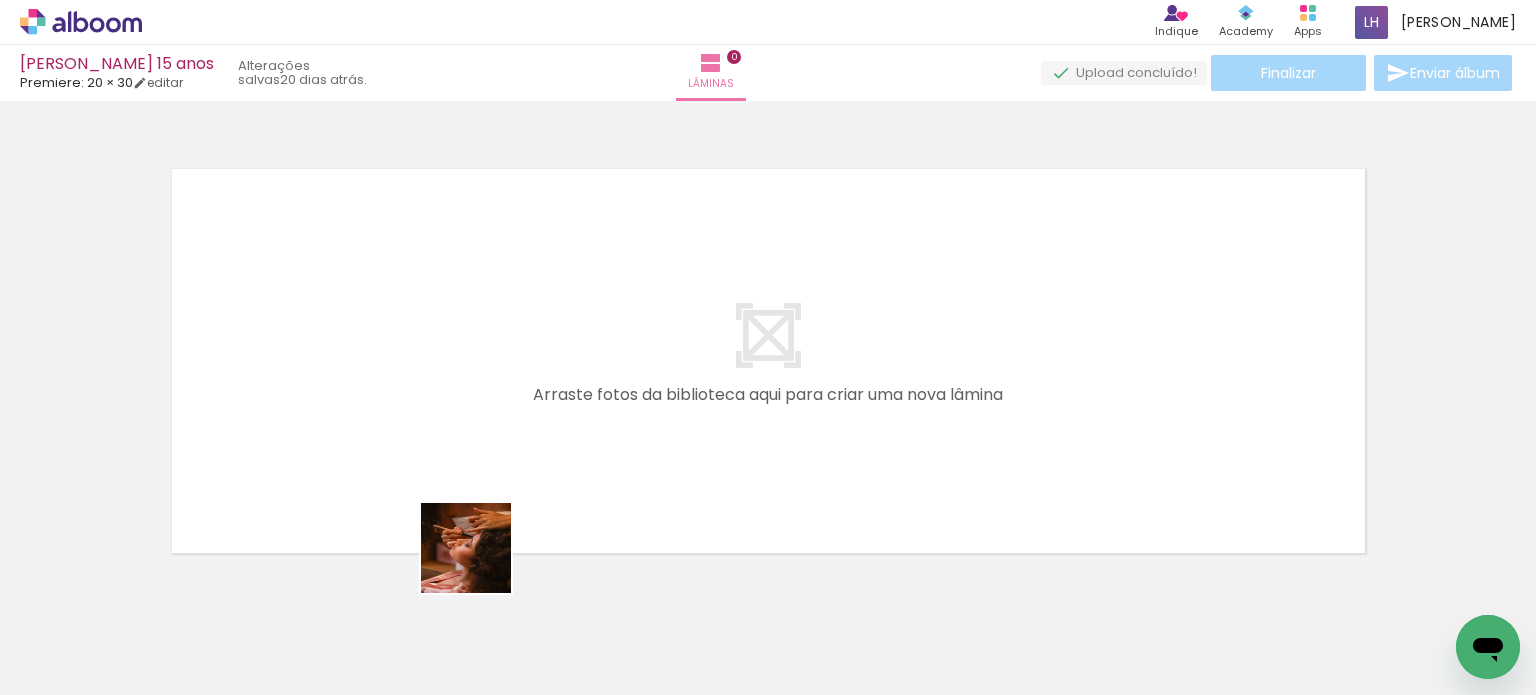 drag, startPoint x: 446, startPoint y: 643, endPoint x: 499, endPoint y: 451, distance: 199.18082 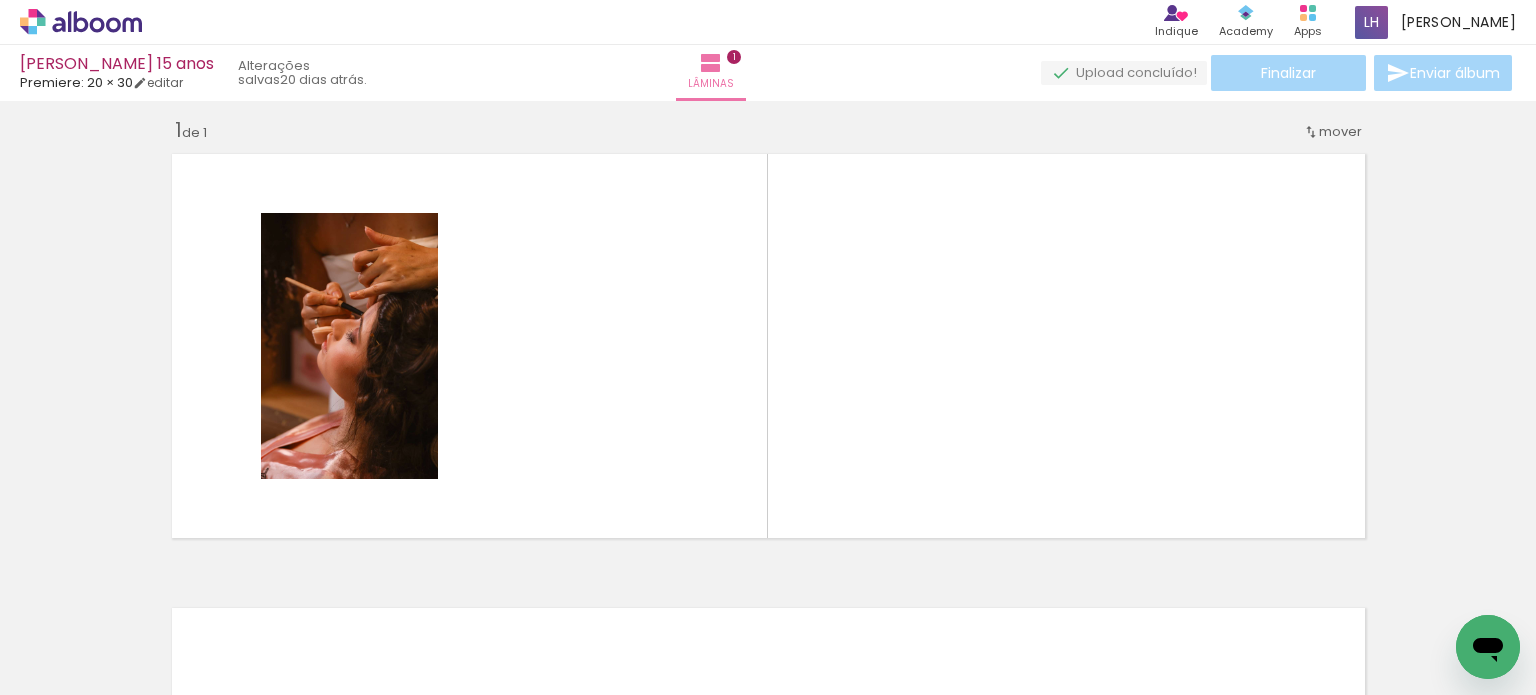 scroll, scrollTop: 25, scrollLeft: 0, axis: vertical 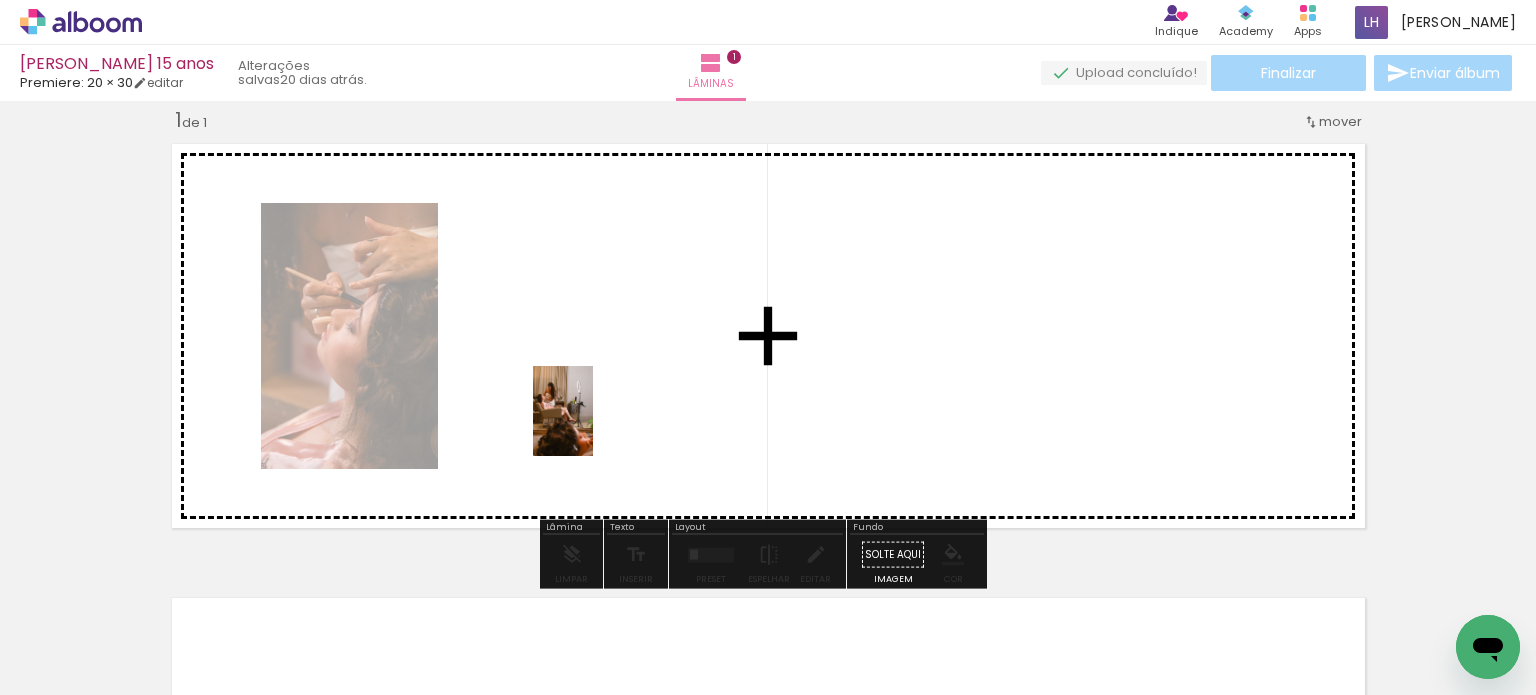 drag, startPoint x: 559, startPoint y: 630, endPoint x: 593, endPoint y: 425, distance: 207.80038 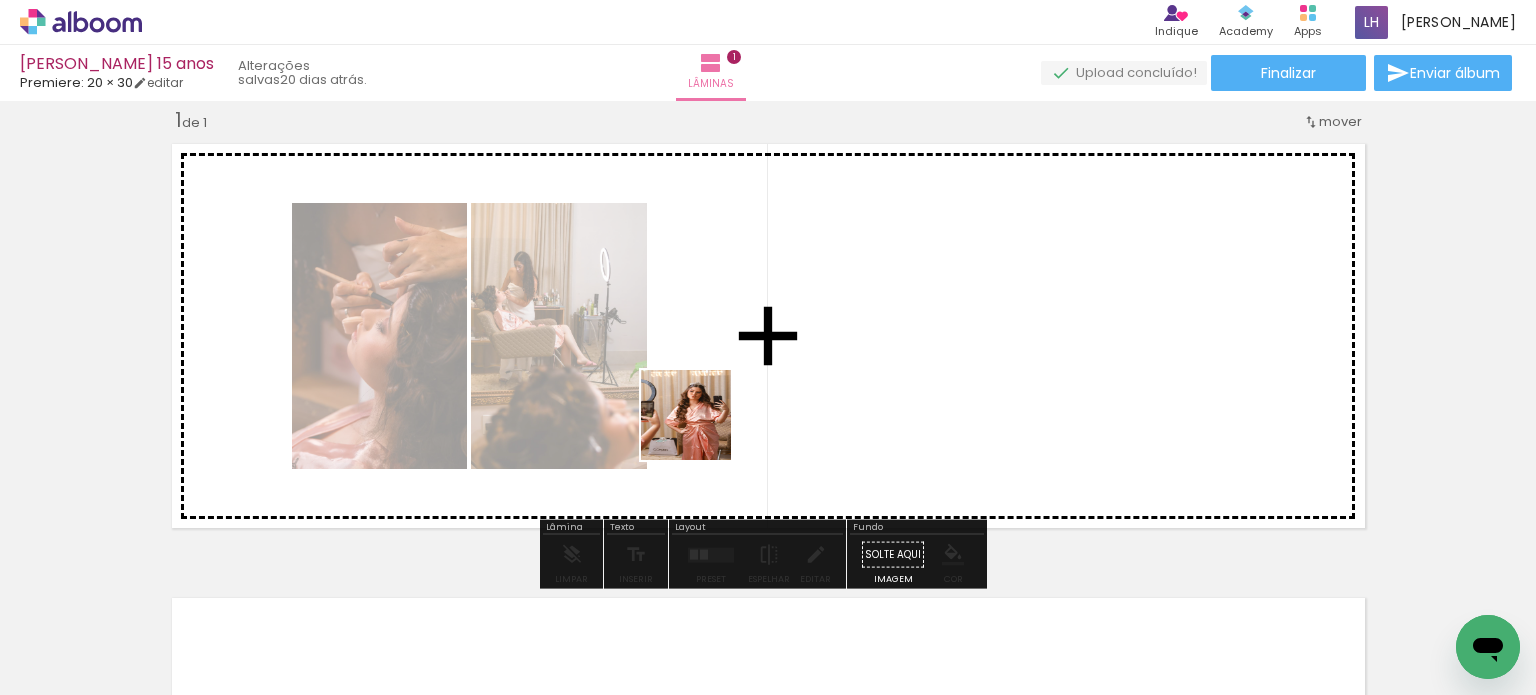 drag, startPoint x: 669, startPoint y: 618, endPoint x: 702, endPoint y: 403, distance: 217.51782 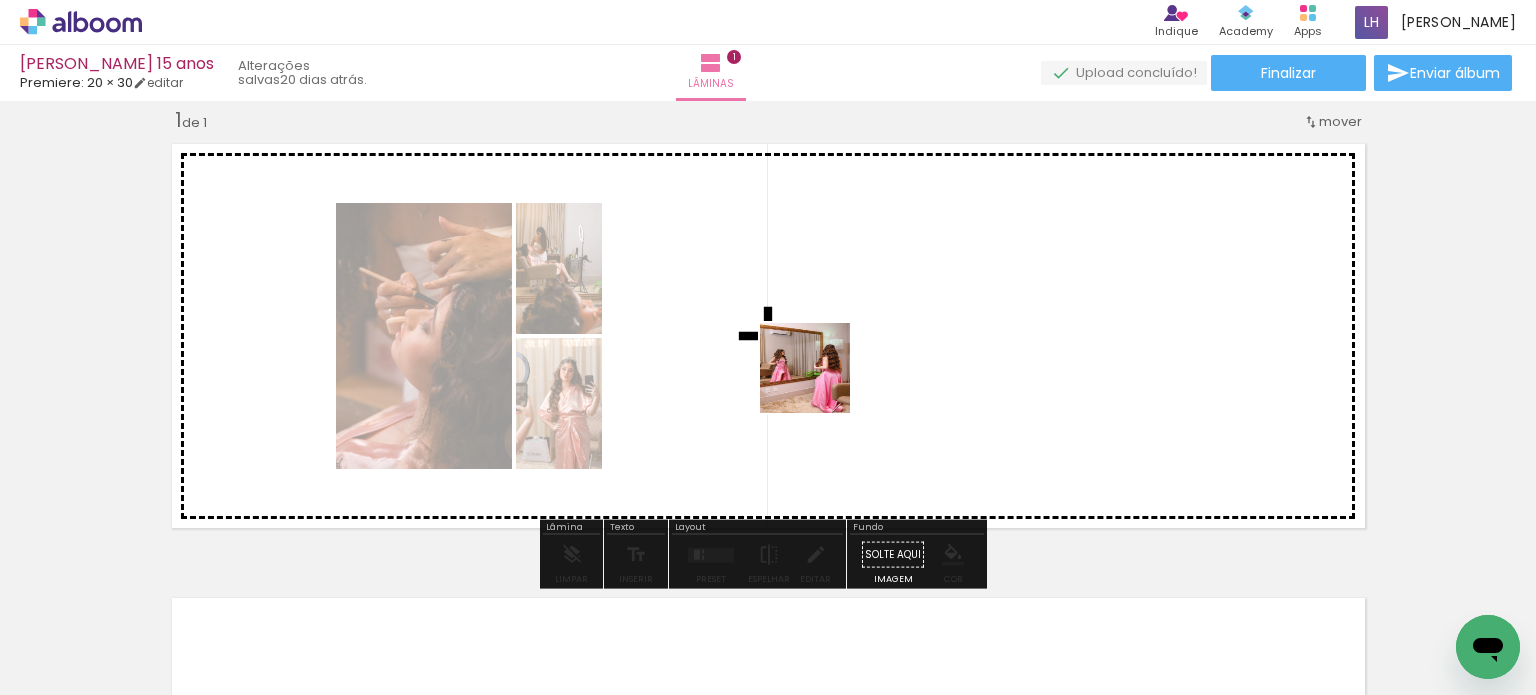 drag, startPoint x: 796, startPoint y: 586, endPoint x: 820, endPoint y: 381, distance: 206.4001 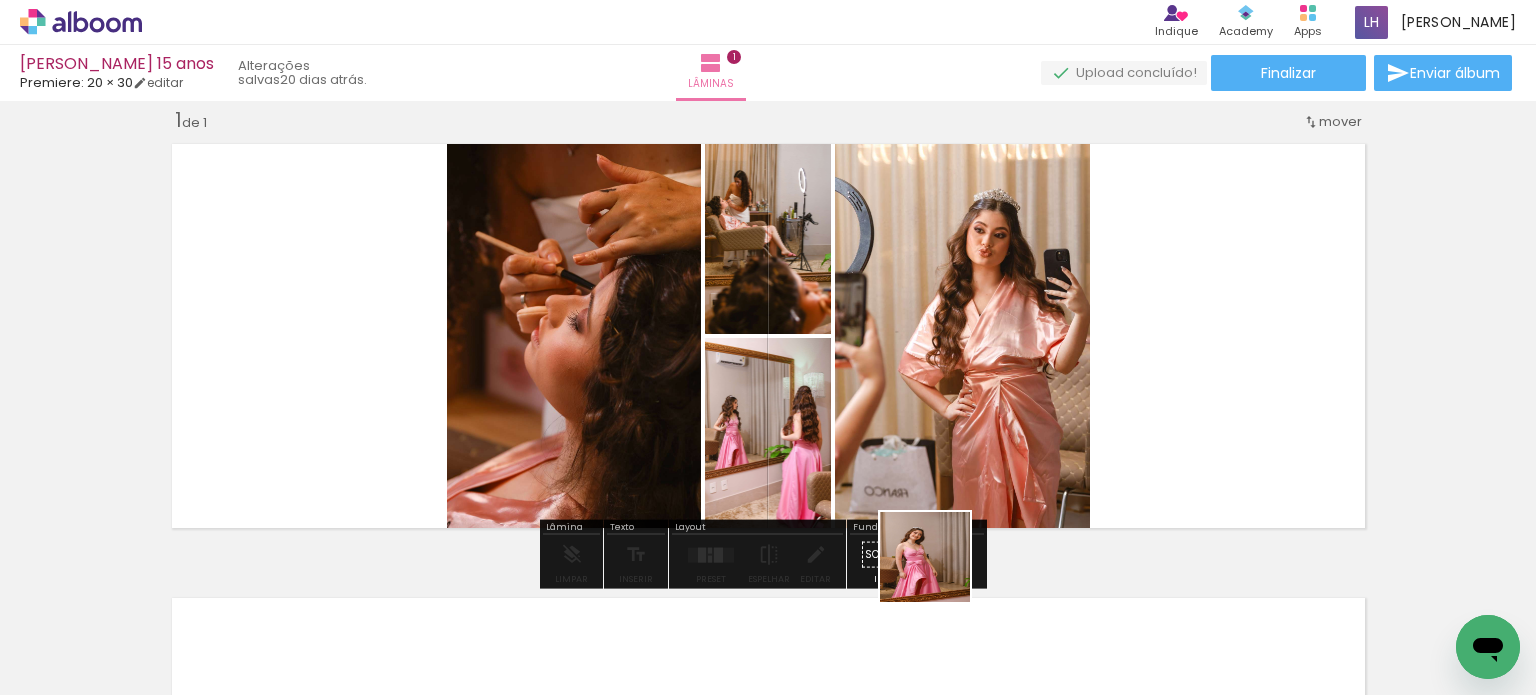 drag, startPoint x: 935, startPoint y: 583, endPoint x: 996, endPoint y: 403, distance: 190.05525 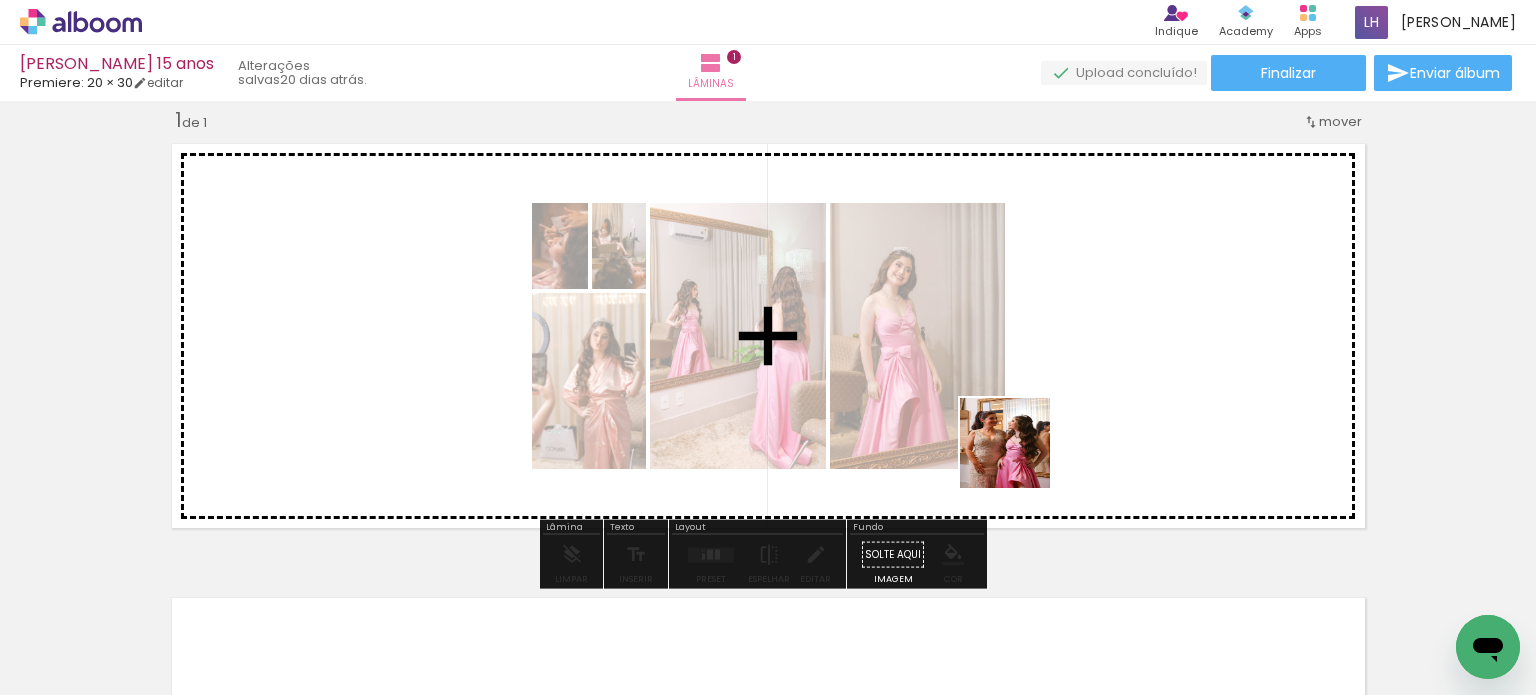 drag, startPoint x: 996, startPoint y: 595, endPoint x: 1028, endPoint y: 475, distance: 124.1934 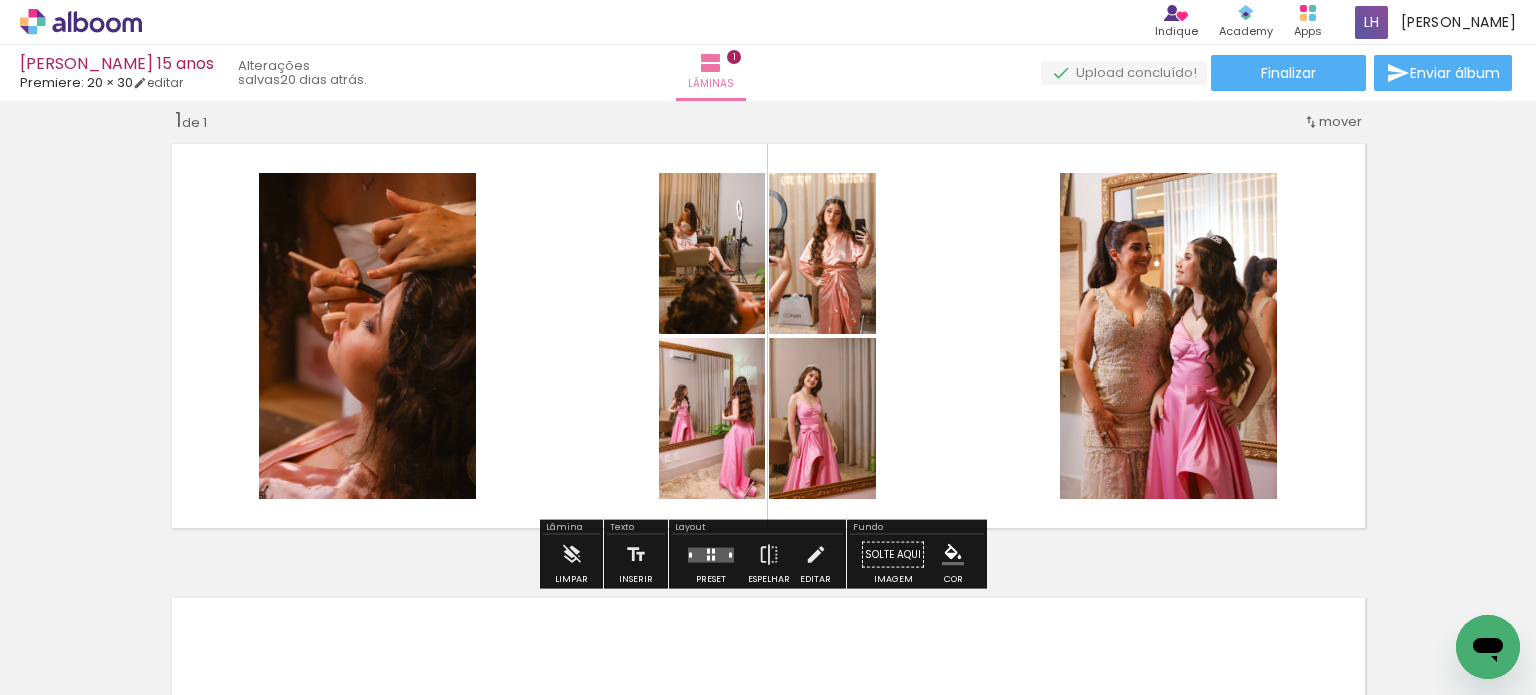 drag, startPoint x: 1105, startPoint y: 631, endPoint x: 1059, endPoint y: 368, distance: 266.99252 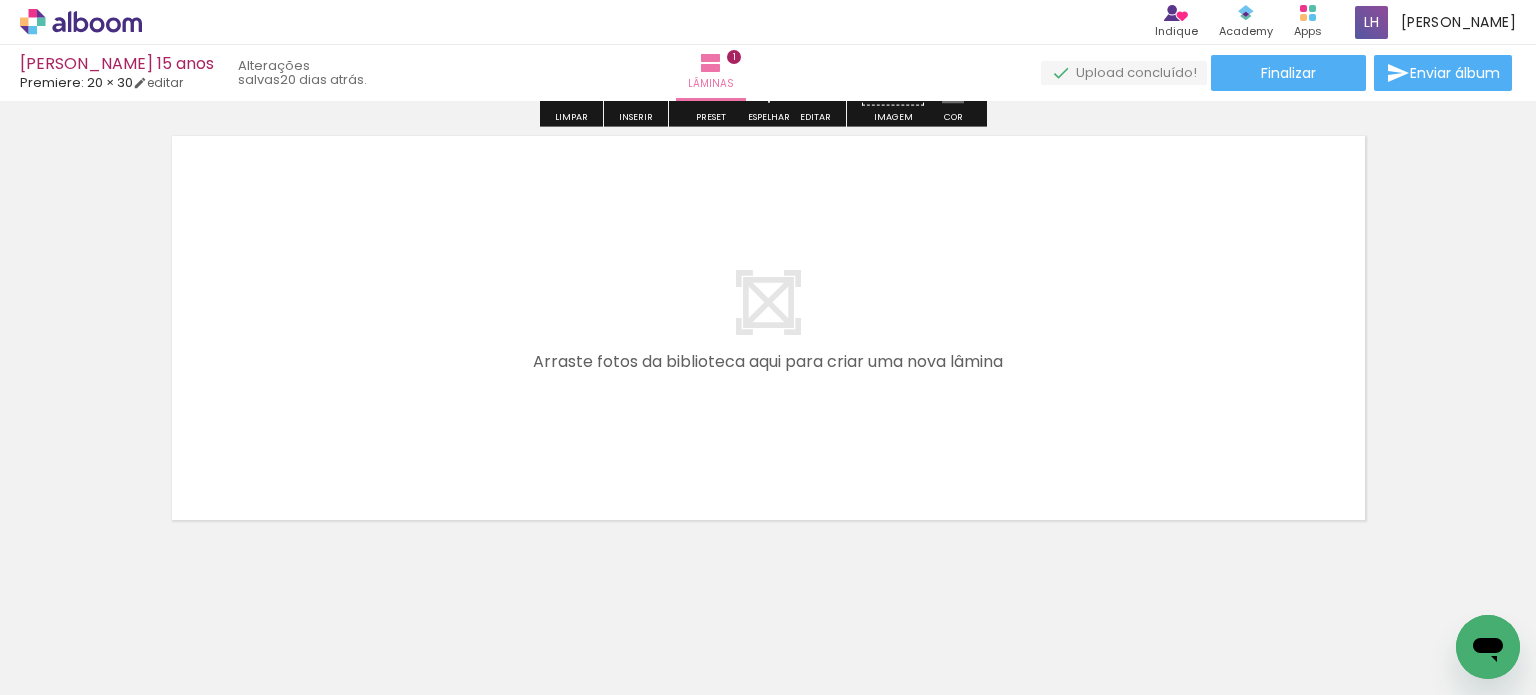 scroll, scrollTop: 516, scrollLeft: 0, axis: vertical 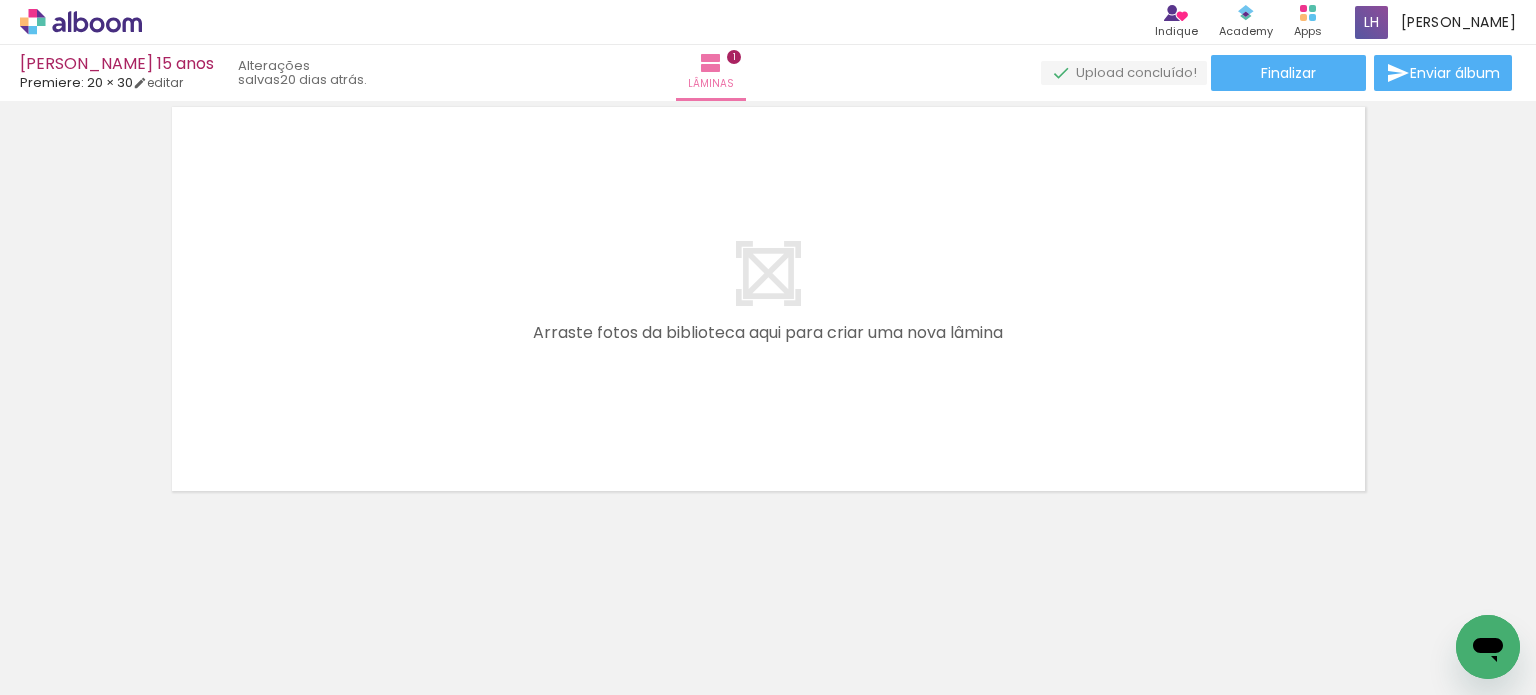 click at bounding box center [768, 347] 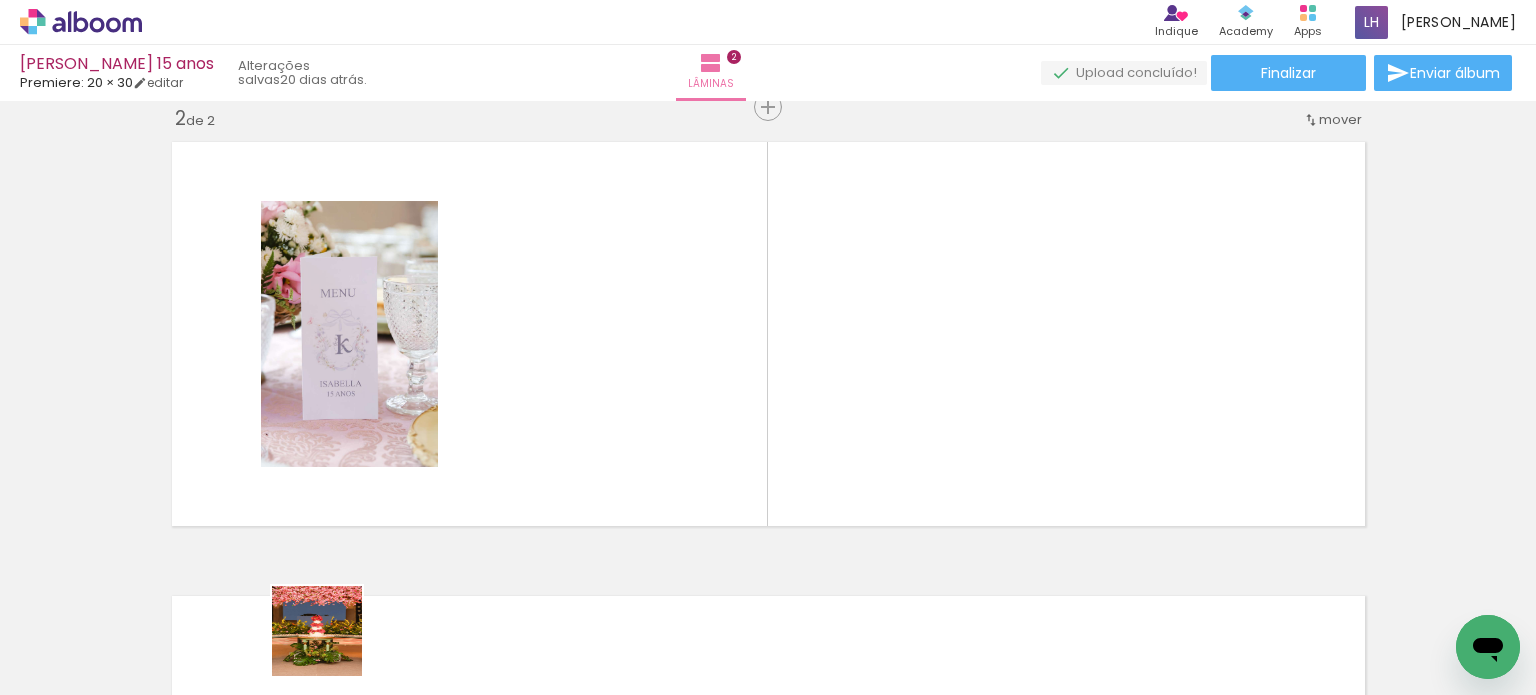 scroll, scrollTop: 479, scrollLeft: 0, axis: vertical 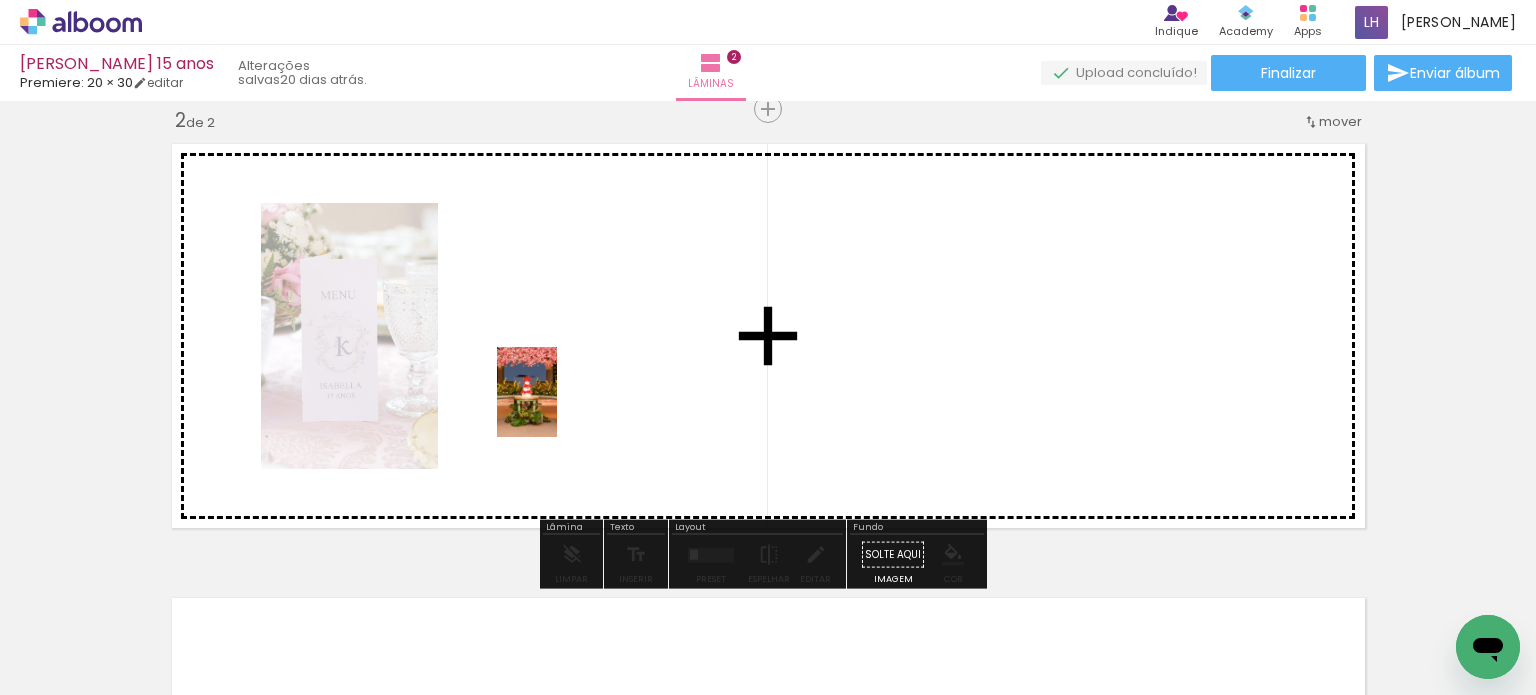 drag, startPoint x: 332, startPoint y: 646, endPoint x: 557, endPoint y: 407, distance: 328.24686 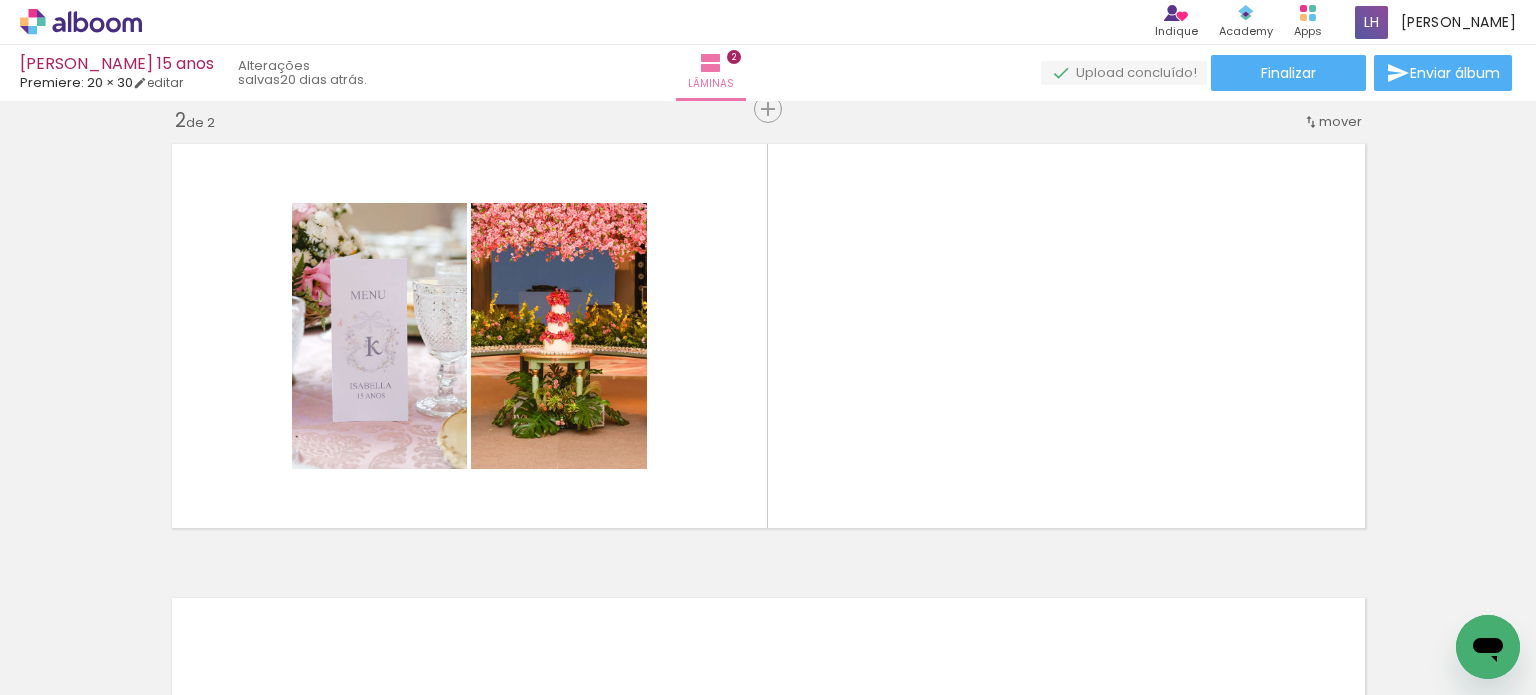 scroll, scrollTop: 0, scrollLeft: 4233, axis: horizontal 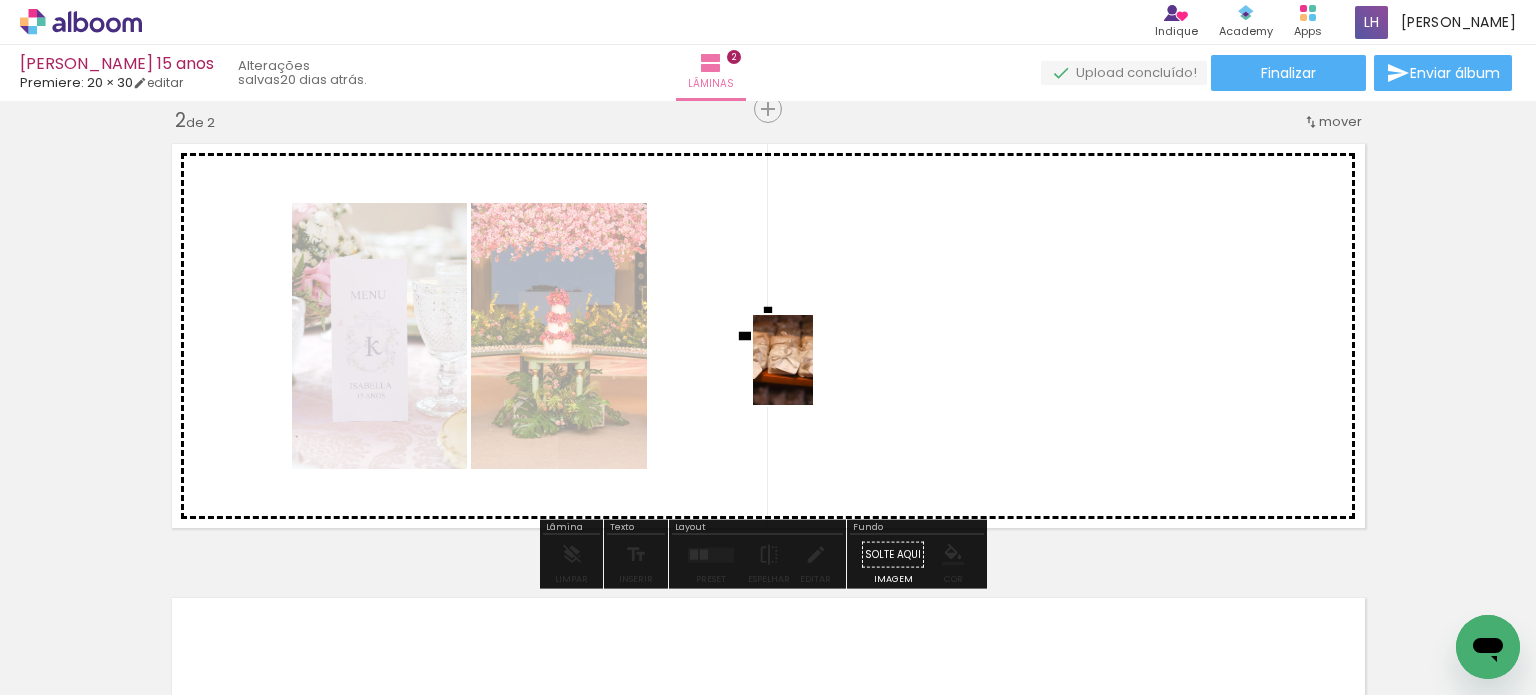 drag, startPoint x: 1276, startPoint y: 590, endPoint x: 813, endPoint y: 375, distance: 510.48407 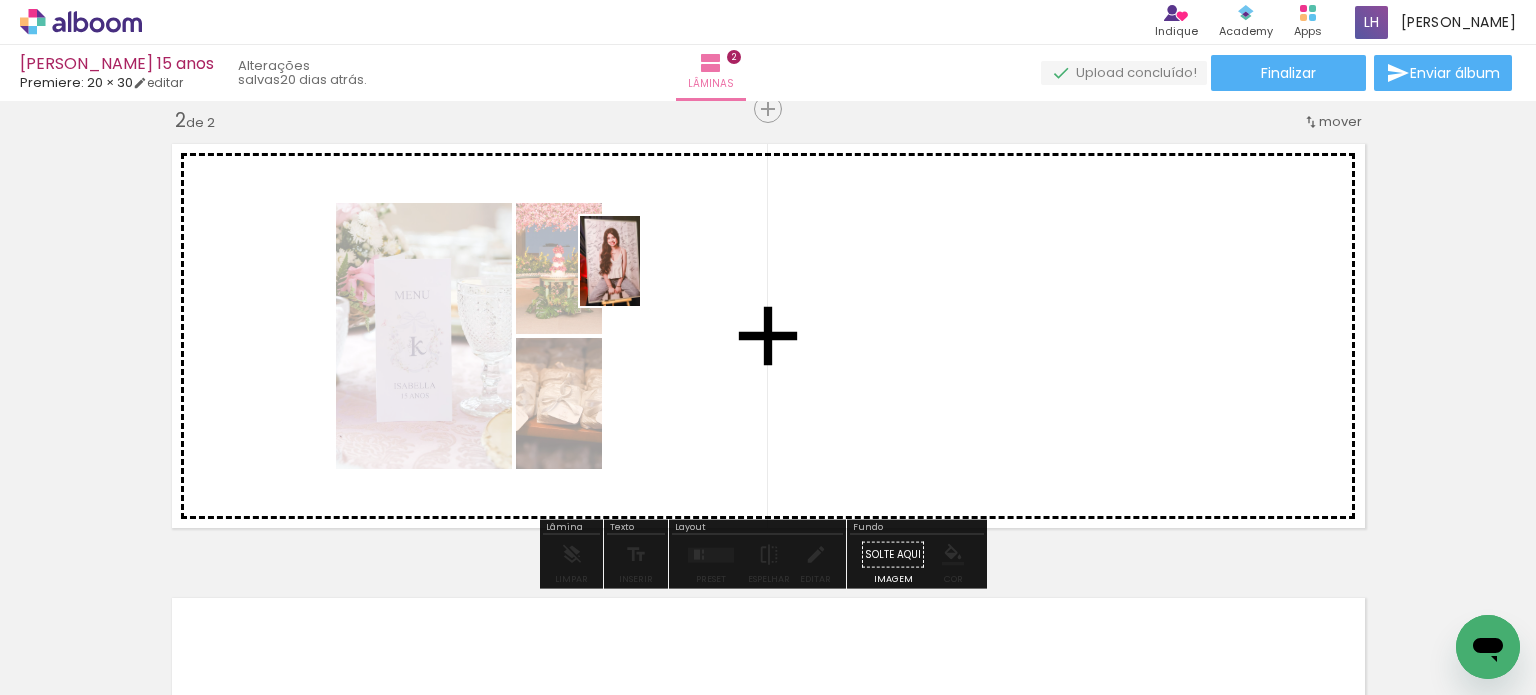 drag, startPoint x: 1460, startPoint y: 610, endPoint x: 640, endPoint y: 279, distance: 884.2856 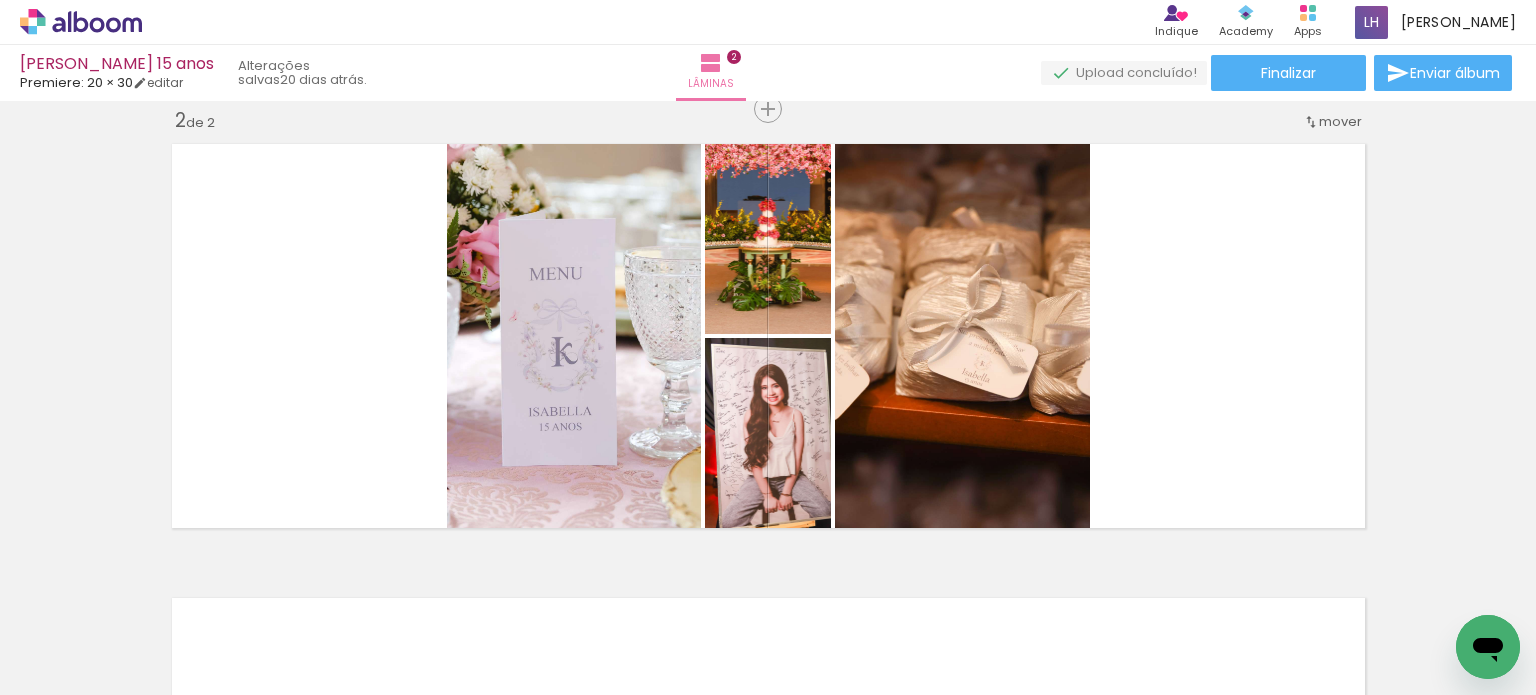 scroll, scrollTop: 0, scrollLeft: 2947, axis: horizontal 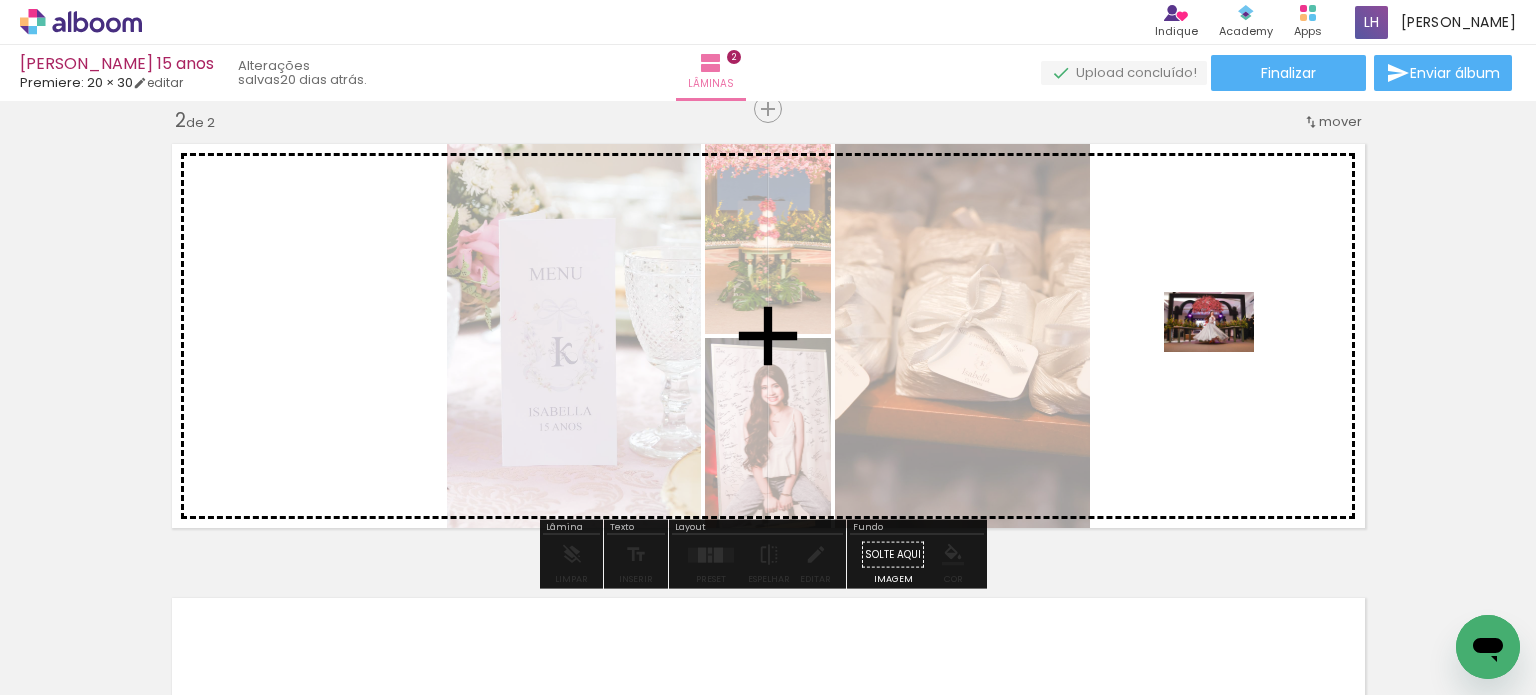 drag, startPoint x: 854, startPoint y: 651, endPoint x: 1224, endPoint y: 352, distance: 475.71106 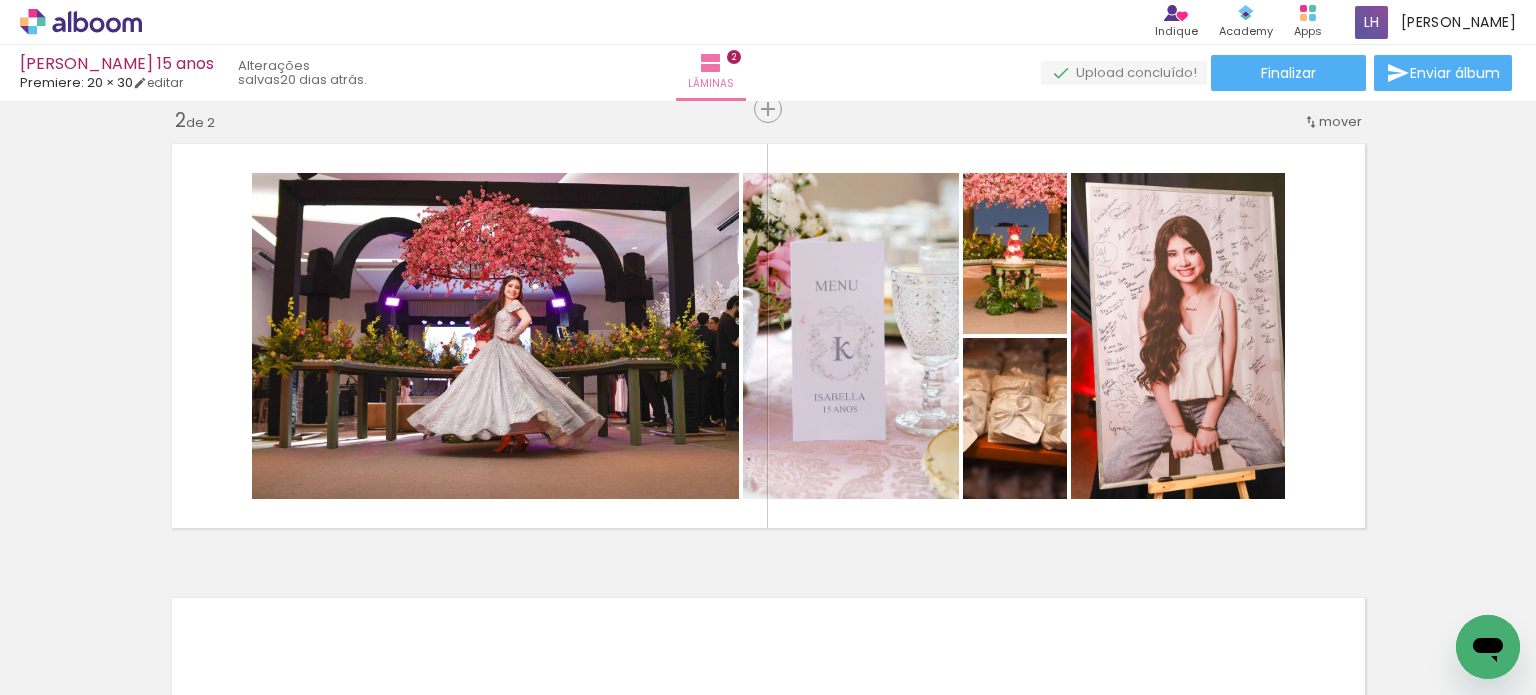 scroll, scrollTop: 0, scrollLeft: 742, axis: horizontal 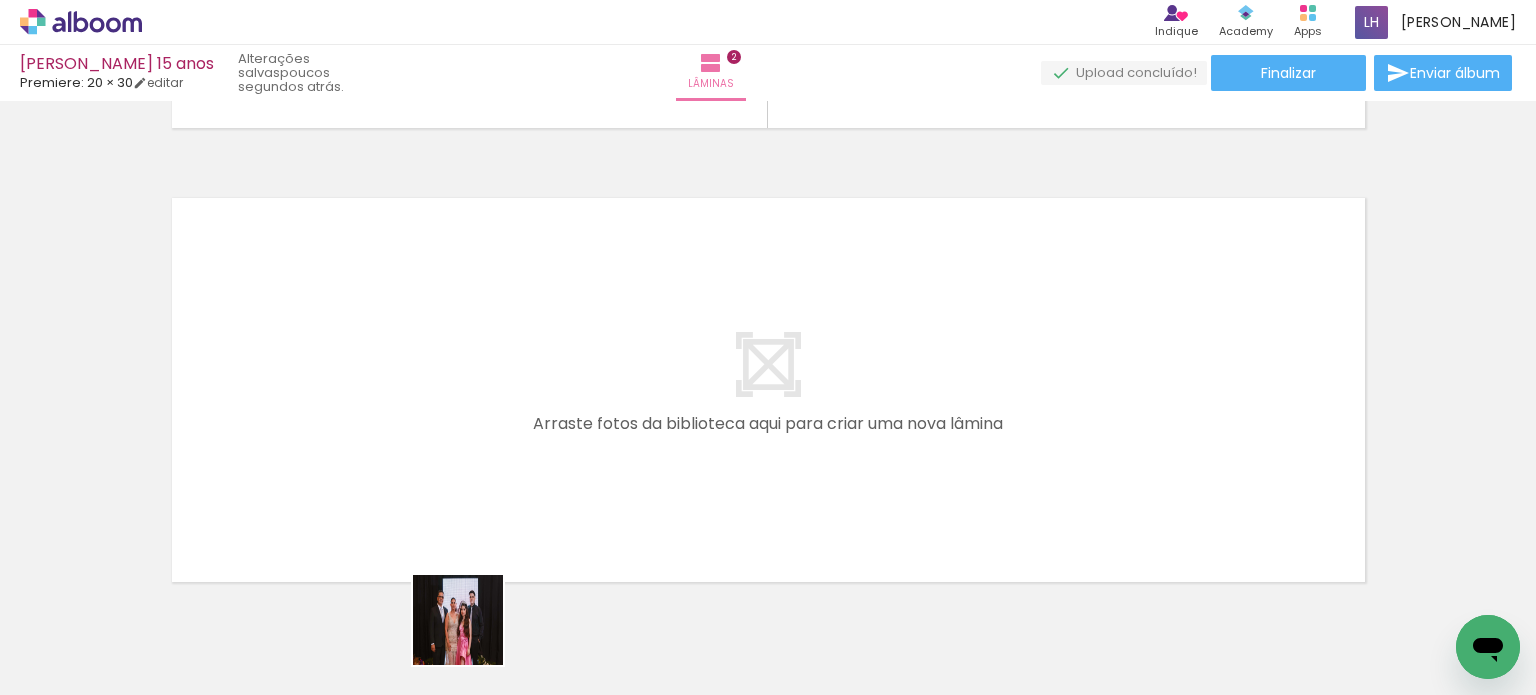 drag, startPoint x: 473, startPoint y: 635, endPoint x: 481, endPoint y: 394, distance: 241.13274 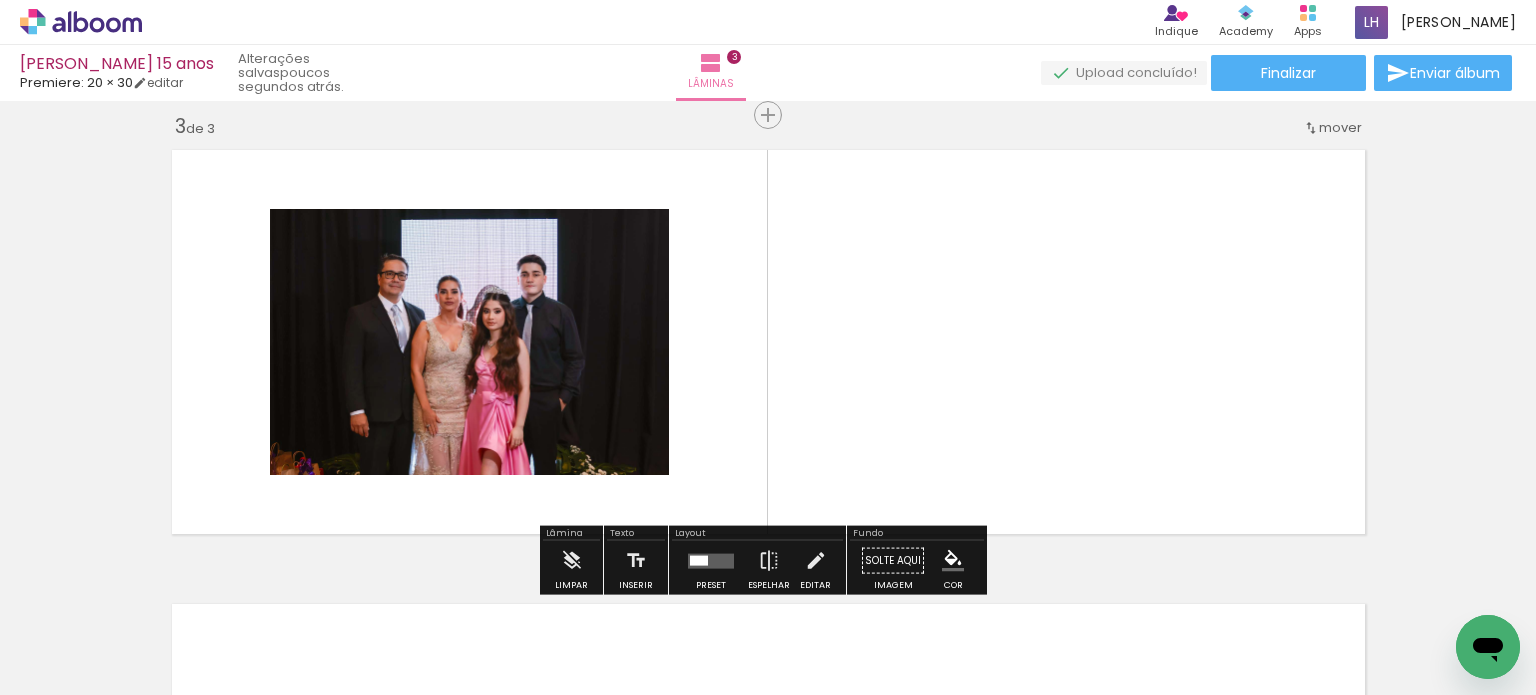 scroll, scrollTop: 933, scrollLeft: 0, axis: vertical 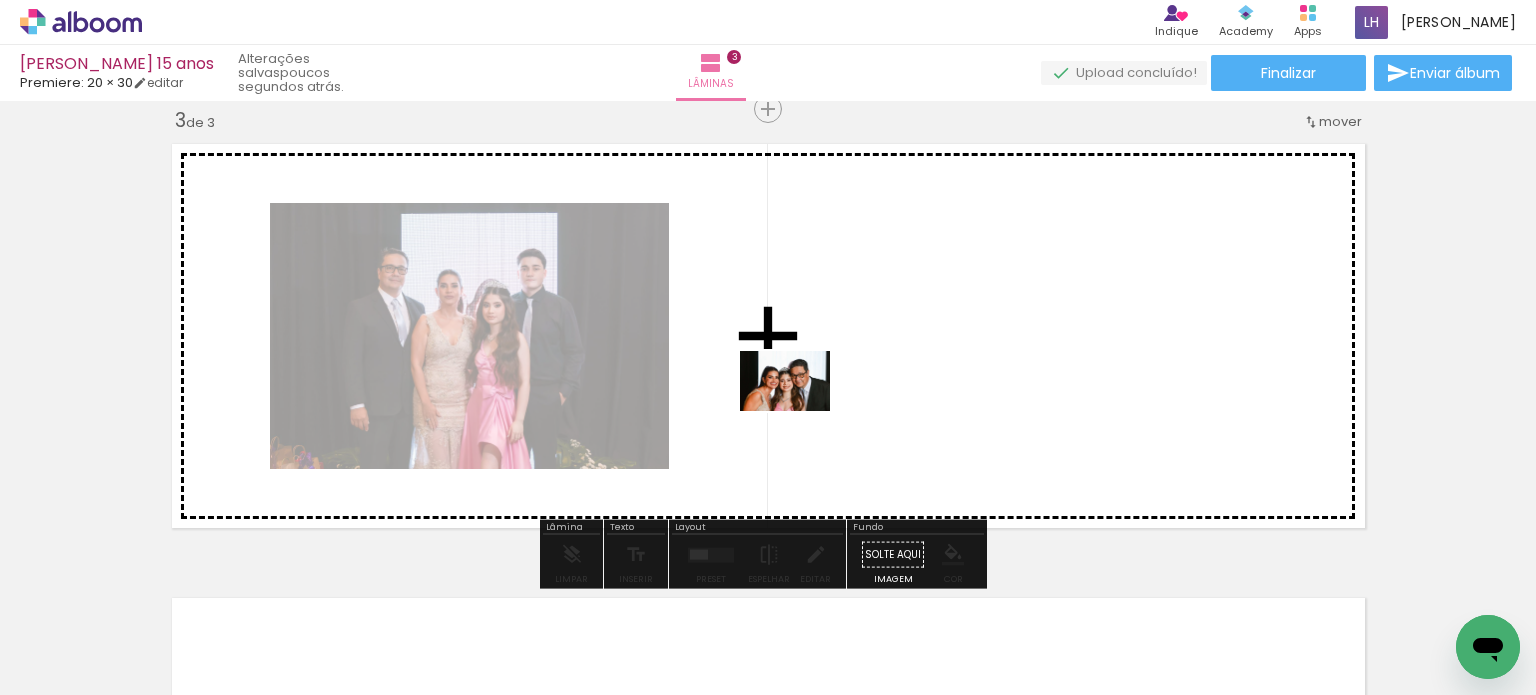 drag, startPoint x: 601, startPoint y: 636, endPoint x: 800, endPoint y: 411, distance: 300.37643 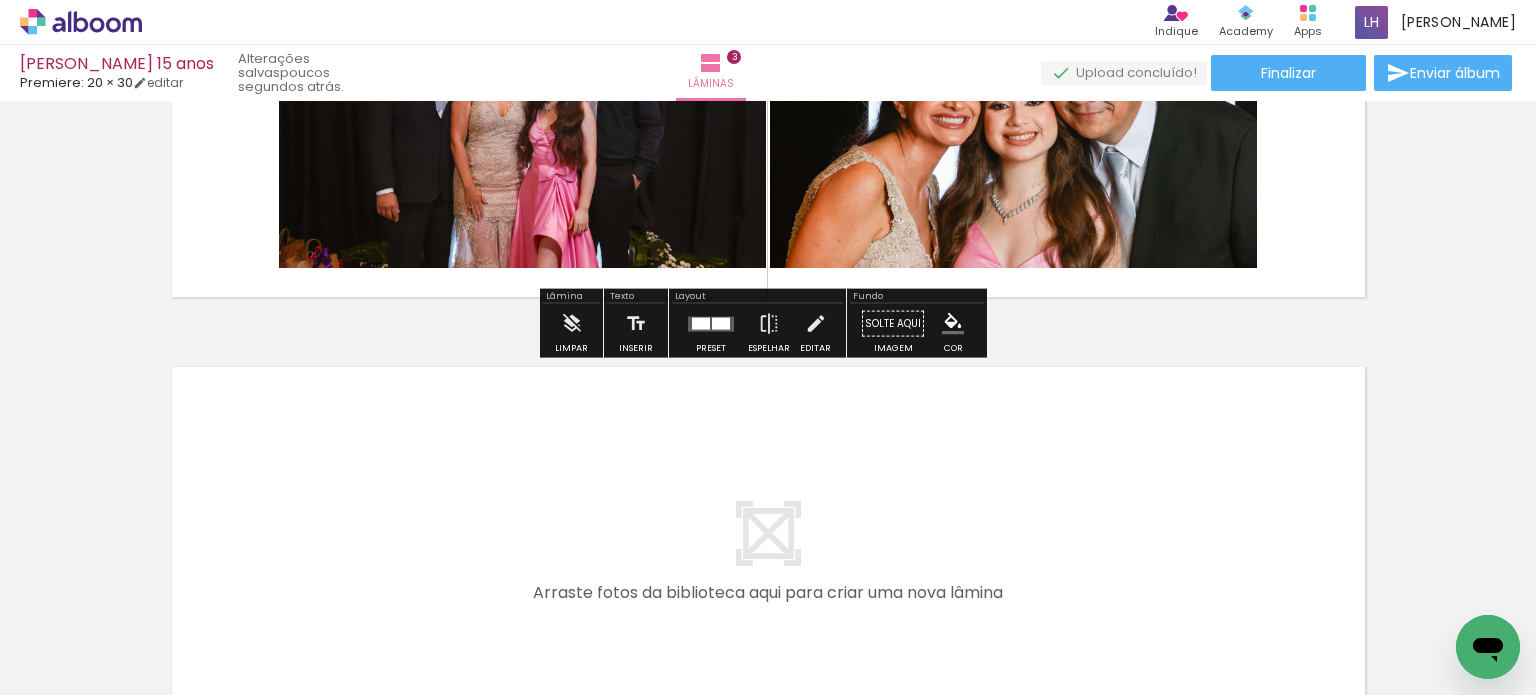 scroll, scrollTop: 1233, scrollLeft: 0, axis: vertical 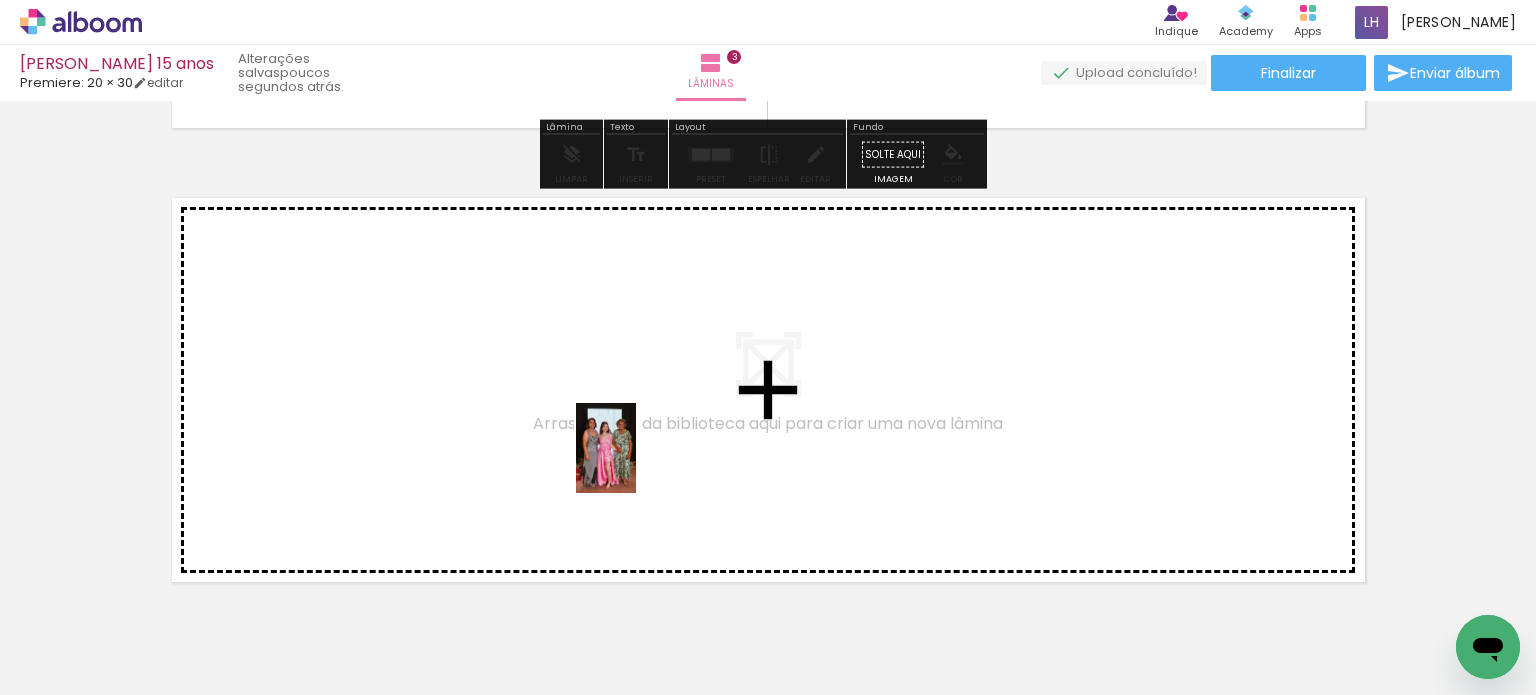 drag, startPoint x: 713, startPoint y: 627, endPoint x: 636, endPoint y: 463, distance: 181.17671 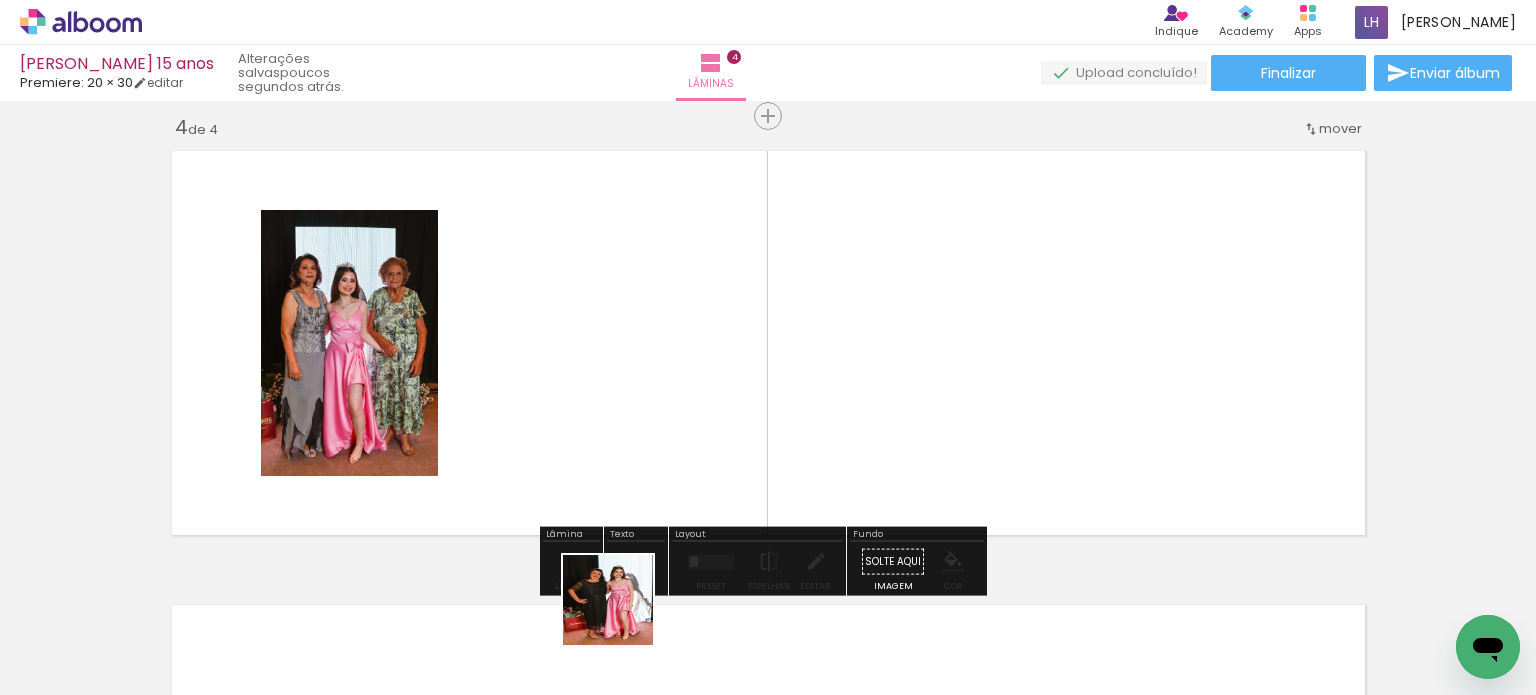 scroll, scrollTop: 1387, scrollLeft: 0, axis: vertical 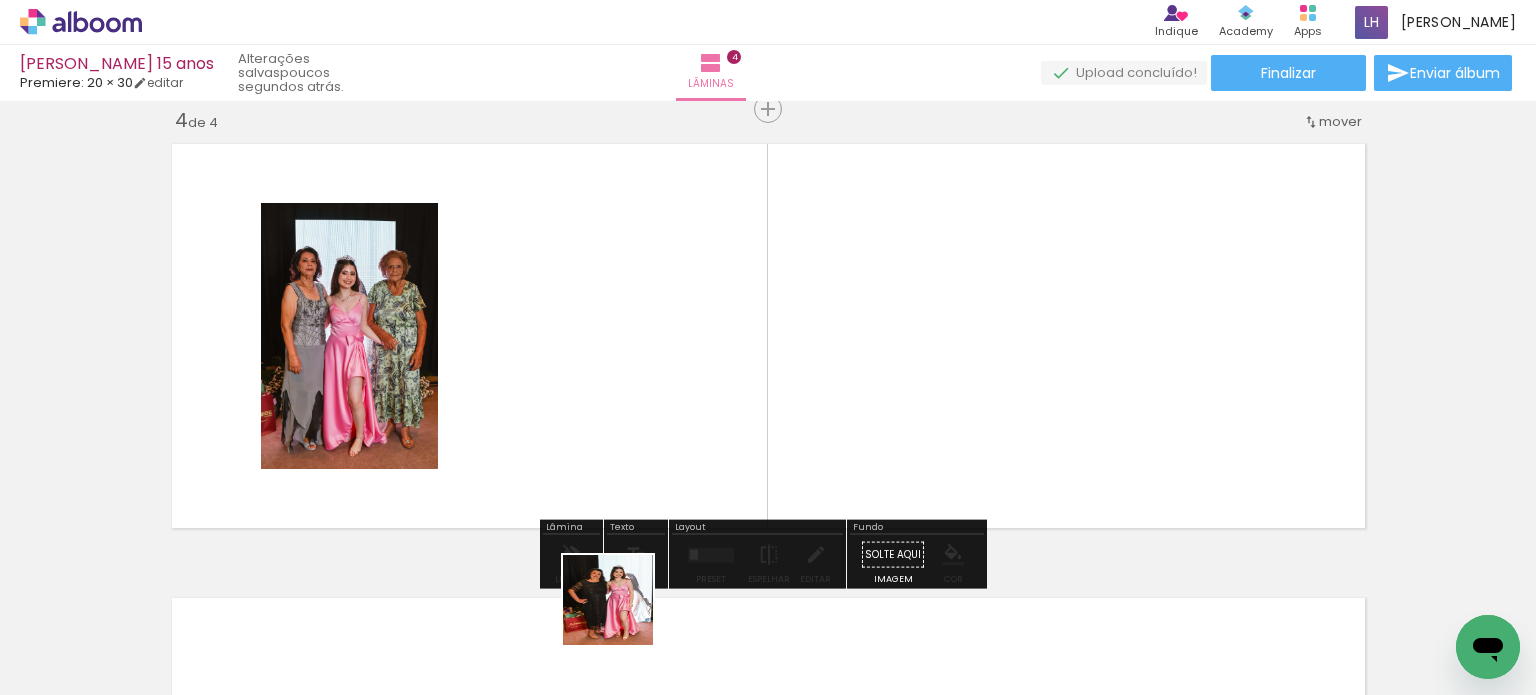 drag, startPoint x: 621, startPoint y: 620, endPoint x: 614, endPoint y: 408, distance: 212.11554 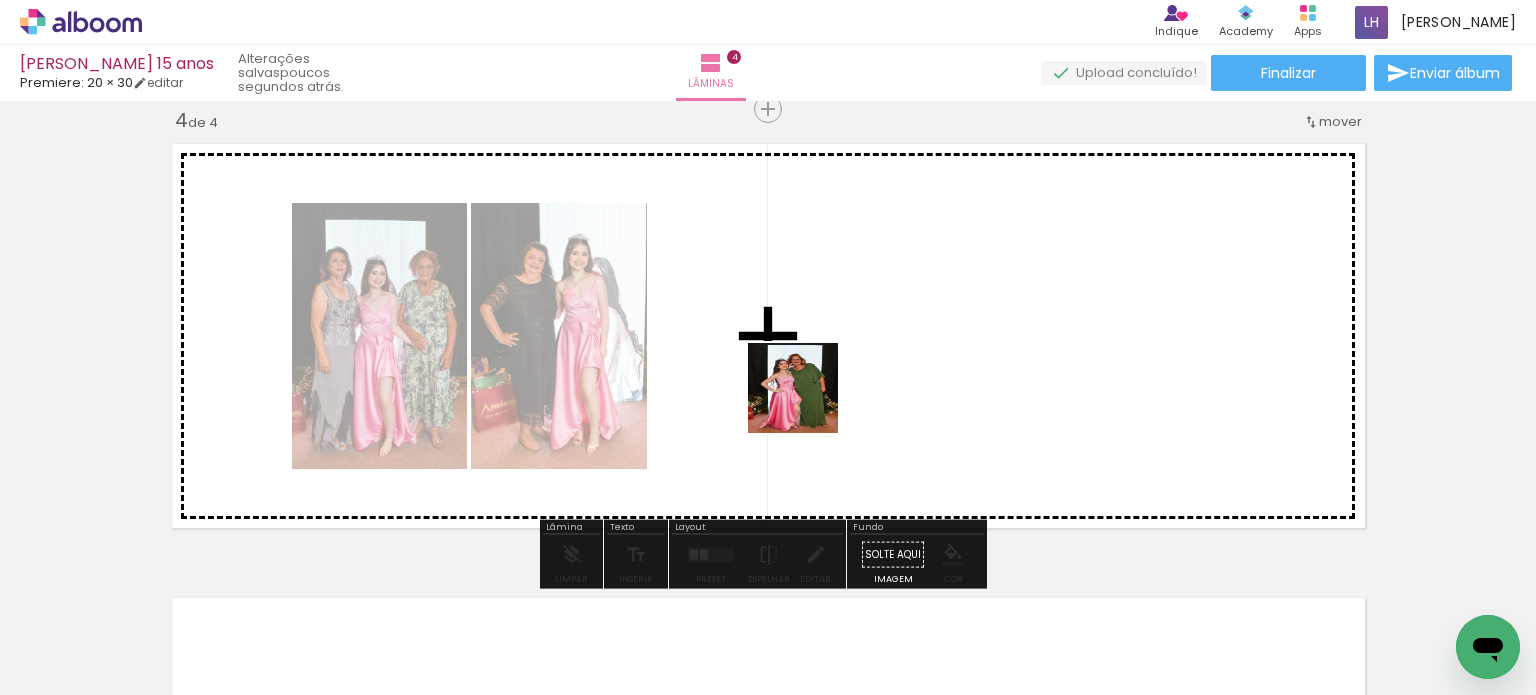 drag, startPoint x: 507, startPoint y: 619, endPoint x: 820, endPoint y: 386, distance: 390.2025 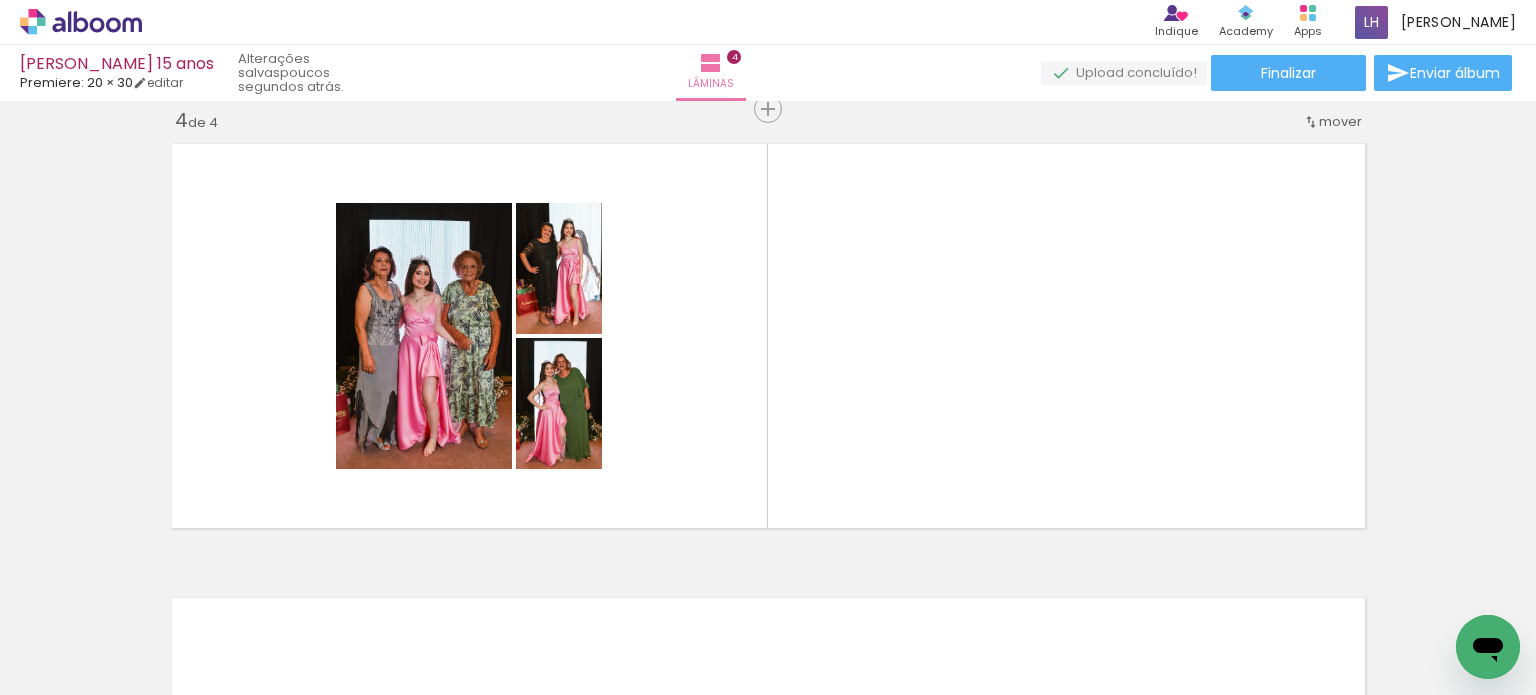 scroll, scrollTop: 0, scrollLeft: 3347, axis: horizontal 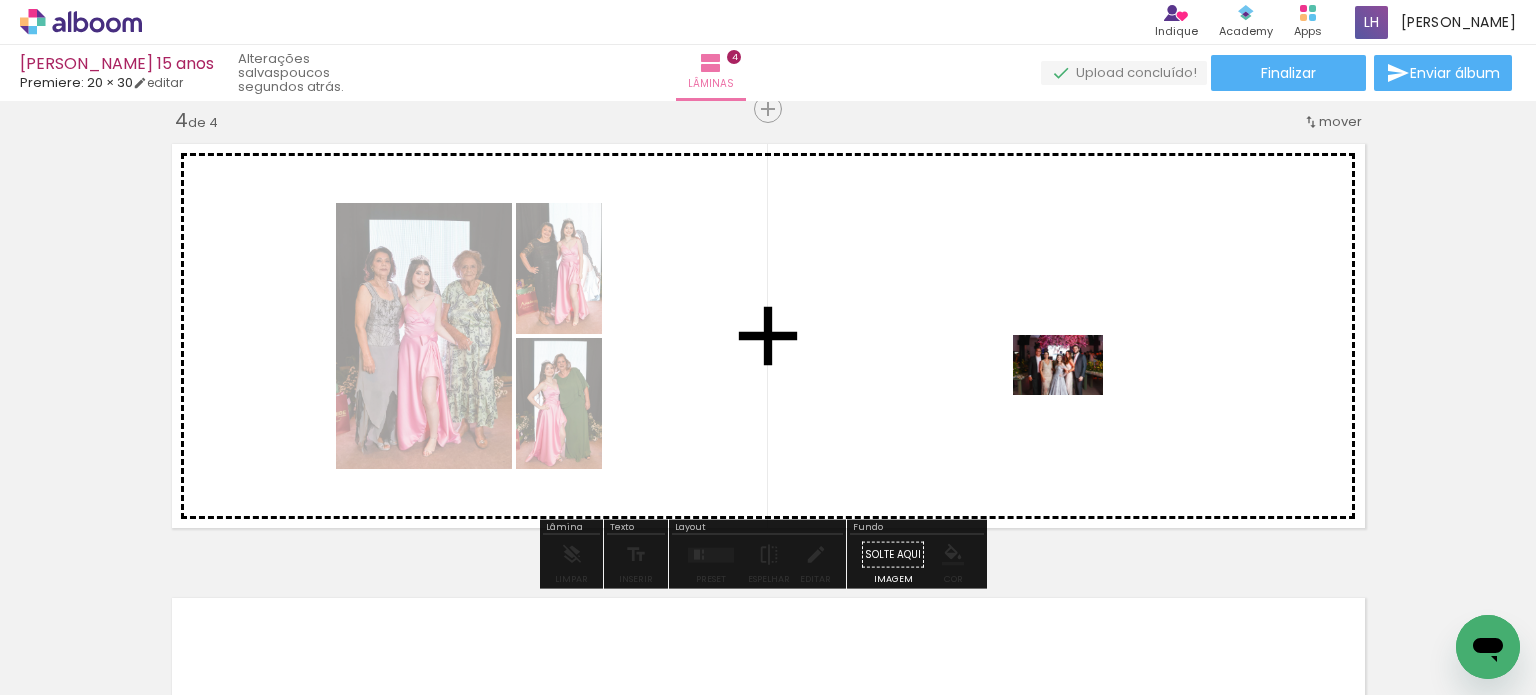 drag, startPoint x: 897, startPoint y: 647, endPoint x: 1074, endPoint y: 395, distance: 307.94968 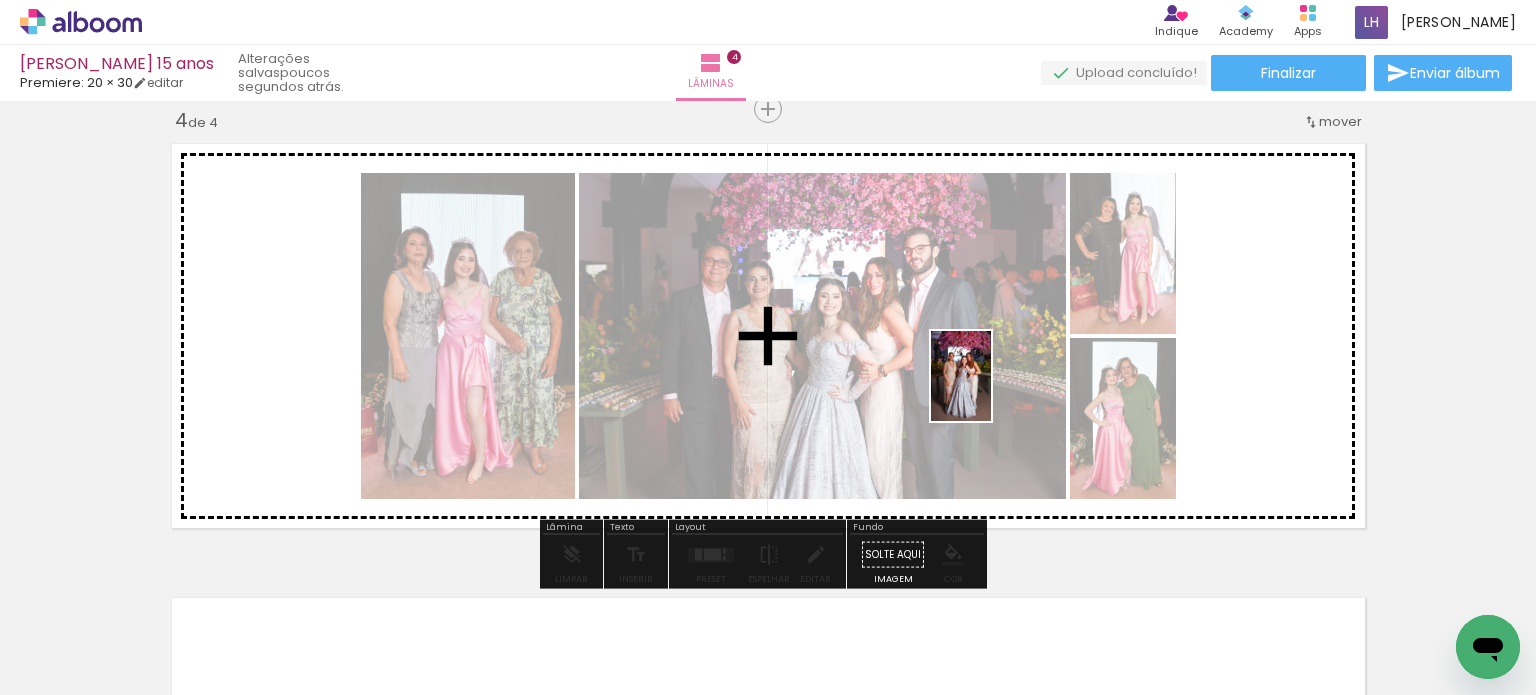 drag, startPoint x: 819, startPoint y: 603, endPoint x: 991, endPoint y: 391, distance: 272.99817 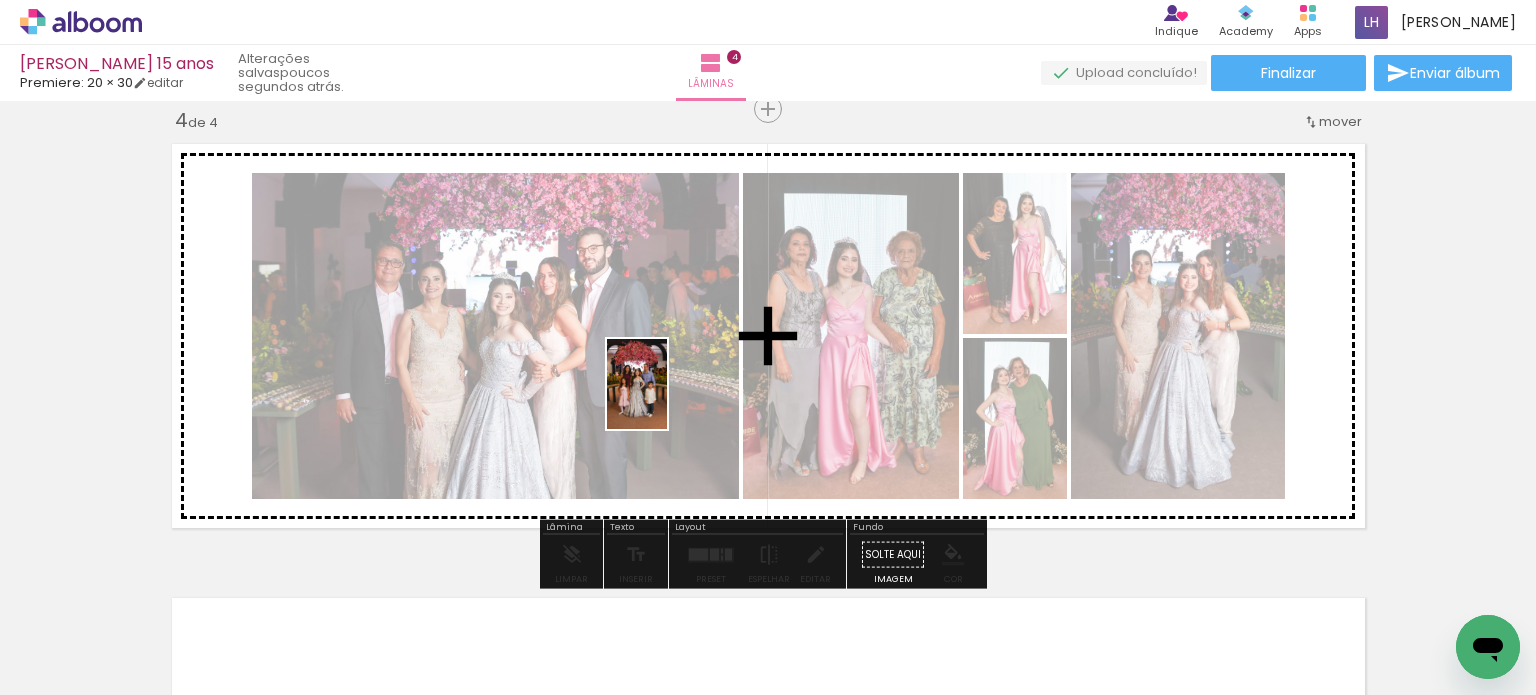 drag, startPoint x: 572, startPoint y: 634, endPoint x: 667, endPoint y: 399, distance: 253.47583 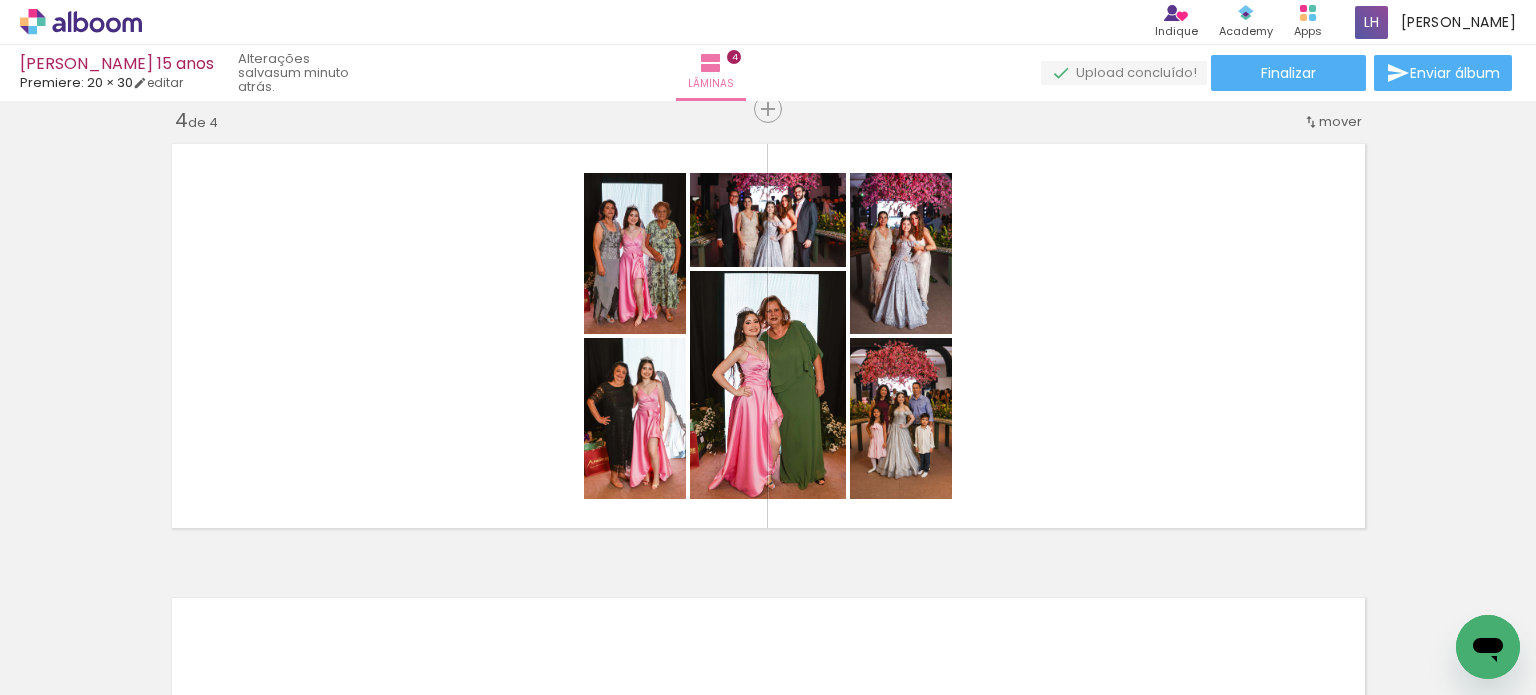 scroll, scrollTop: 0, scrollLeft: 1200, axis: horizontal 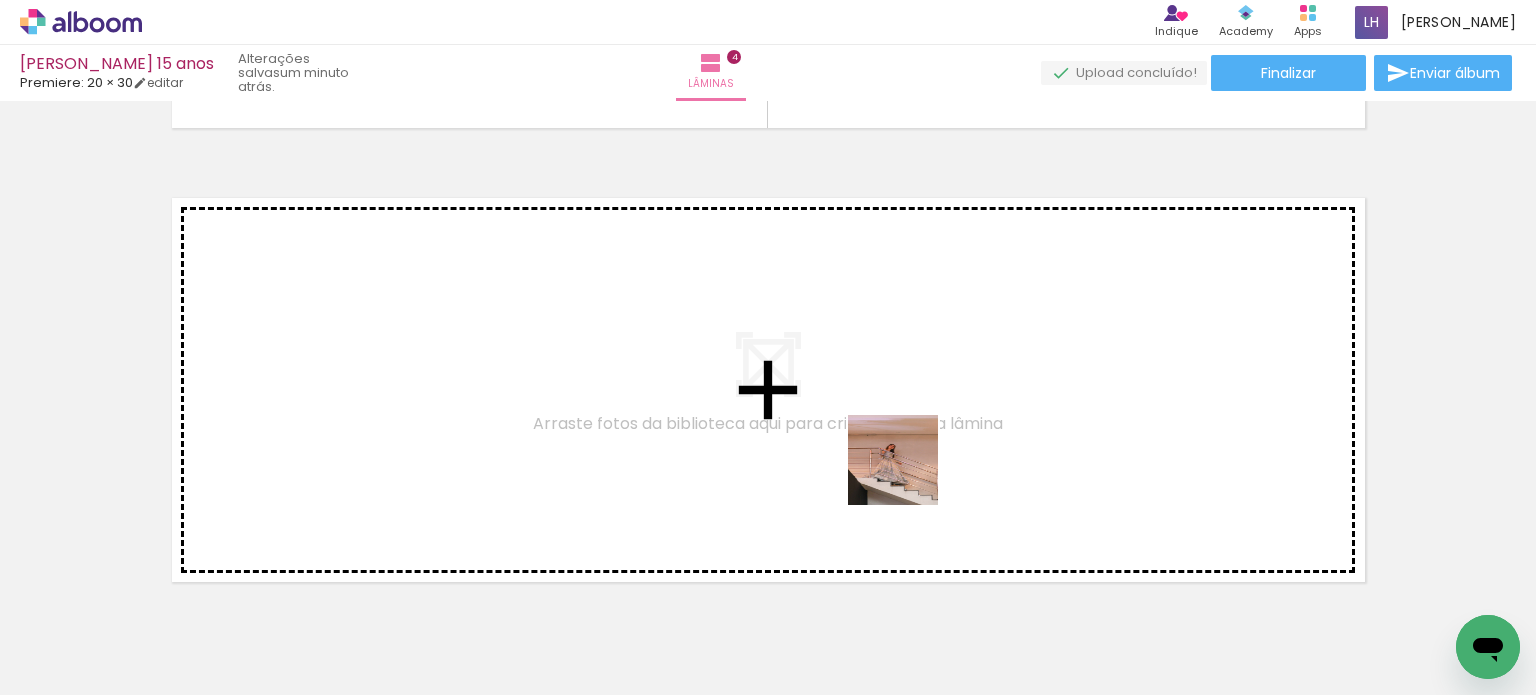 drag, startPoint x: 920, startPoint y: 580, endPoint x: 888, endPoint y: 403, distance: 179.8694 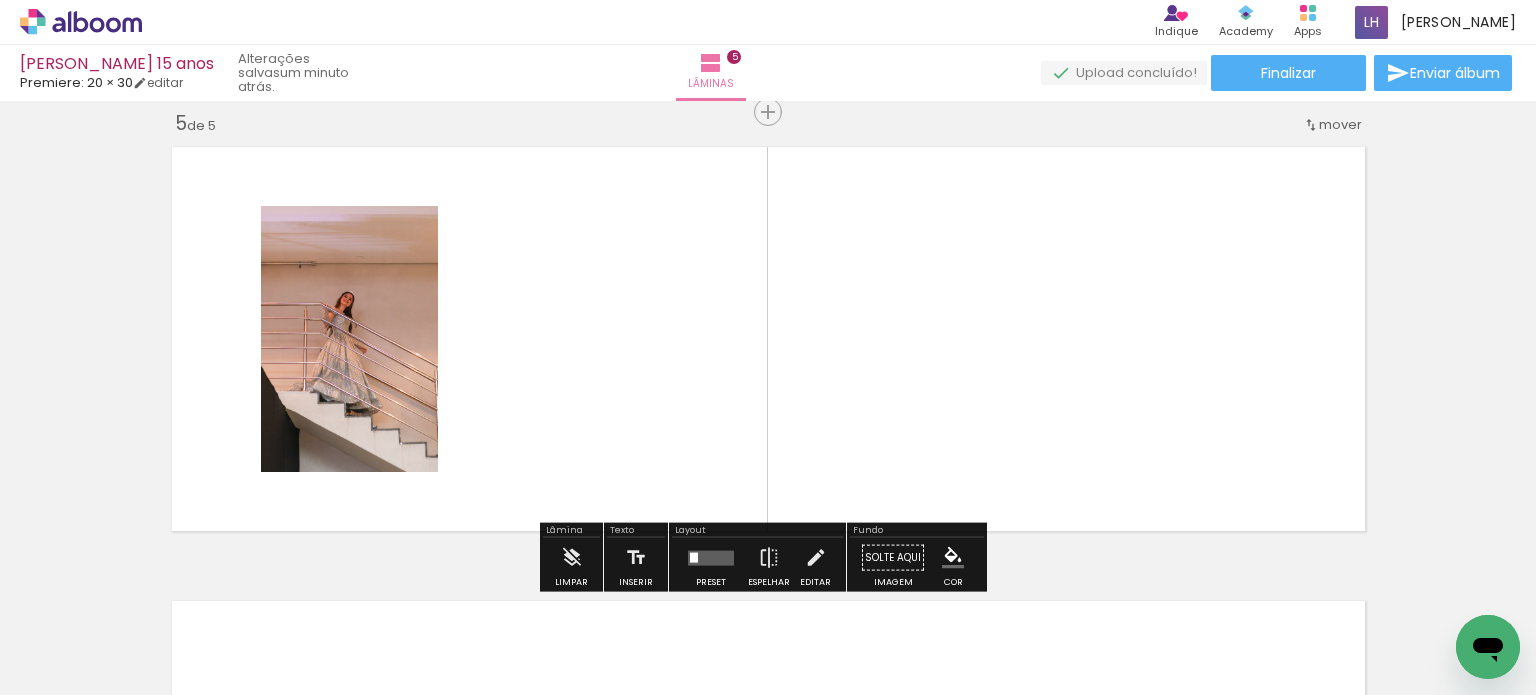 scroll, scrollTop: 1841, scrollLeft: 0, axis: vertical 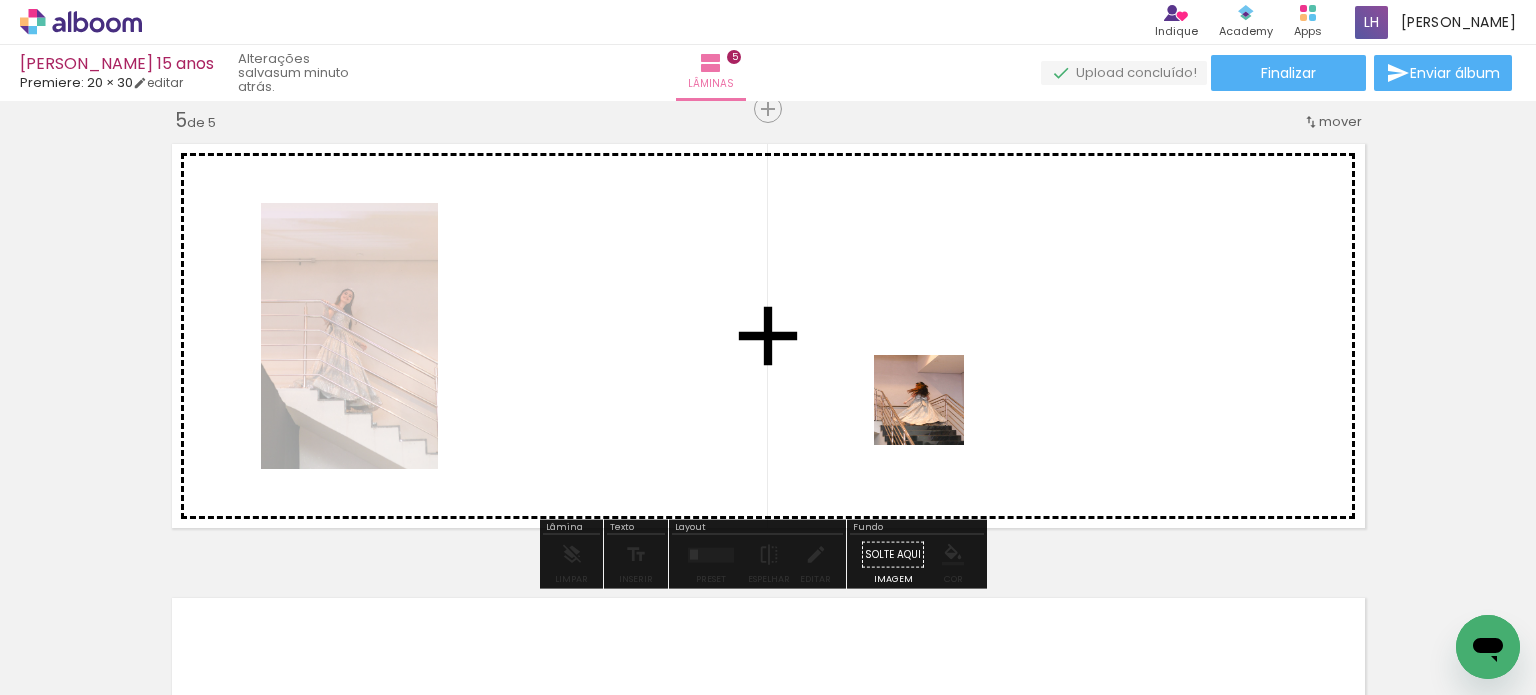 drag, startPoint x: 953, startPoint y: 448, endPoint x: 940, endPoint y: 448, distance: 13 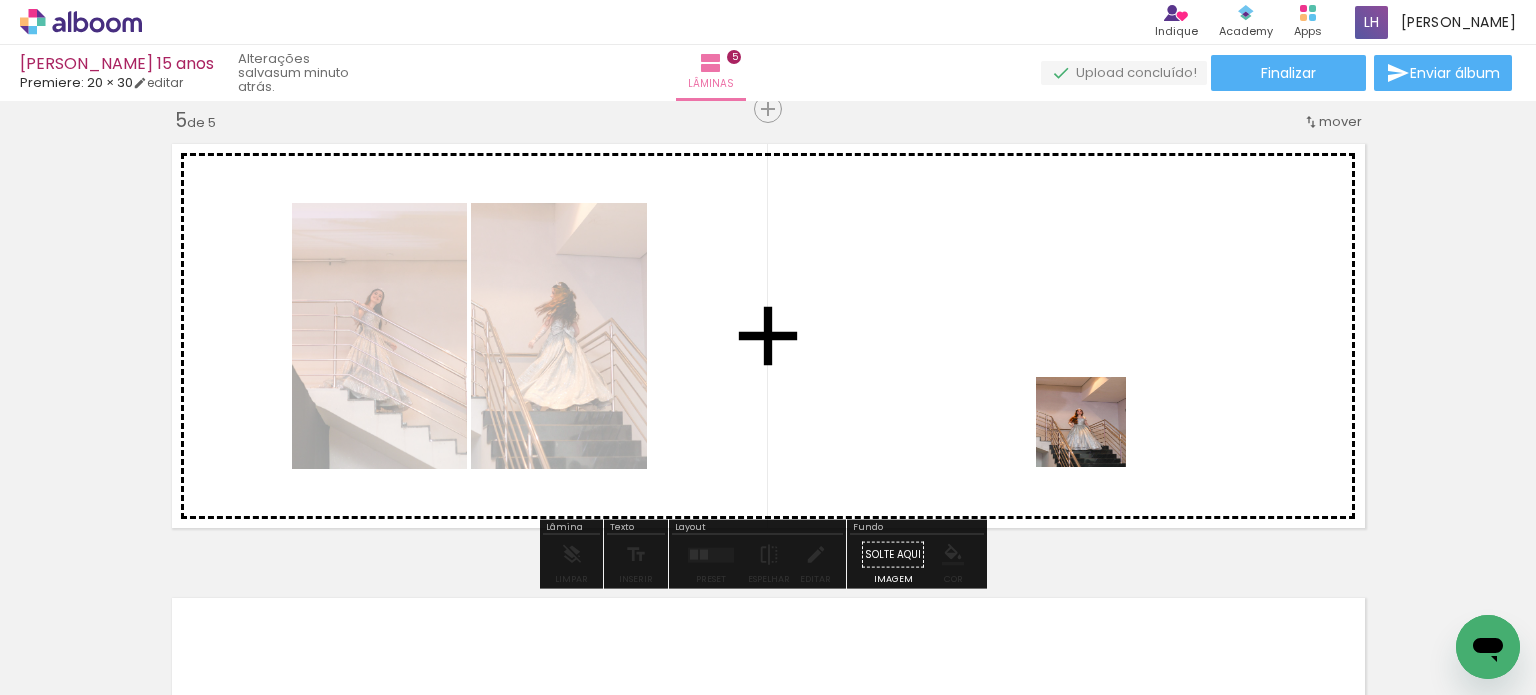 drag, startPoint x: 1132, startPoint y: 618, endPoint x: 1086, endPoint y: 459, distance: 165.52039 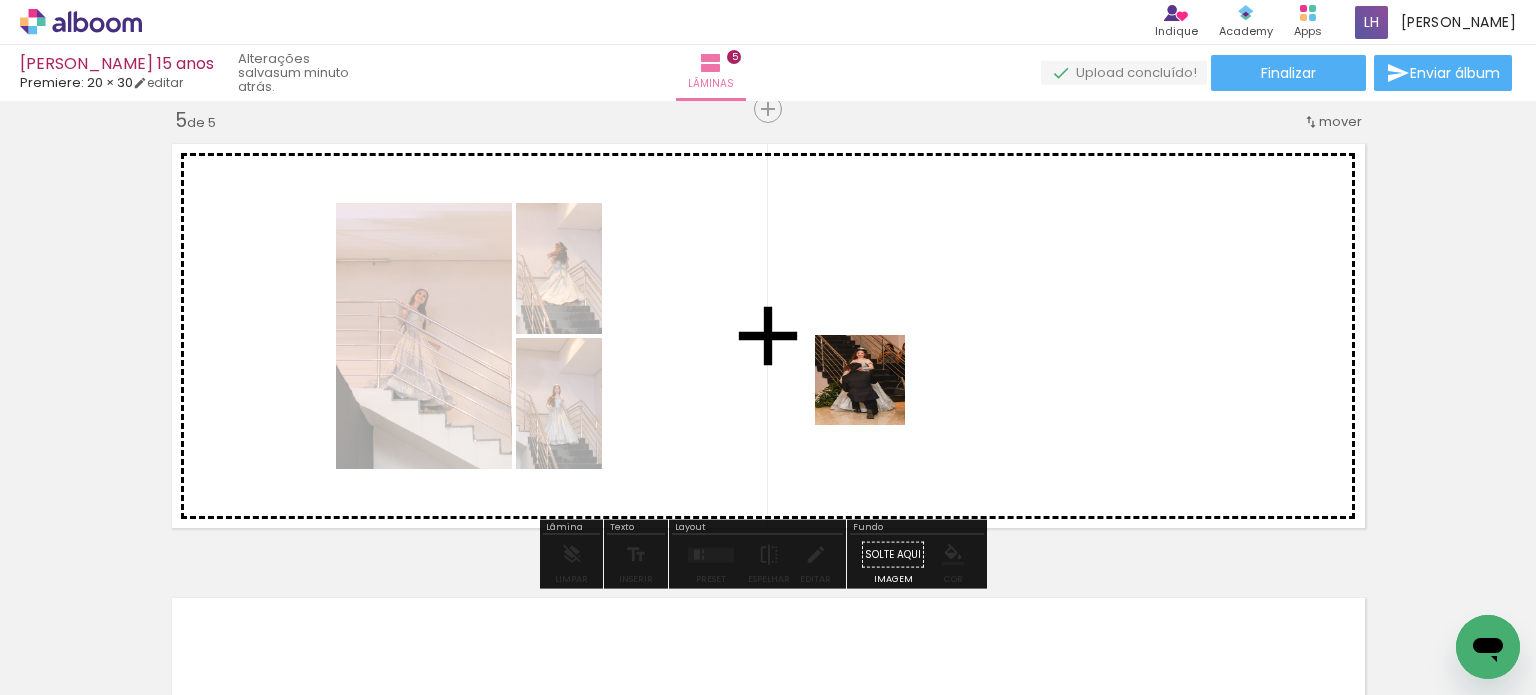 drag, startPoint x: 824, startPoint y: 590, endPoint x: 876, endPoint y: 395, distance: 201.81427 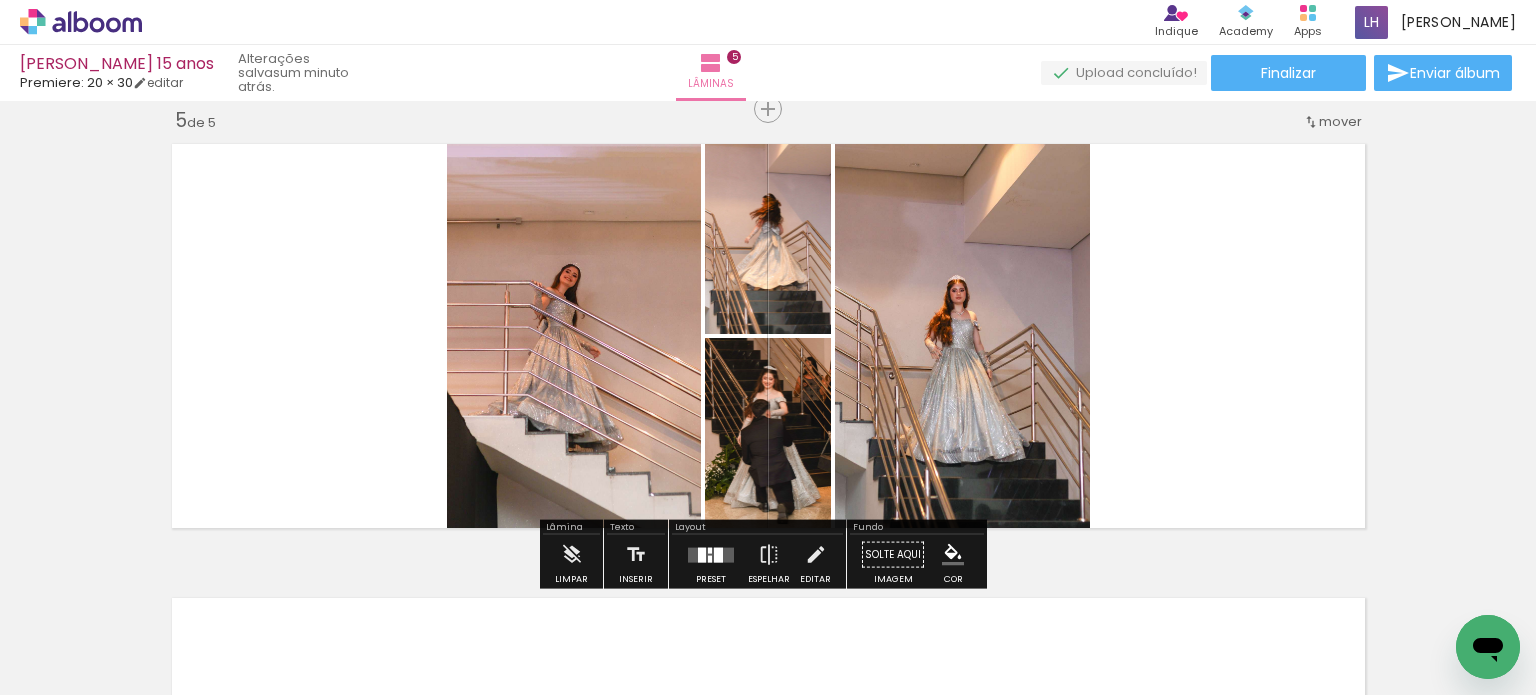 scroll, scrollTop: 0, scrollLeft: 1711, axis: horizontal 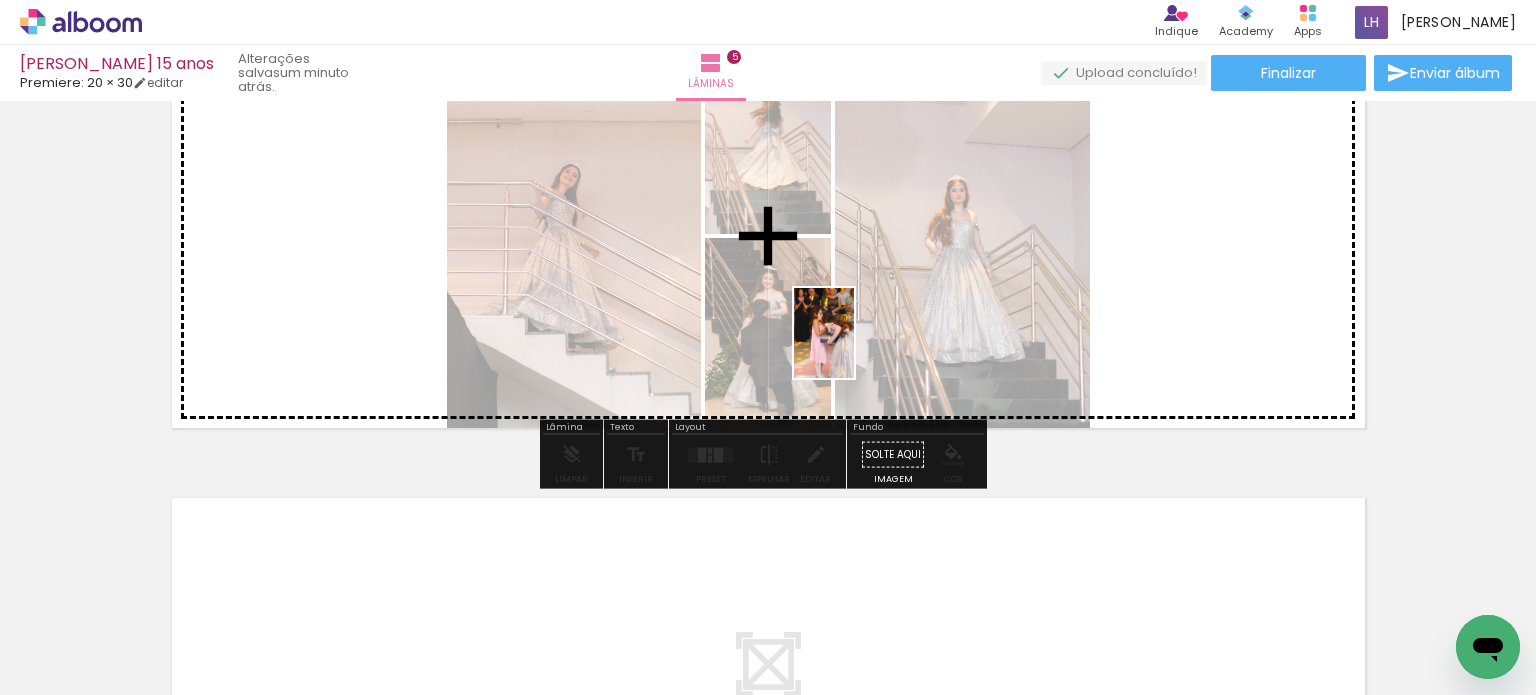 drag, startPoint x: 735, startPoint y: 628, endPoint x: 869, endPoint y: 362, distance: 297.8456 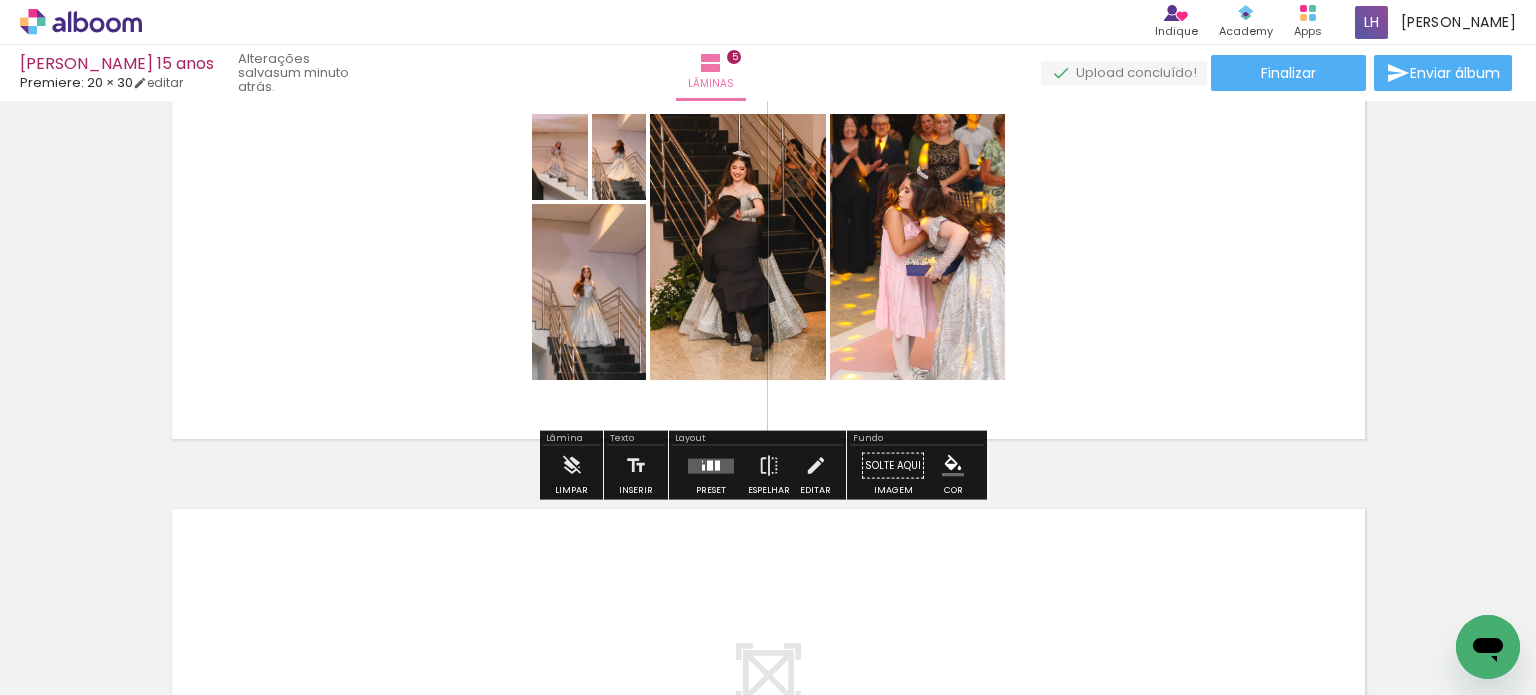 scroll, scrollTop: 1941, scrollLeft: 0, axis: vertical 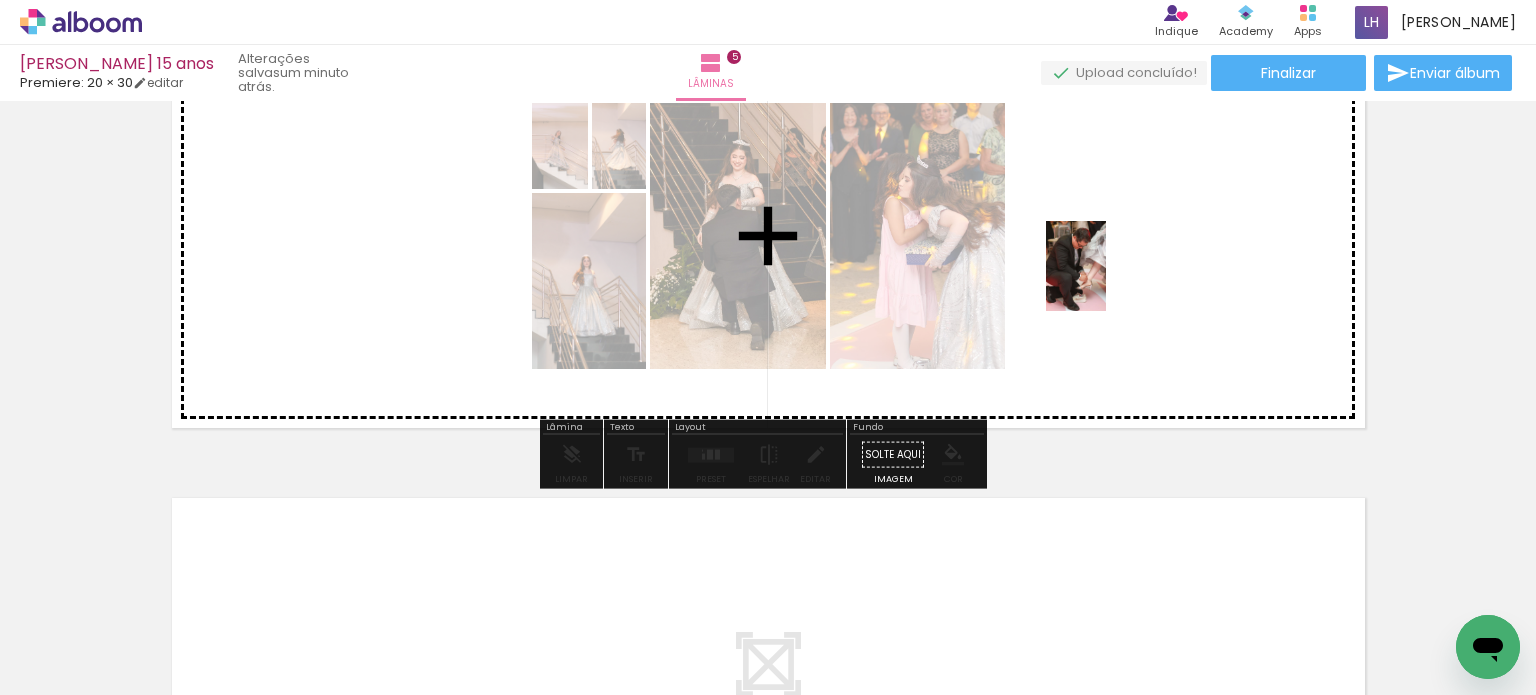 drag, startPoint x: 915, startPoint y: 556, endPoint x: 1106, endPoint y: 281, distance: 334.82233 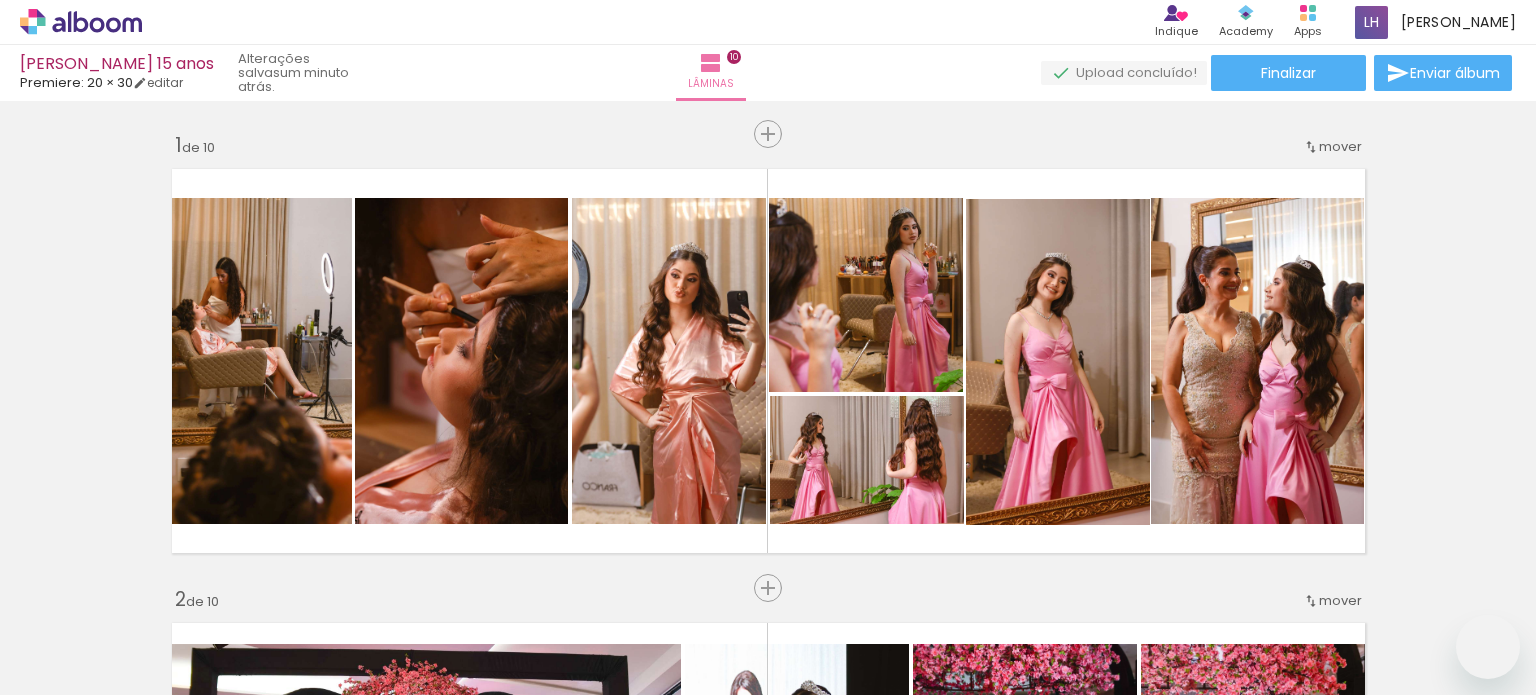 scroll, scrollTop: 0, scrollLeft: 0, axis: both 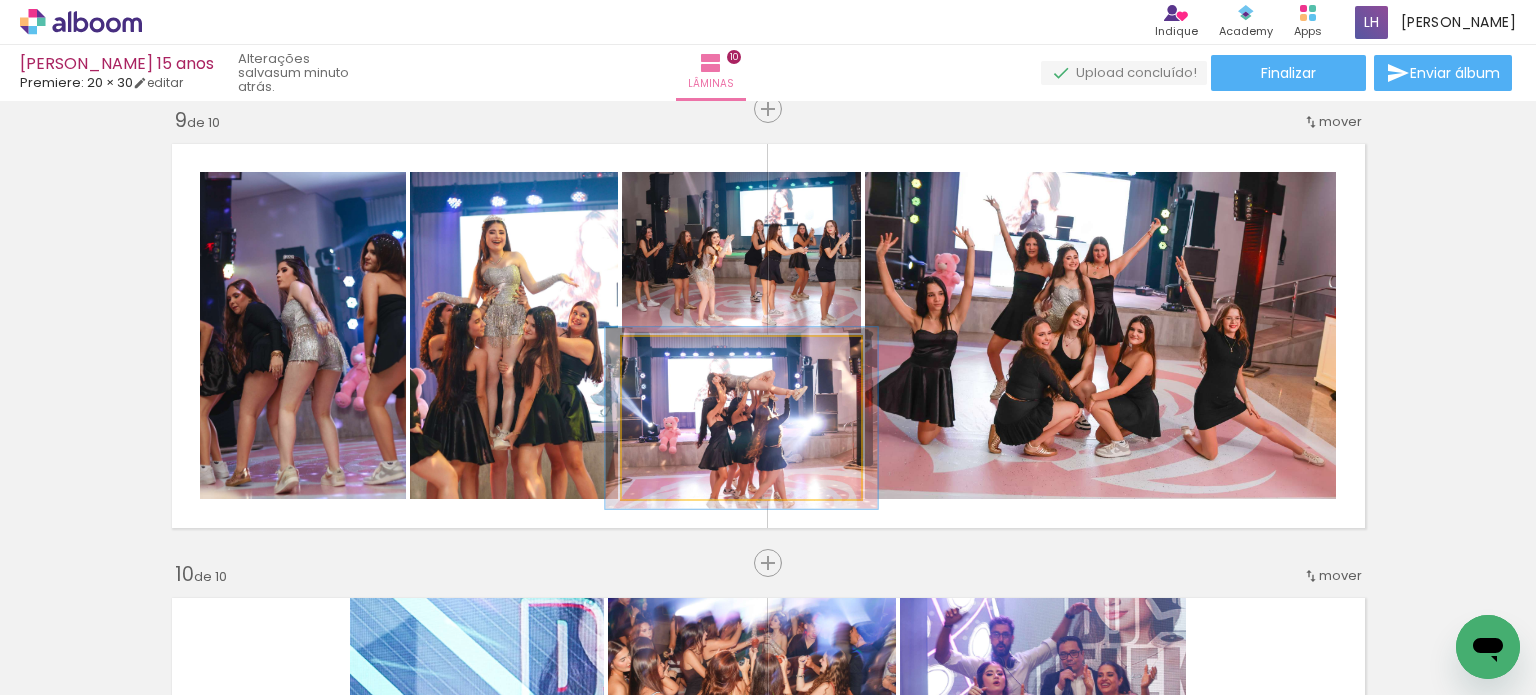 type on "112" 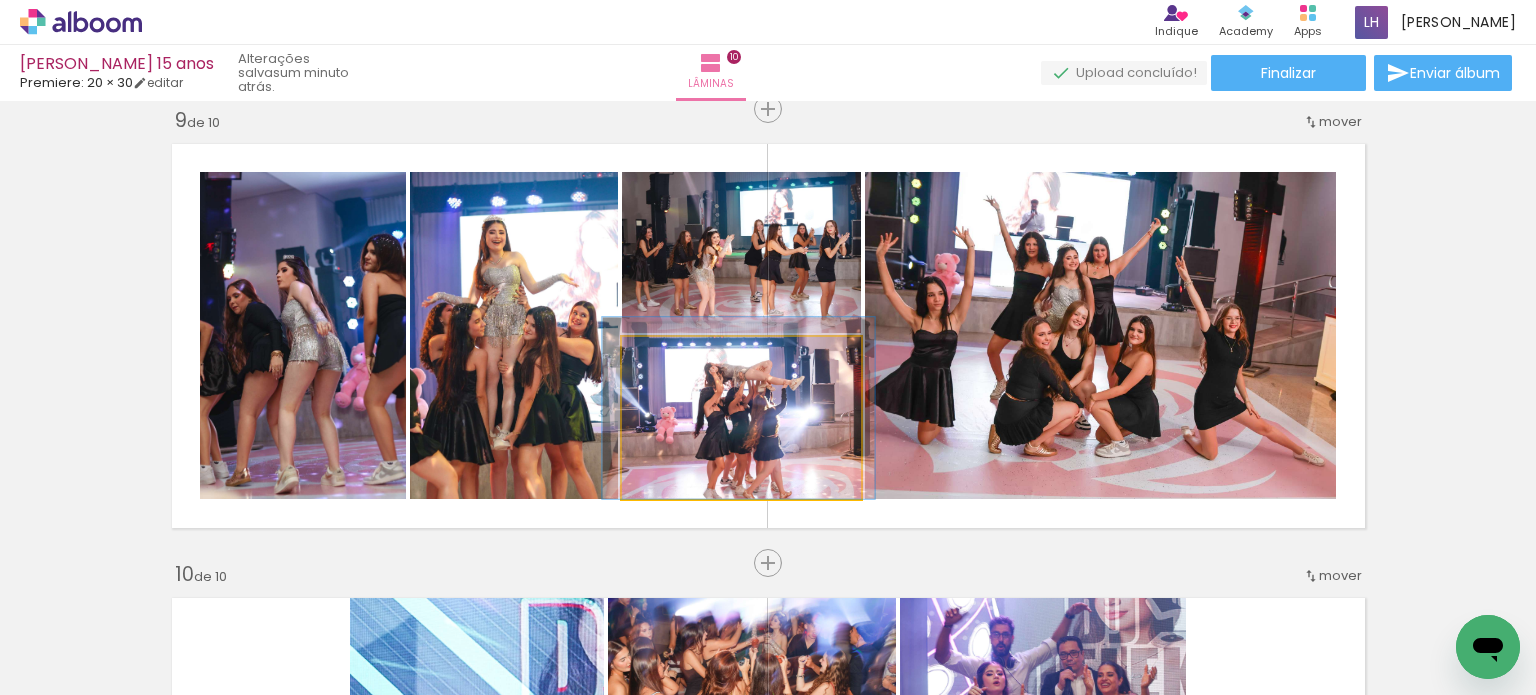 drag, startPoint x: 731, startPoint y: 450, endPoint x: 728, endPoint y: 422, distance: 28.160255 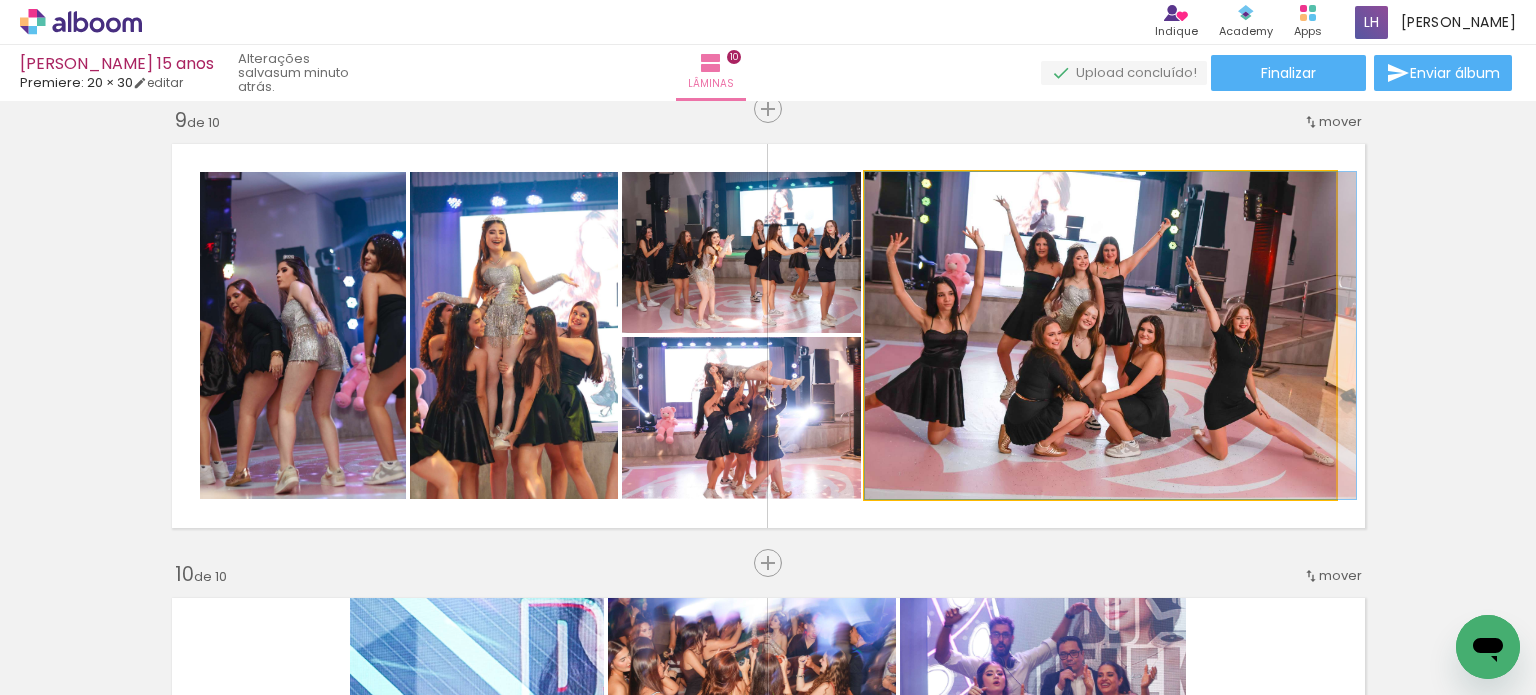 drag, startPoint x: 1097, startPoint y: 347, endPoint x: 1134, endPoint y: 353, distance: 37.48333 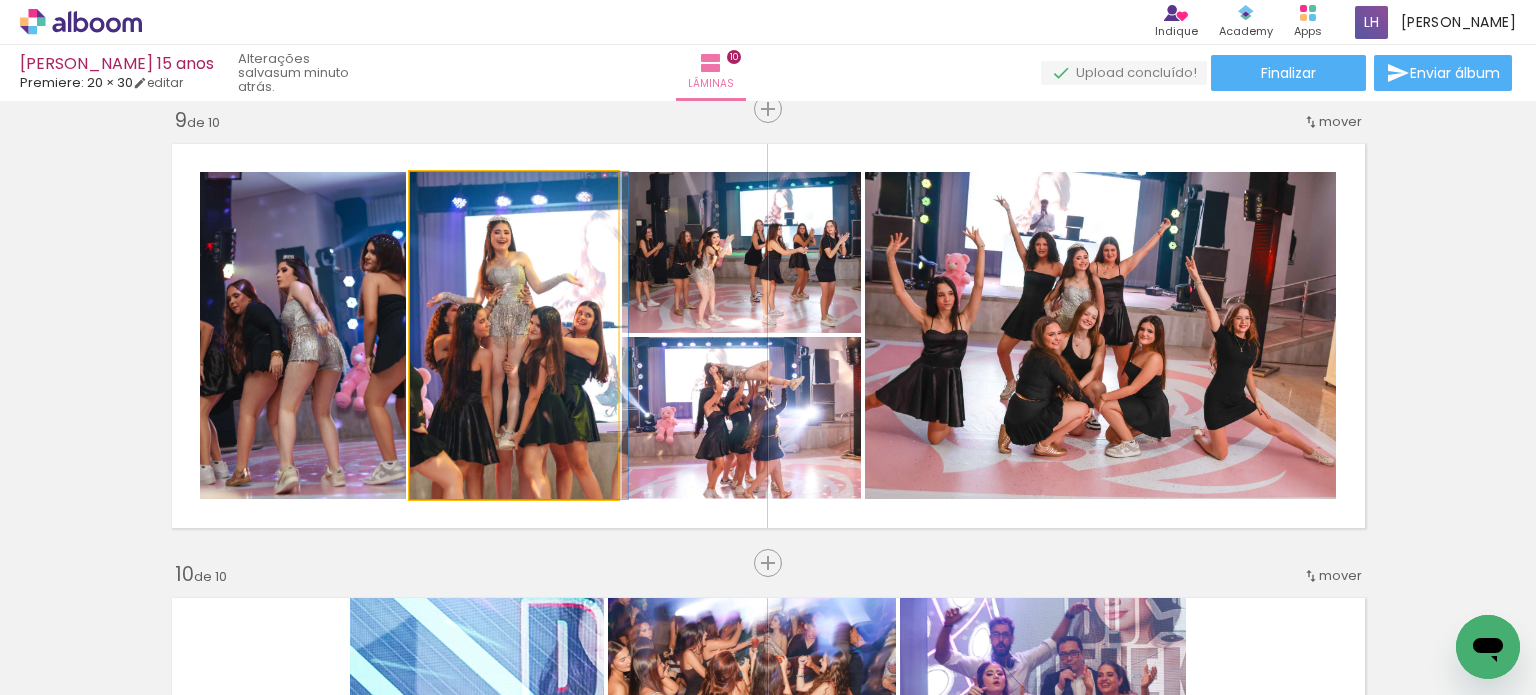 drag, startPoint x: 520, startPoint y: 374, endPoint x: 577, endPoint y: 391, distance: 59.48109 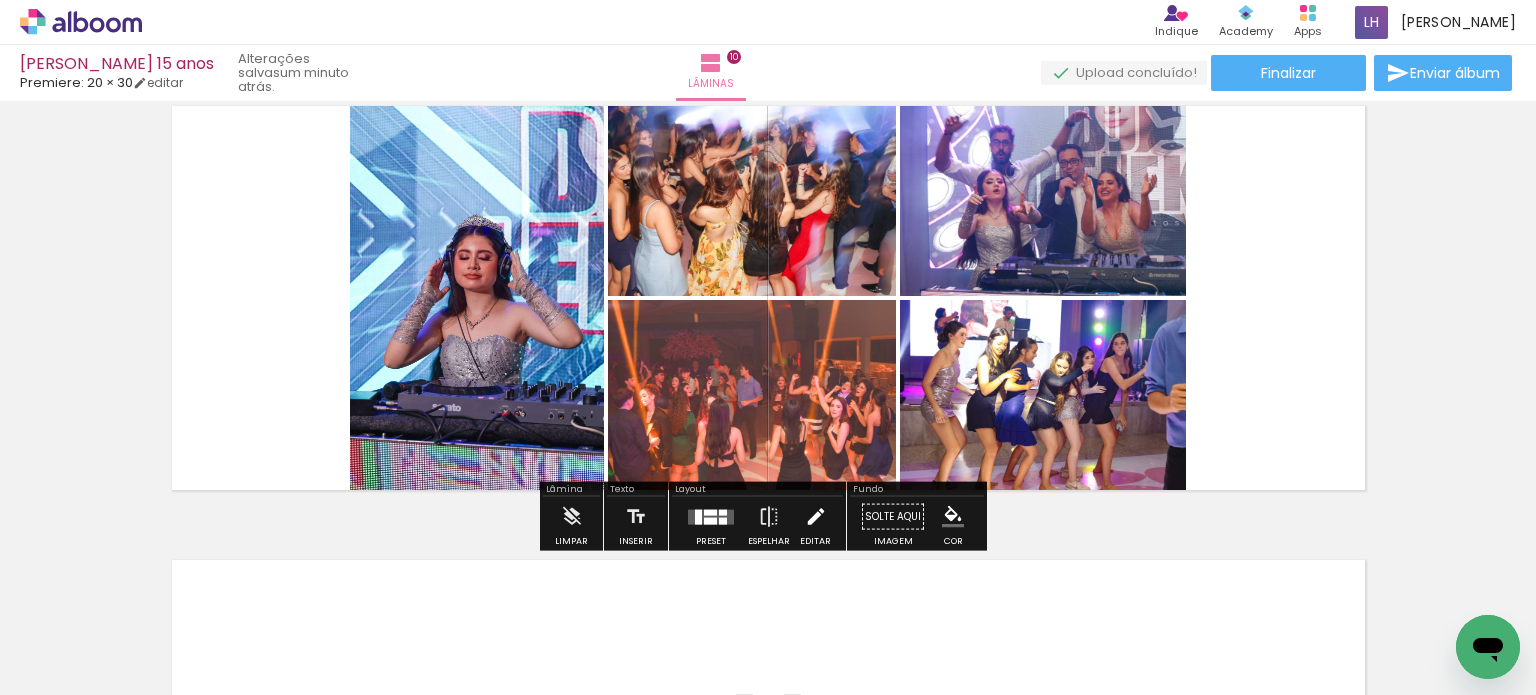 scroll, scrollTop: 4157, scrollLeft: 0, axis: vertical 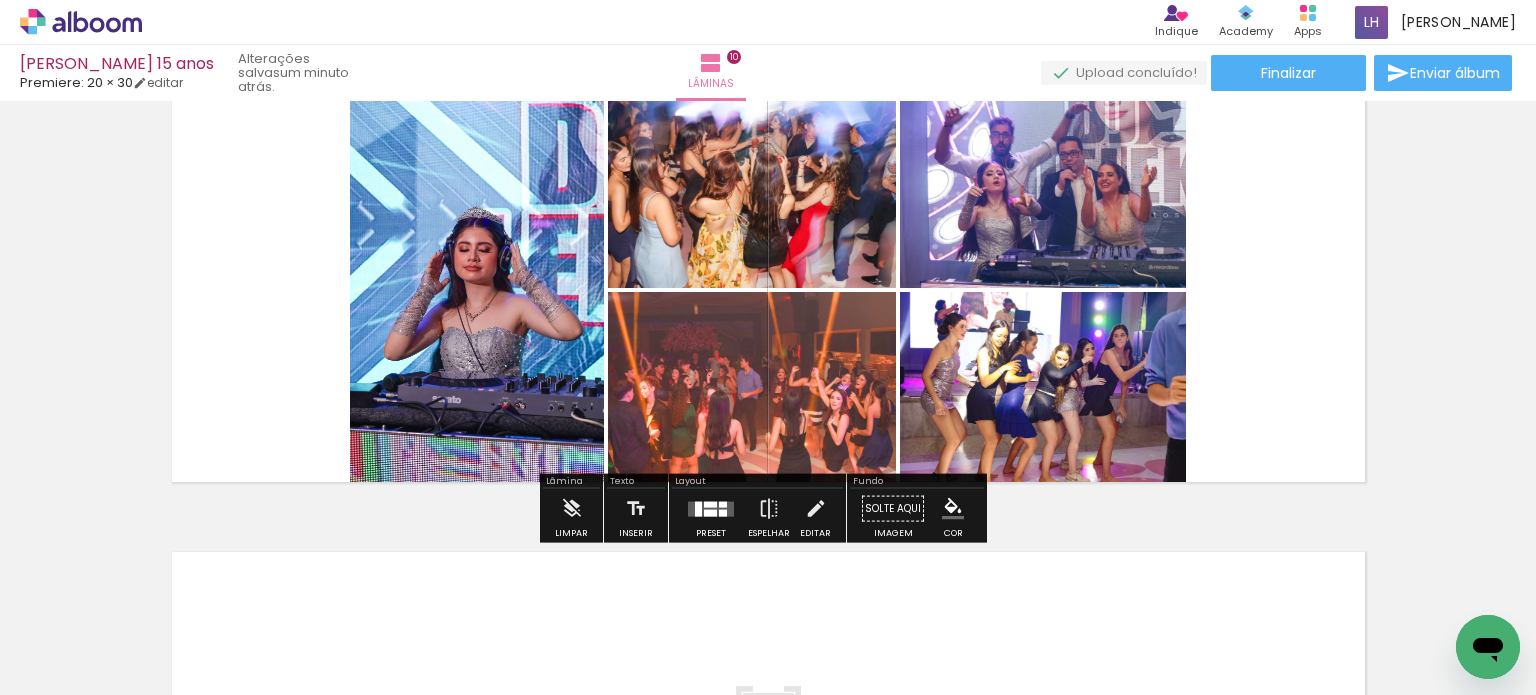 click at bounding box center [711, 508] 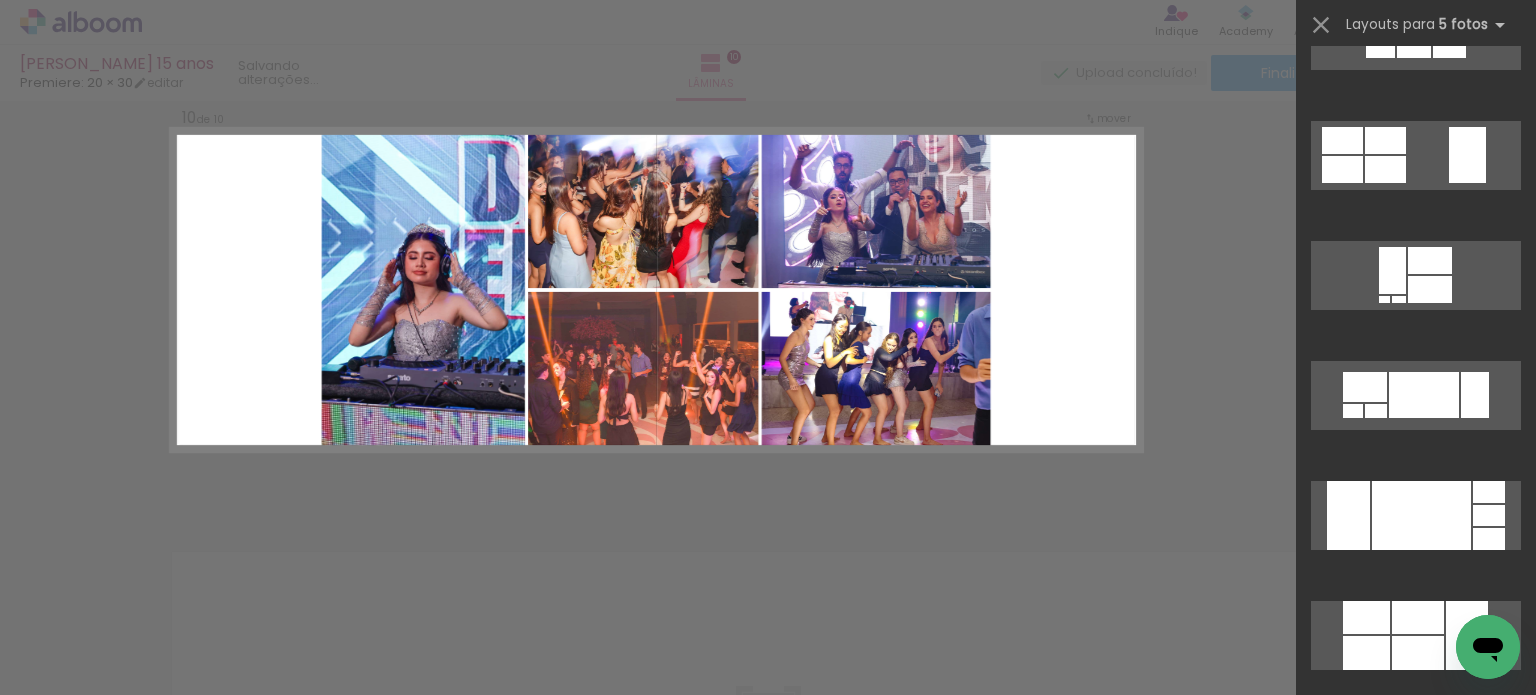 scroll, scrollTop: 0, scrollLeft: 0, axis: both 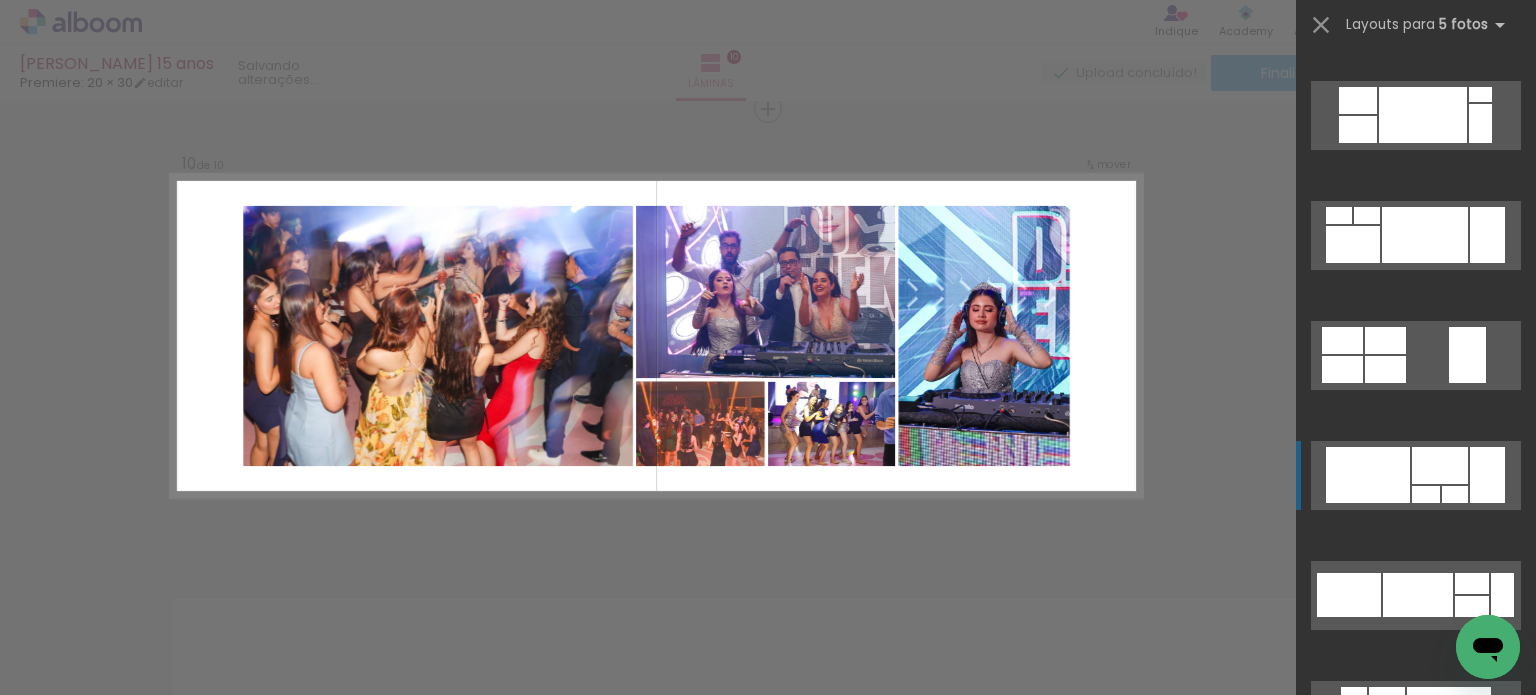 drag, startPoint x: 1384, startPoint y: 439, endPoint x: 1372, endPoint y: 444, distance: 13 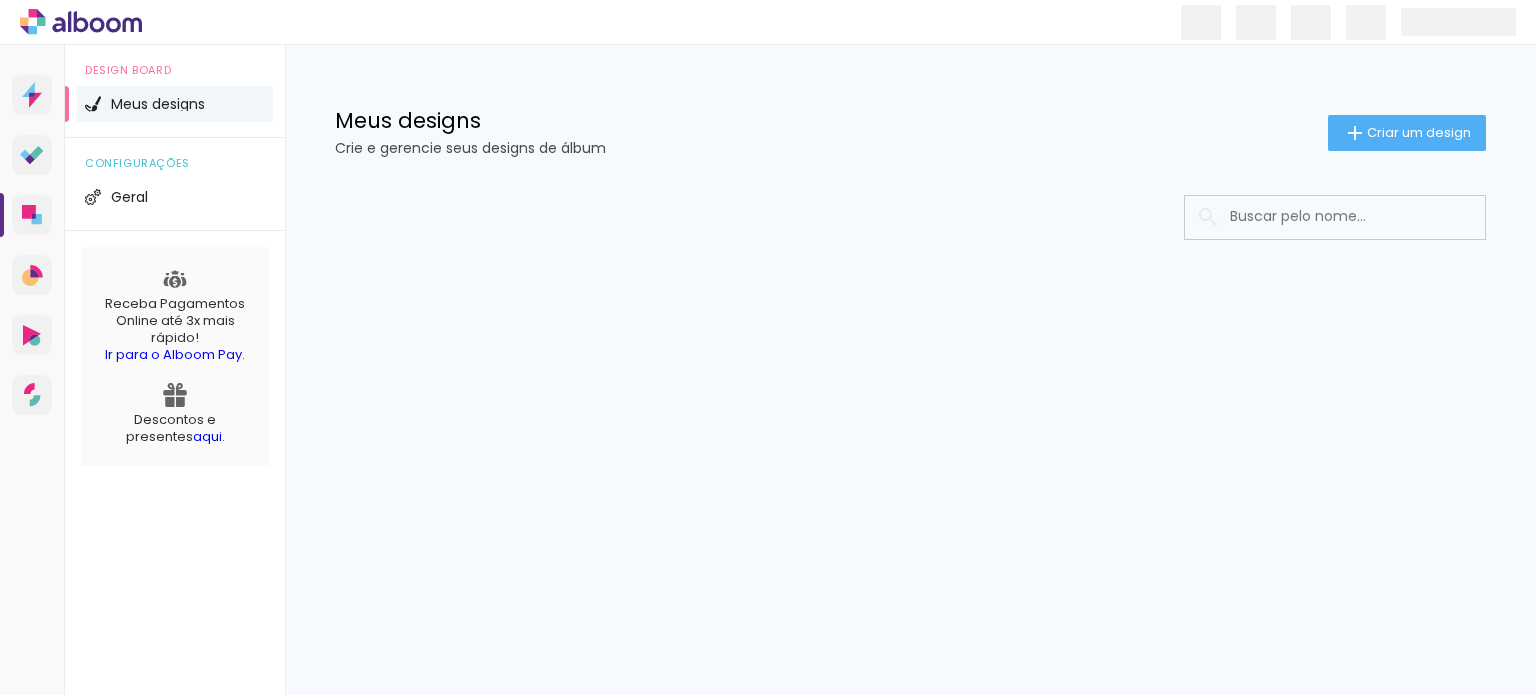 scroll, scrollTop: 0, scrollLeft: 0, axis: both 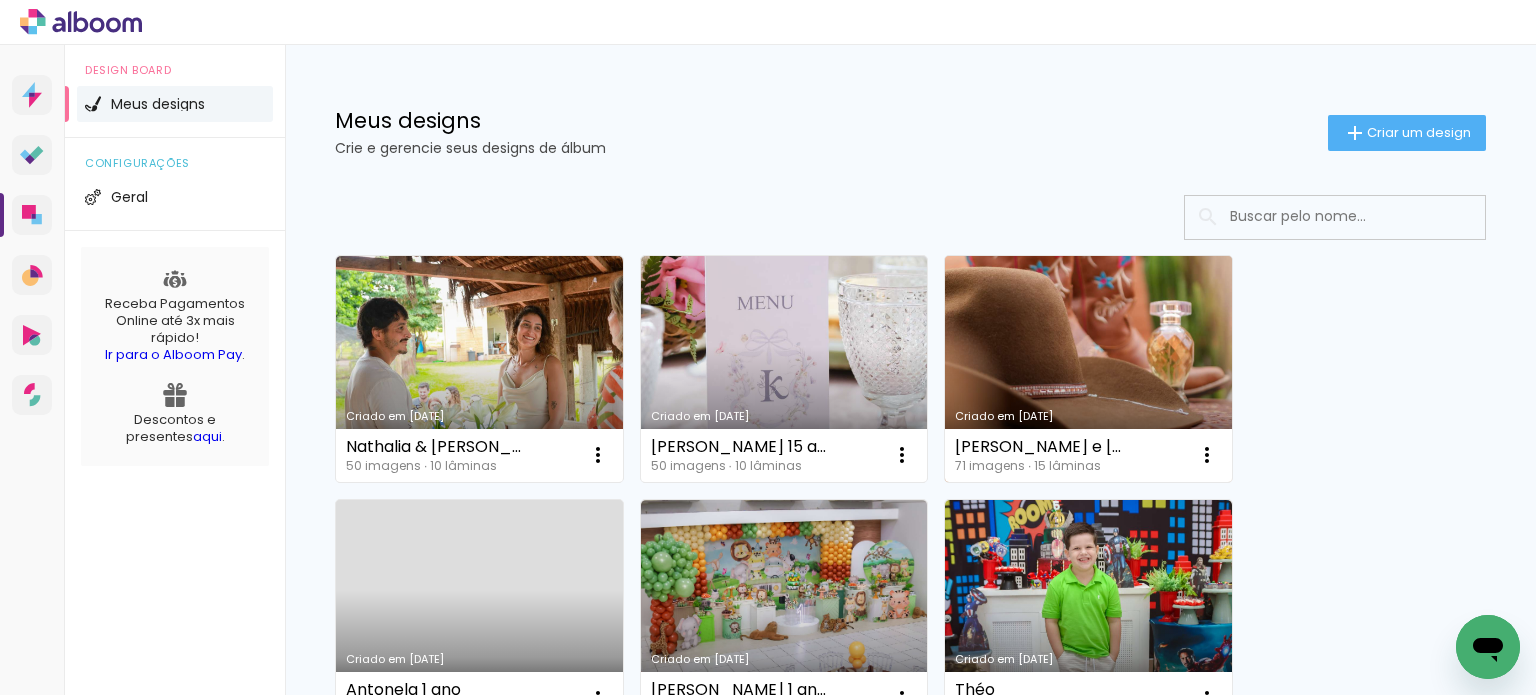click on "Criado em [DATE]" at bounding box center (1088, 369) 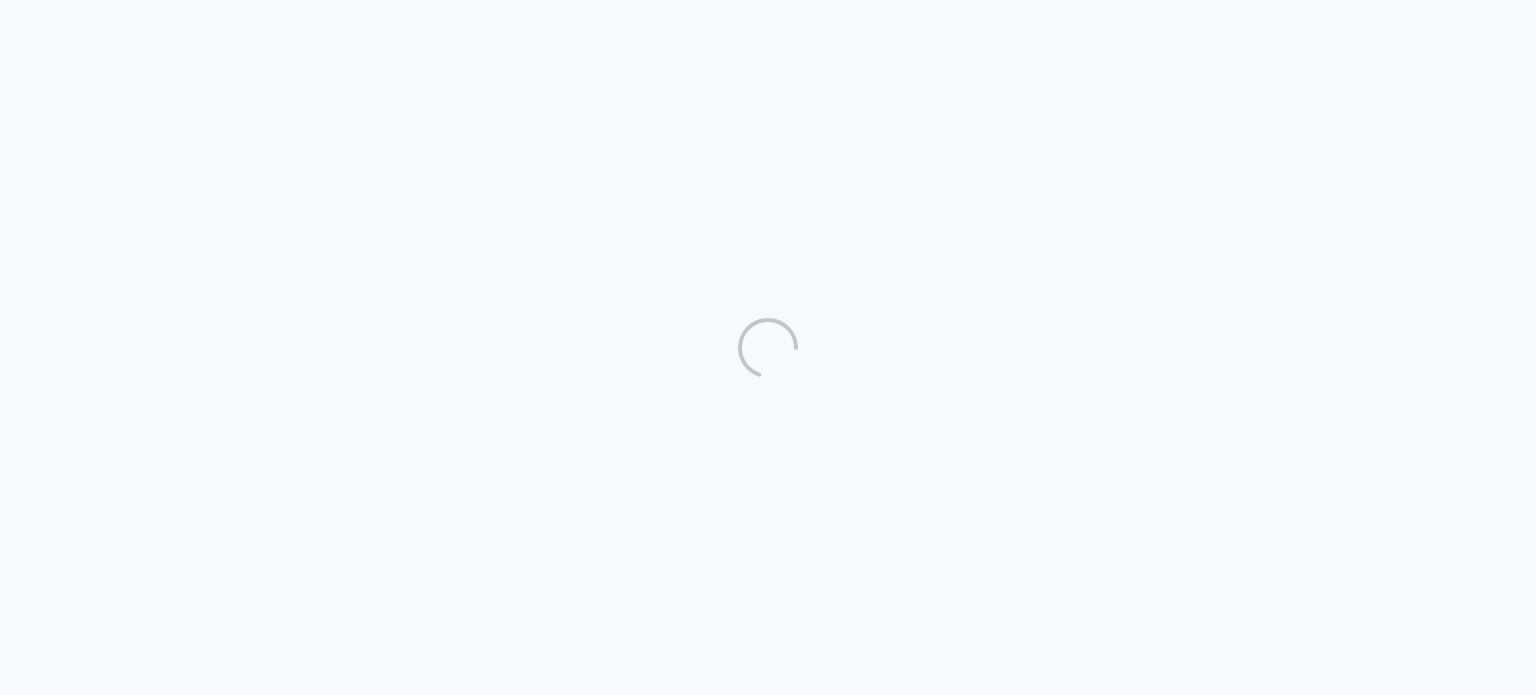 scroll, scrollTop: 0, scrollLeft: 0, axis: both 